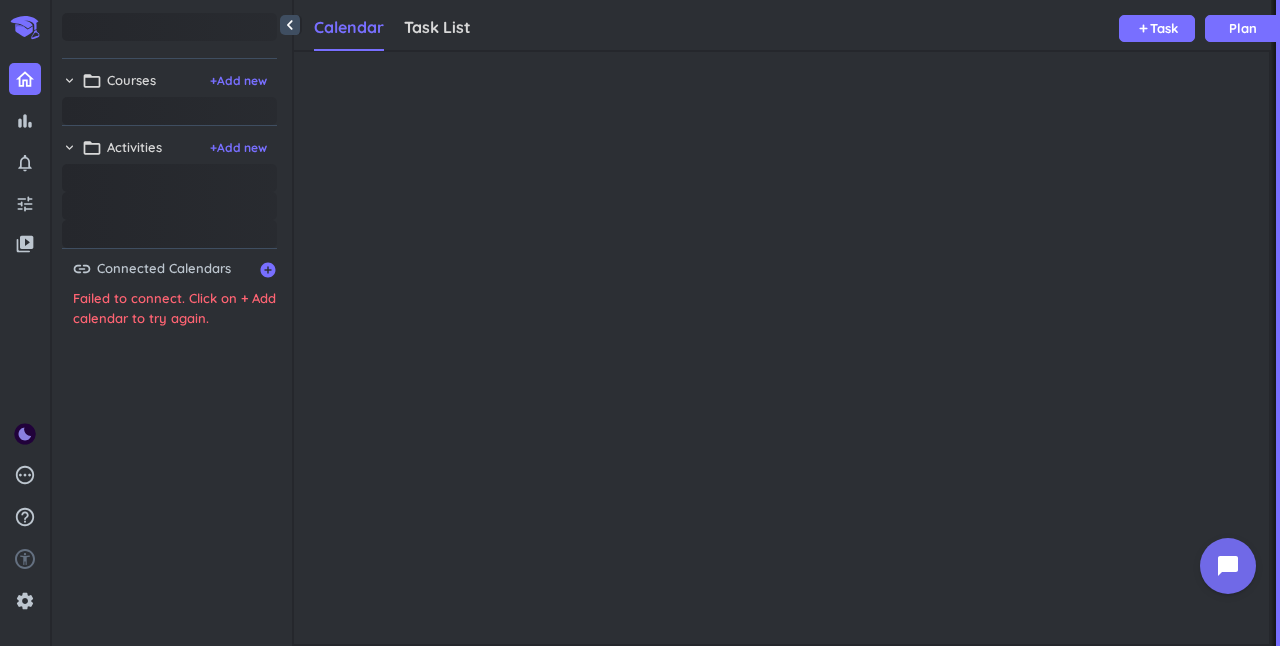 scroll, scrollTop: 0, scrollLeft: 0, axis: both 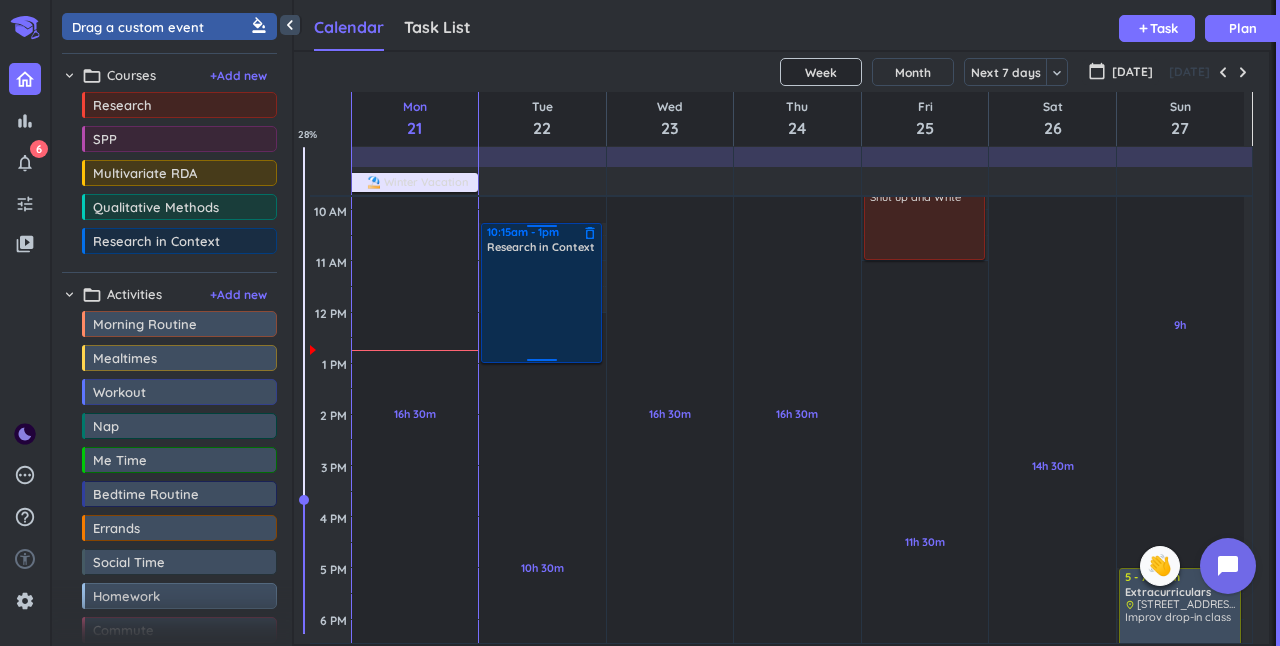 drag, startPoint x: 545, startPoint y: 310, endPoint x: 545, endPoint y: 360, distance: 50 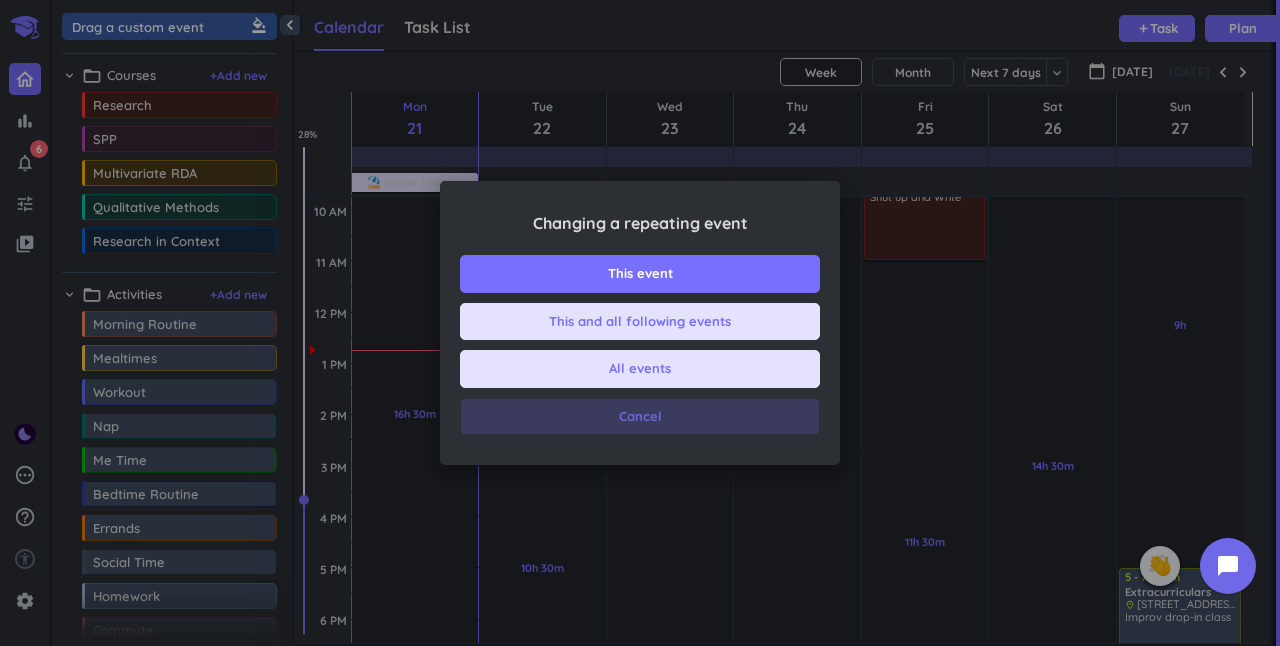 click on "Cancel" at bounding box center (640, 417) 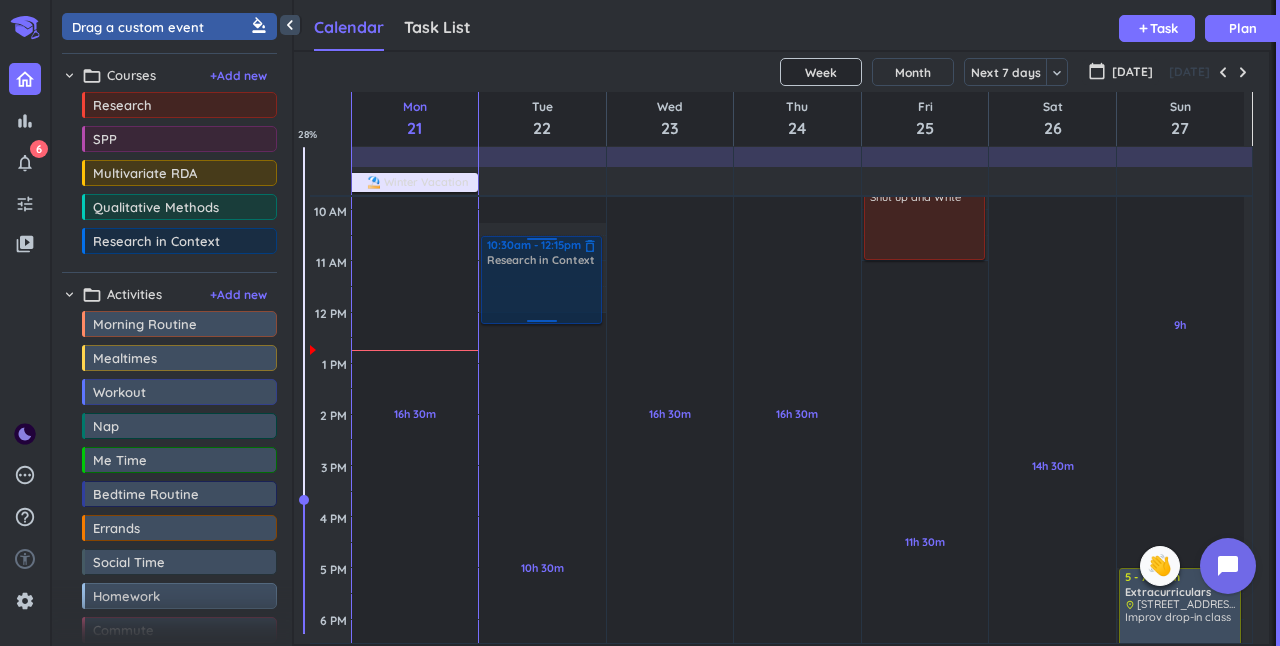click on "4h 15m Past due Plan 10h 30m Past due Plan Adjust Awake Time Adjust Awake Time 10:15am - 12pm Research in Context delete_outline 10:30am - 12:15pm Research in Context delete_outline" at bounding box center (542, 517) 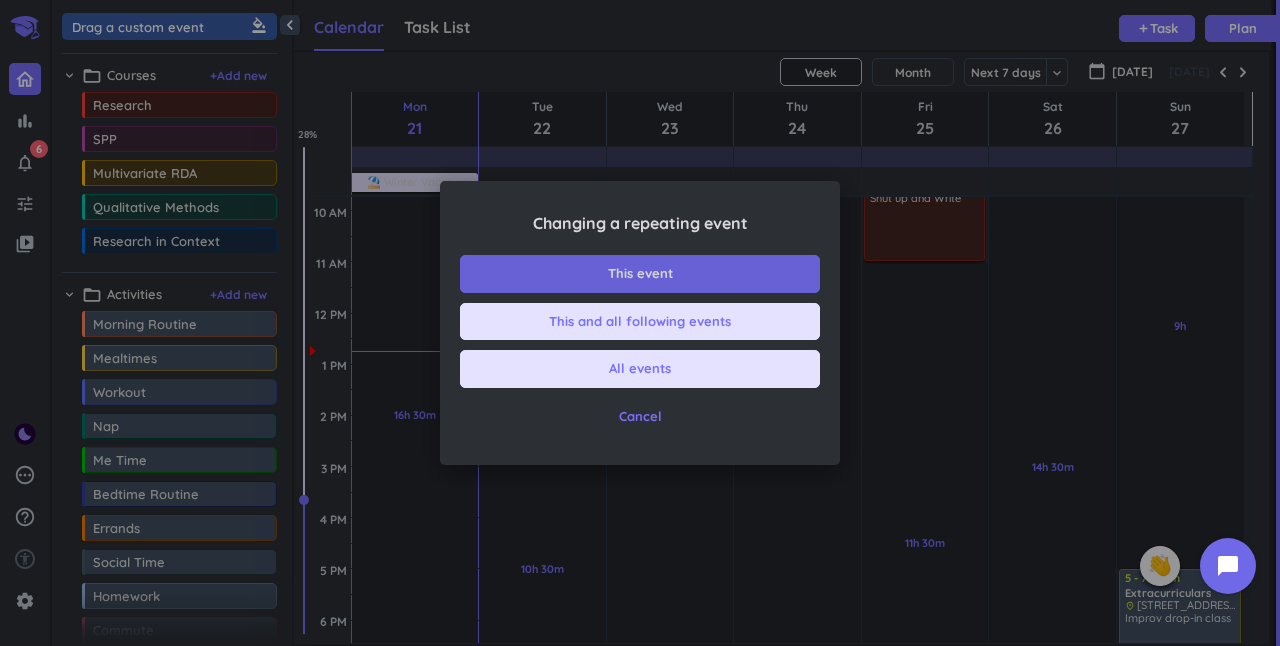 click on "This event" at bounding box center (640, 274) 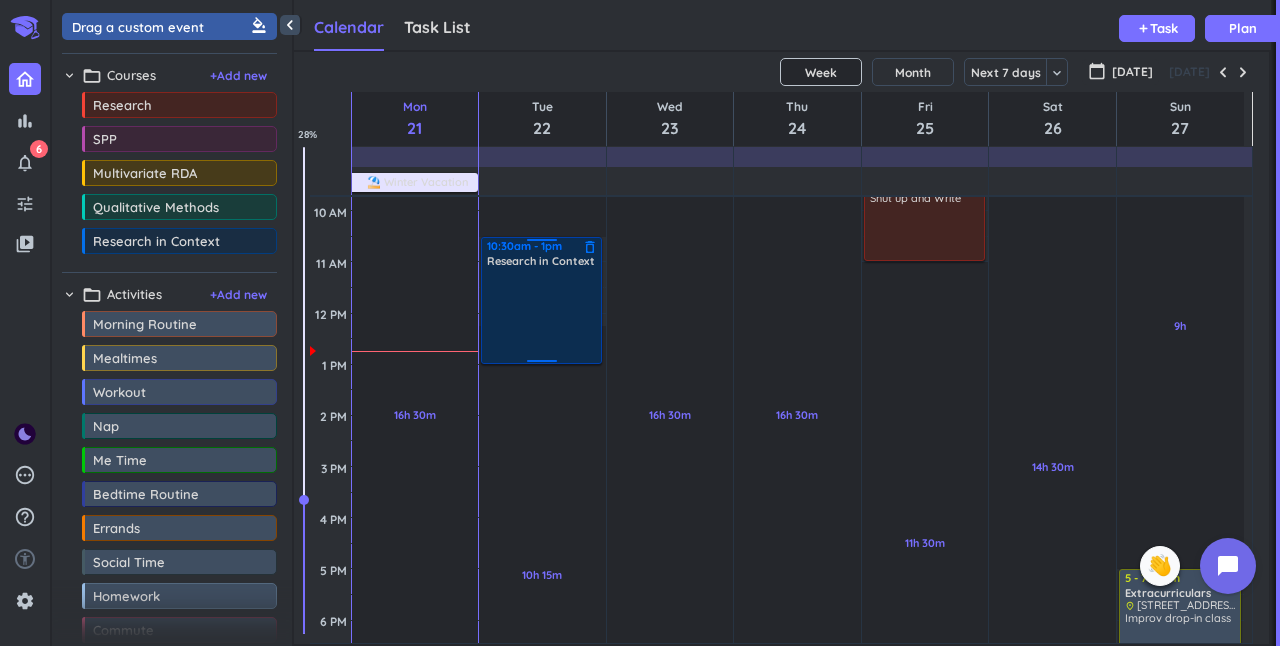 drag, startPoint x: 538, startPoint y: 321, endPoint x: 538, endPoint y: 362, distance: 41 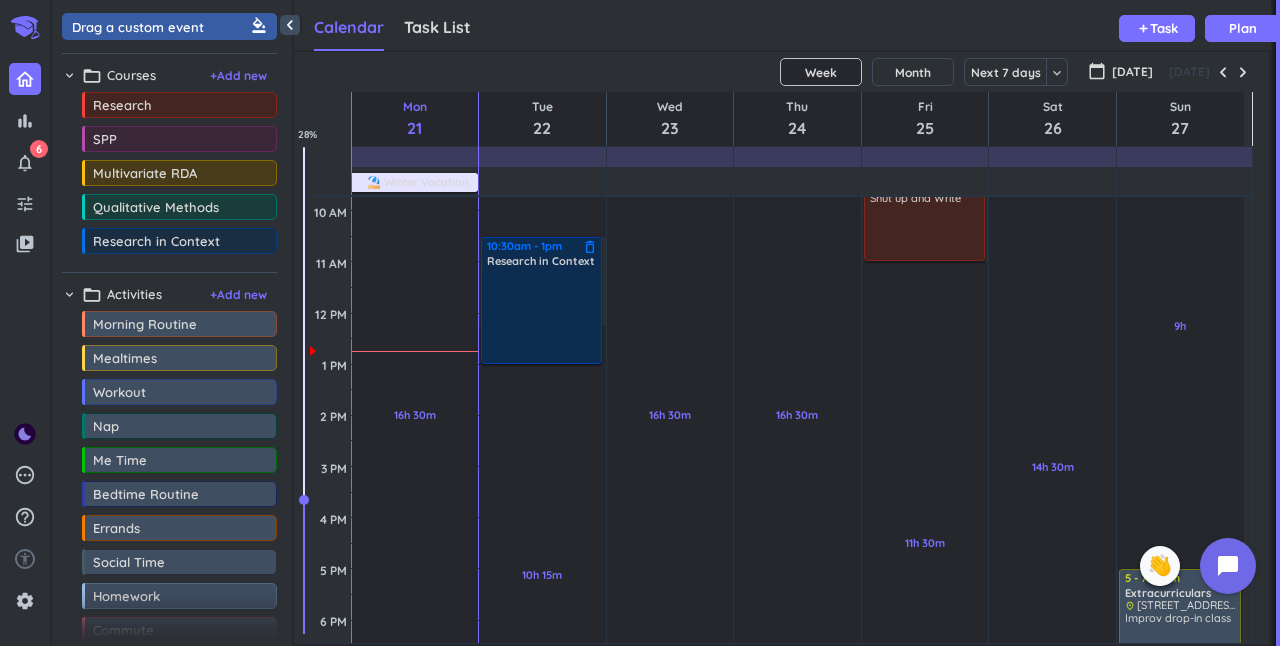 click at bounding box center (542, 315) 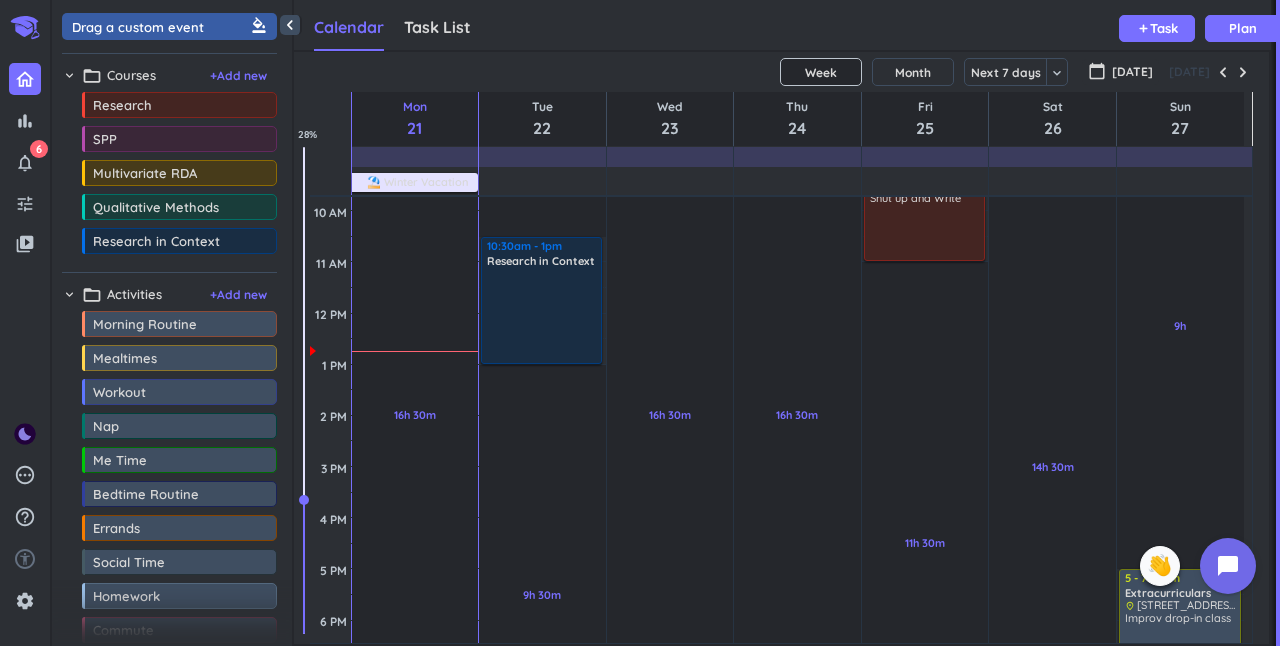 click at bounding box center (542, 315) 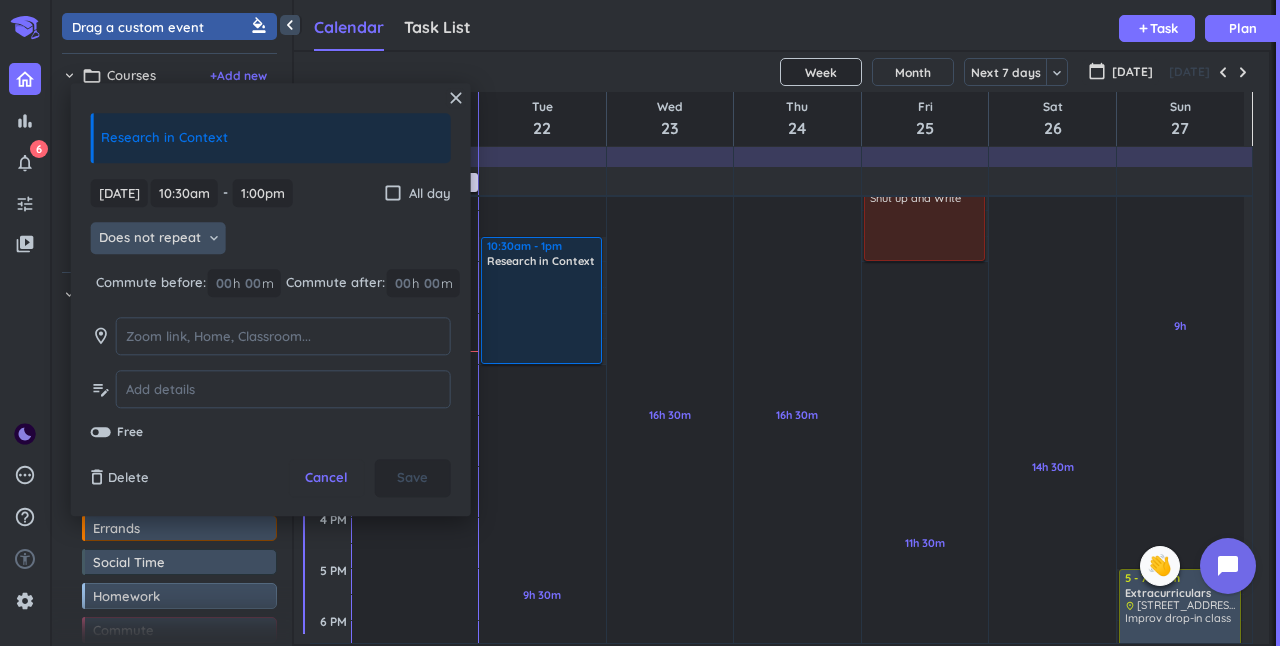 click on "keyboard_arrow_down" at bounding box center [214, 238] 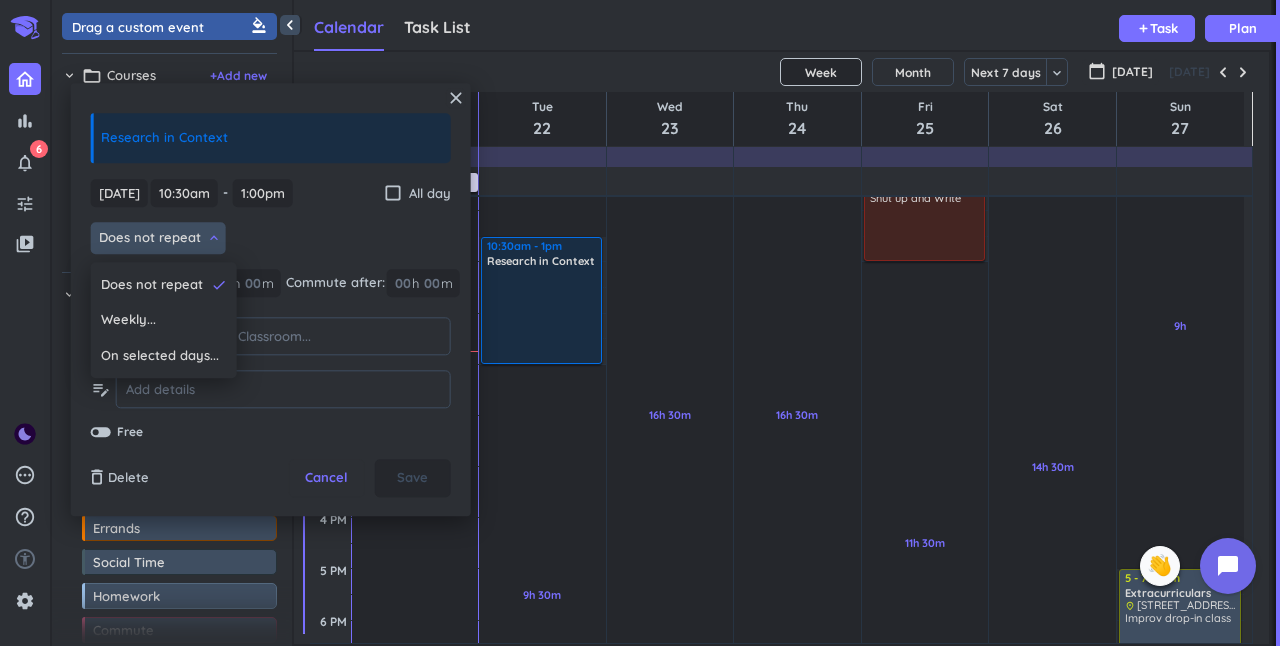 click at bounding box center (271, 299) 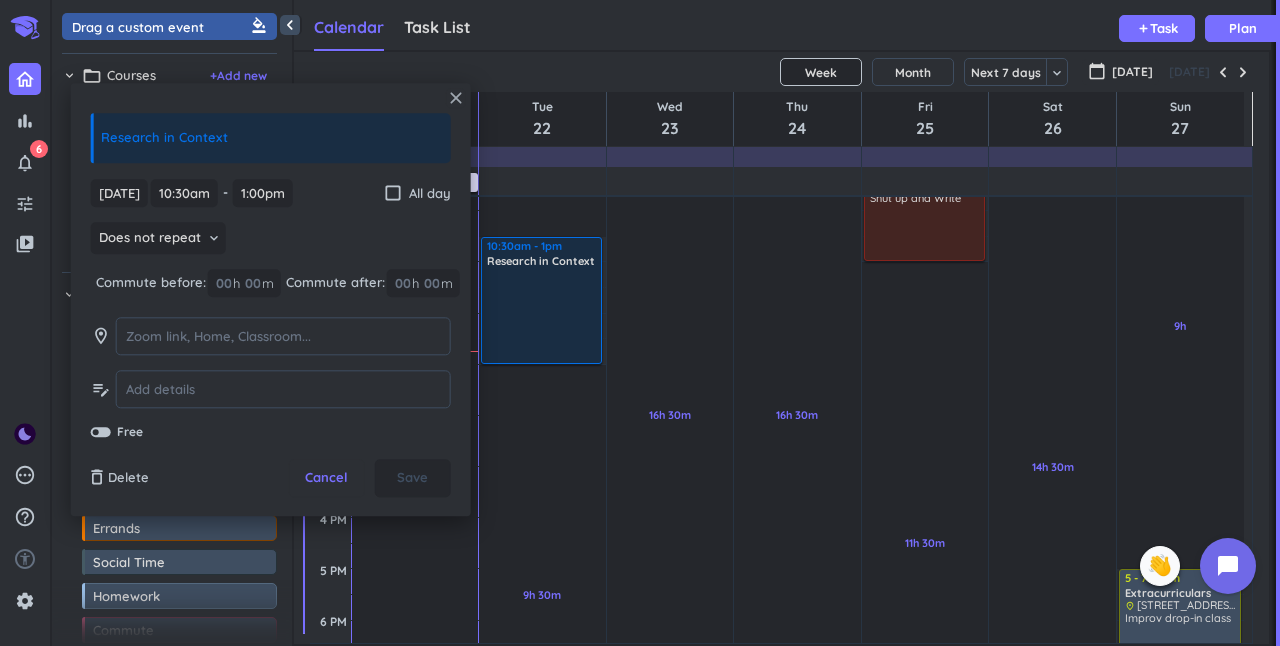 click on "close" at bounding box center (456, 98) 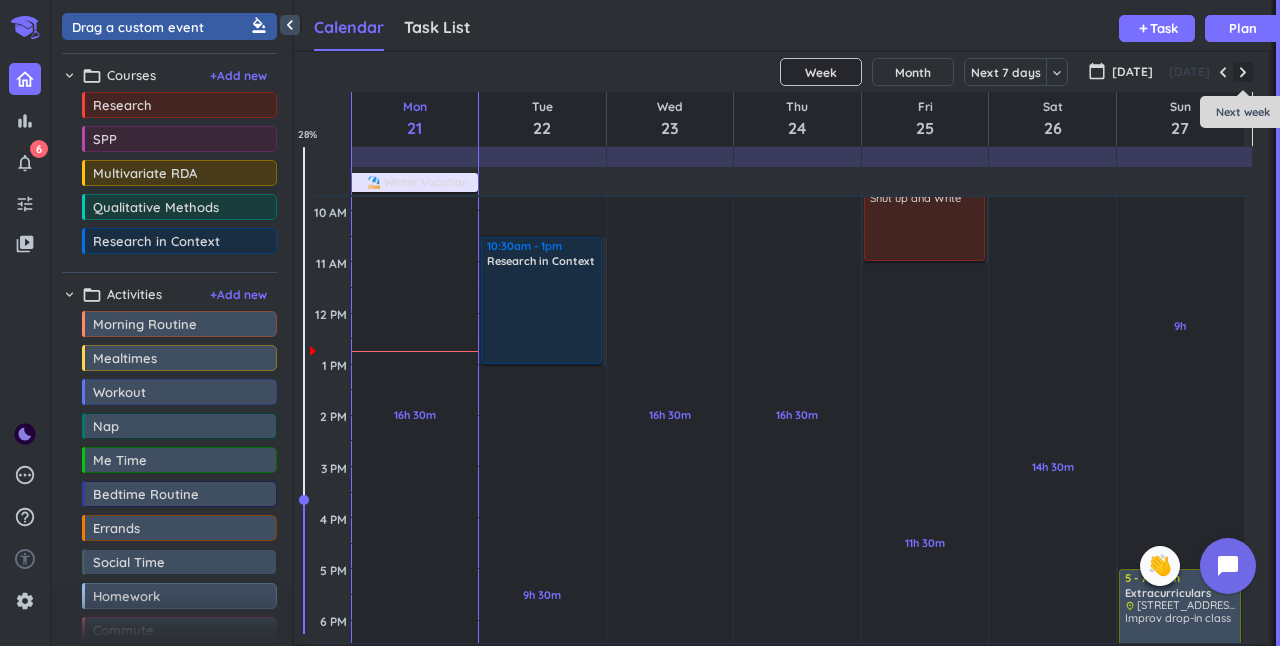 click at bounding box center [1243, 72] 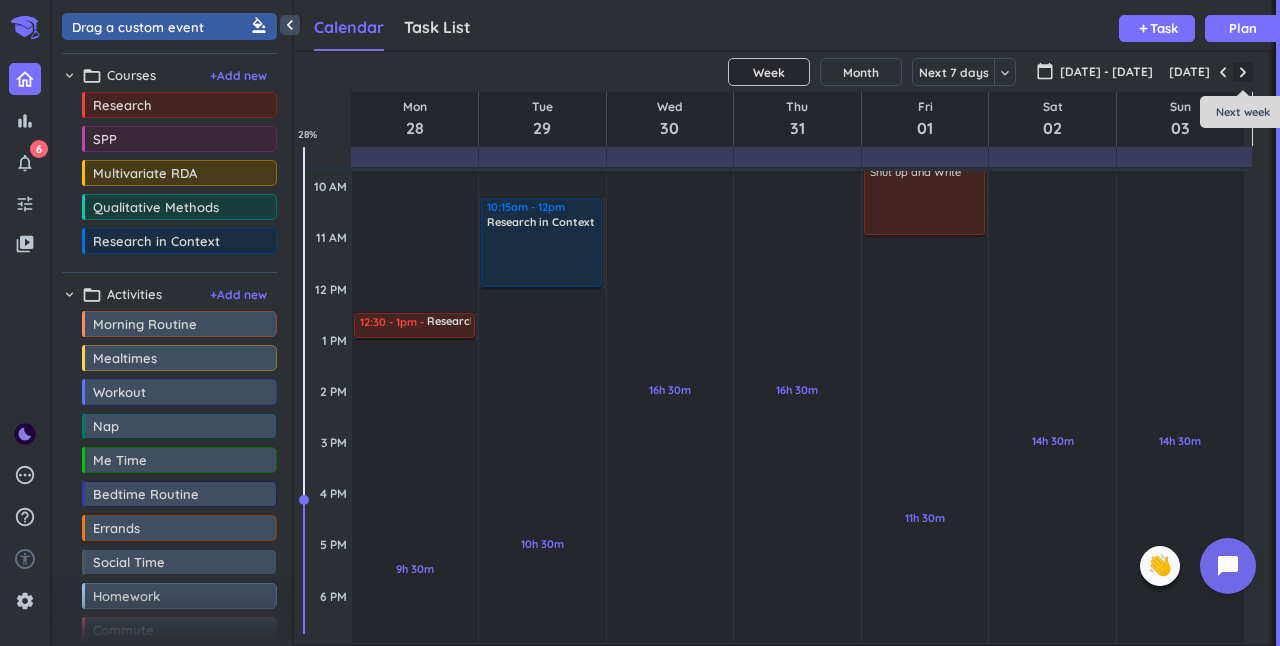 scroll, scrollTop: 104, scrollLeft: 0, axis: vertical 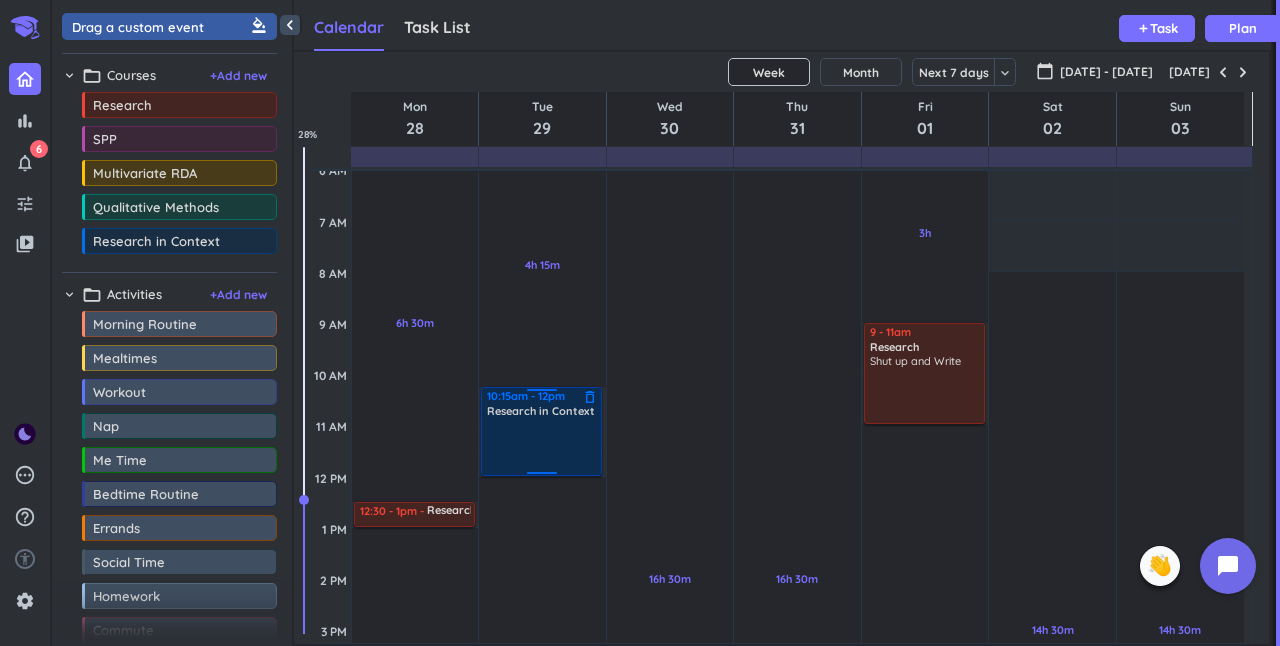 click at bounding box center (542, 446) 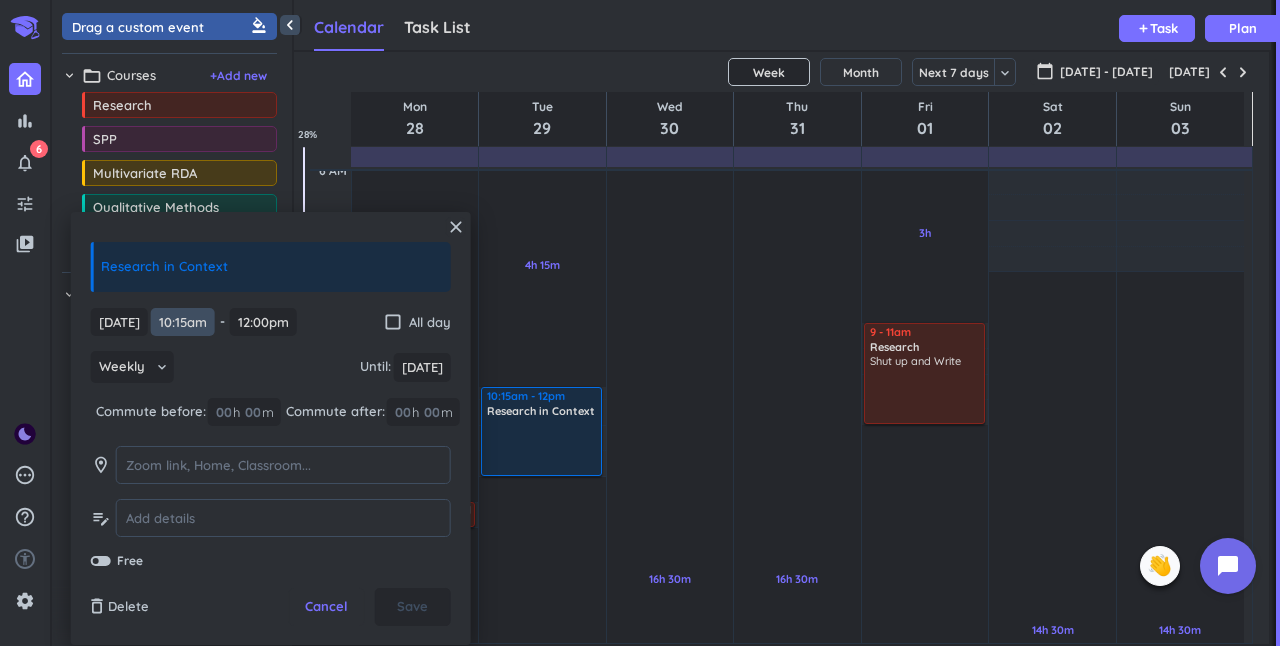 click on "10:15am" at bounding box center [183, 322] 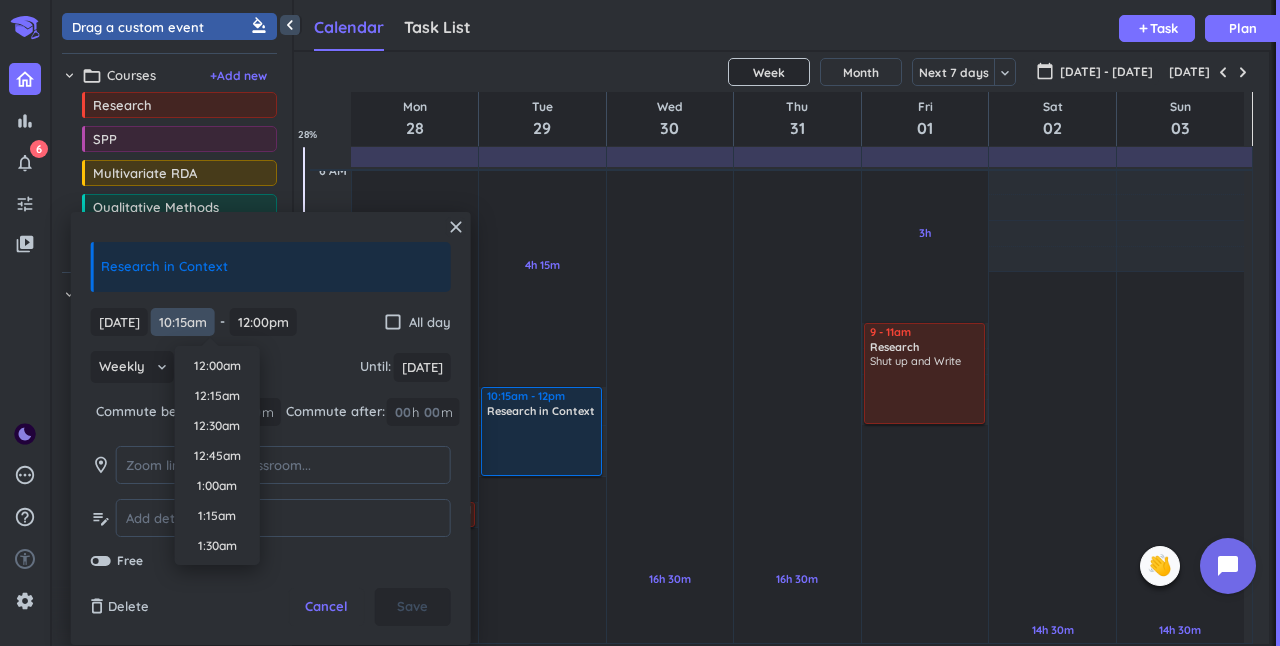 scroll, scrollTop: 1140, scrollLeft: 0, axis: vertical 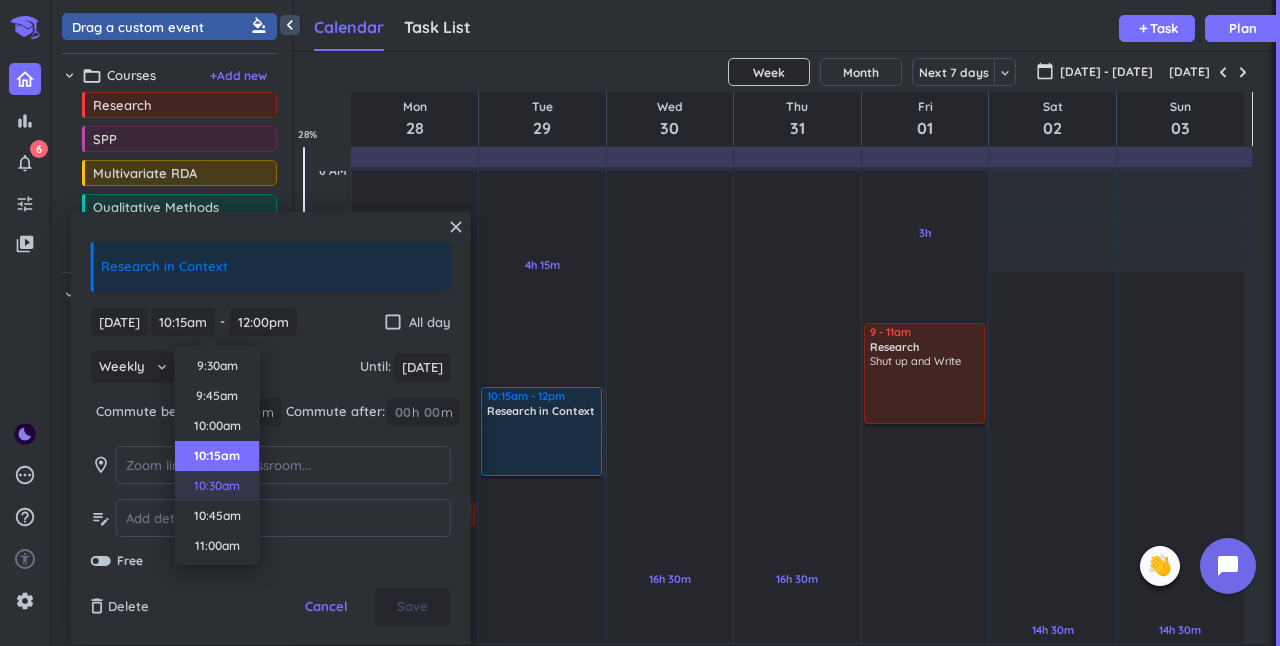 click on "10:30am" at bounding box center (217, 486) 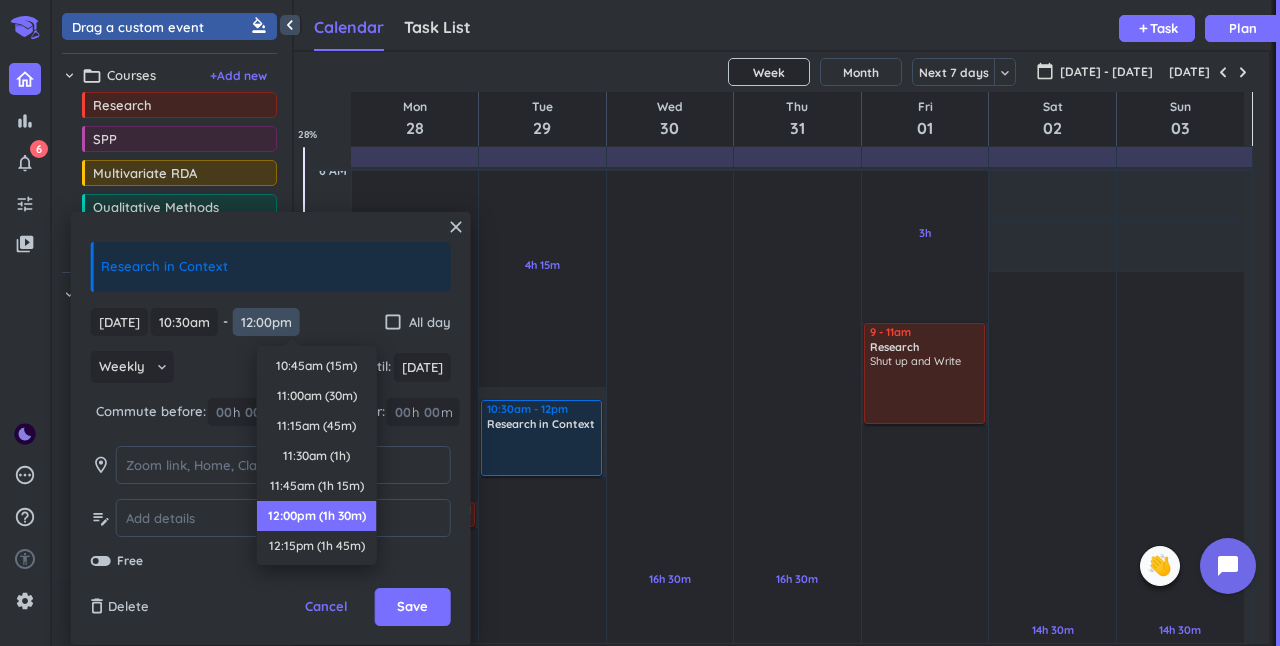 click on "12:00pm" at bounding box center (266, 322) 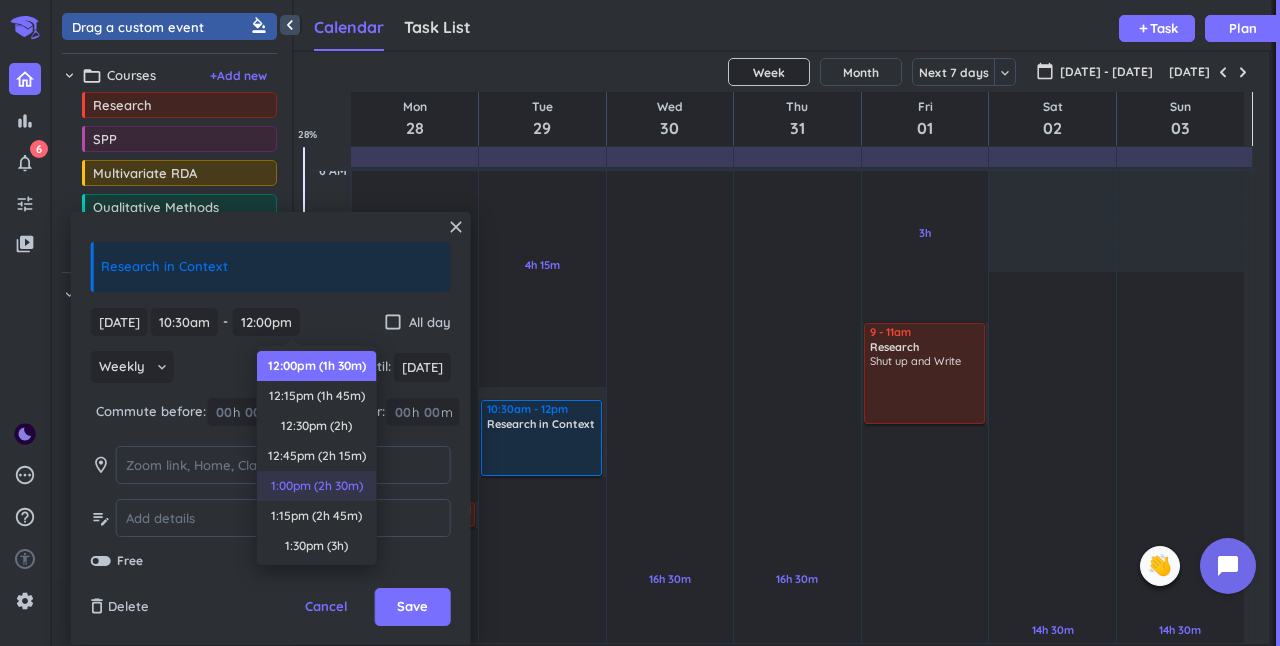 click on "1:00pm (2h 30m)" at bounding box center (317, 486) 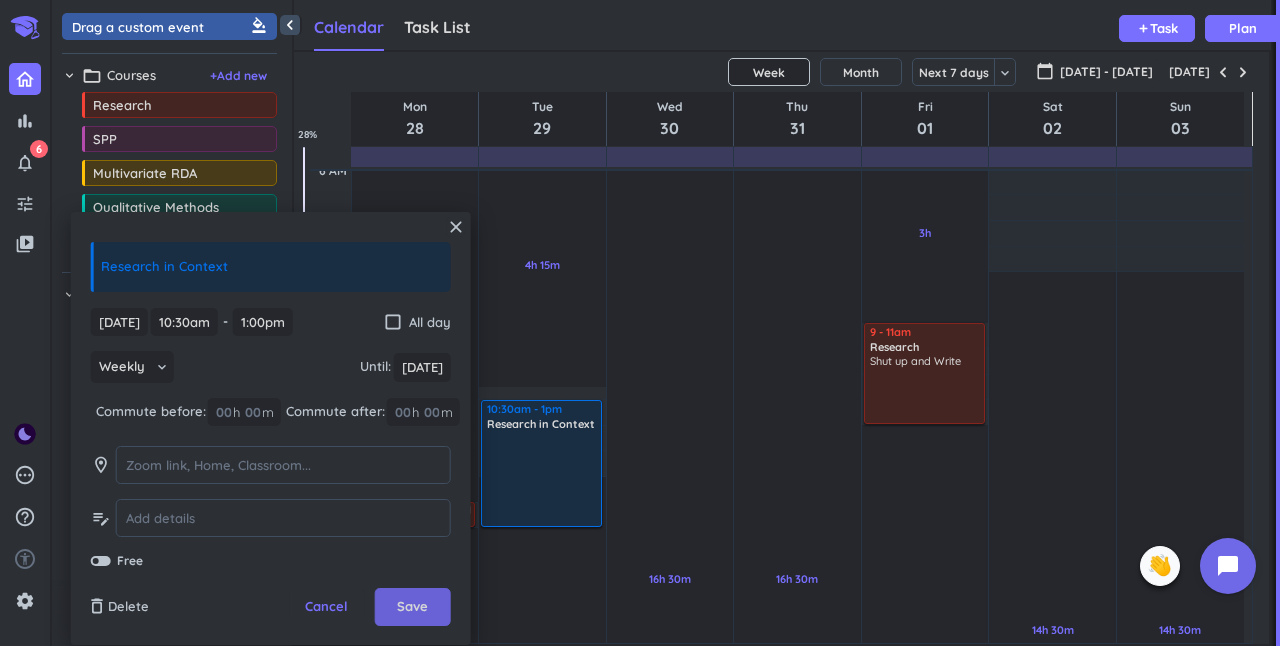 click on "Save" at bounding box center (412, 607) 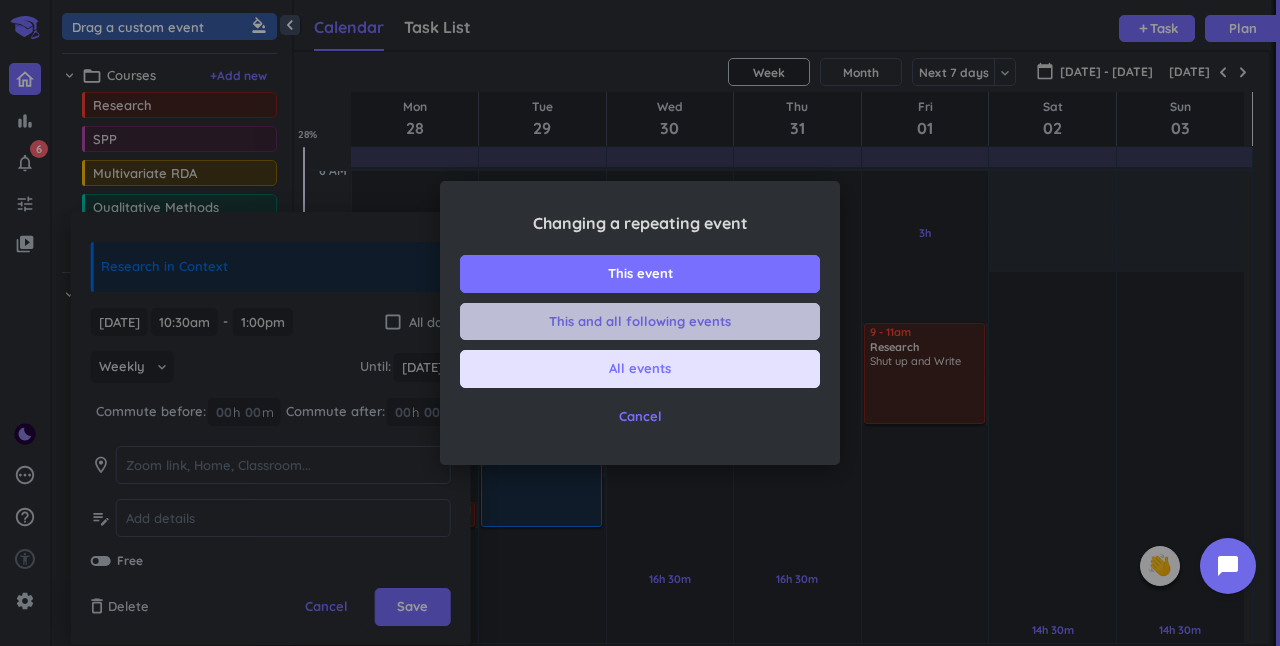 click on "This and all following events" at bounding box center [640, 322] 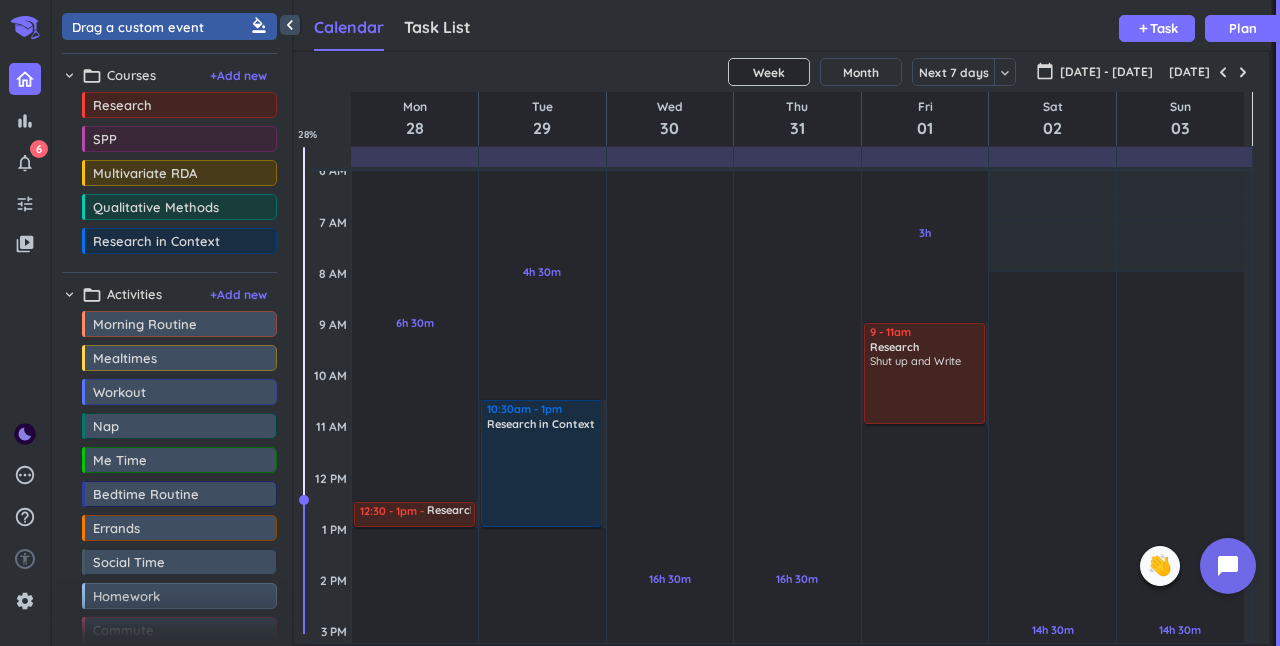 click at bounding box center [1223, 72] 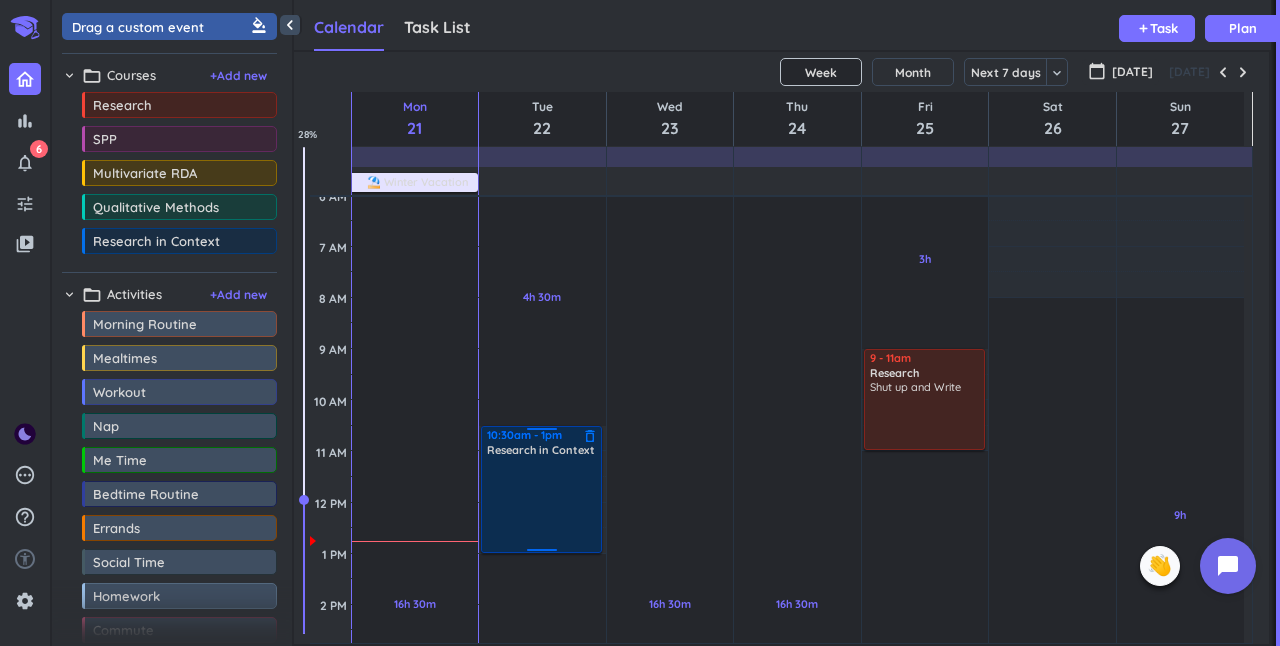 click at bounding box center [542, 504] 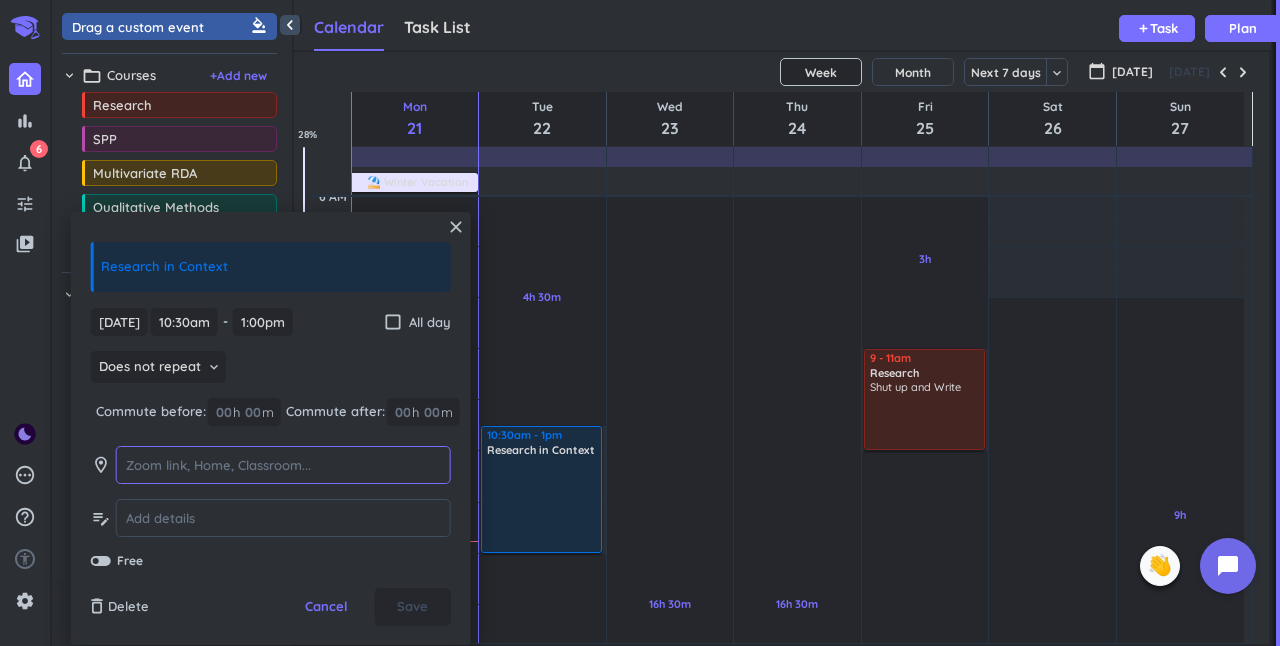 click at bounding box center (283, 465) 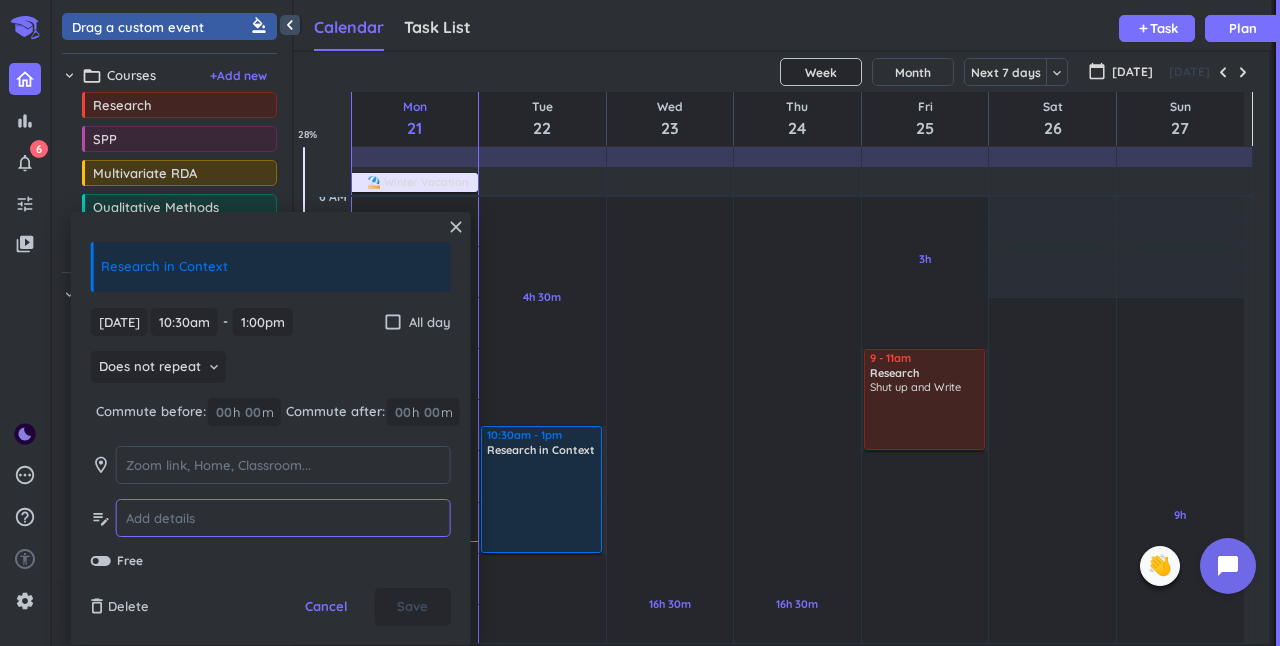 drag, startPoint x: 242, startPoint y: 506, endPoint x: 215, endPoint y: 510, distance: 27.294687 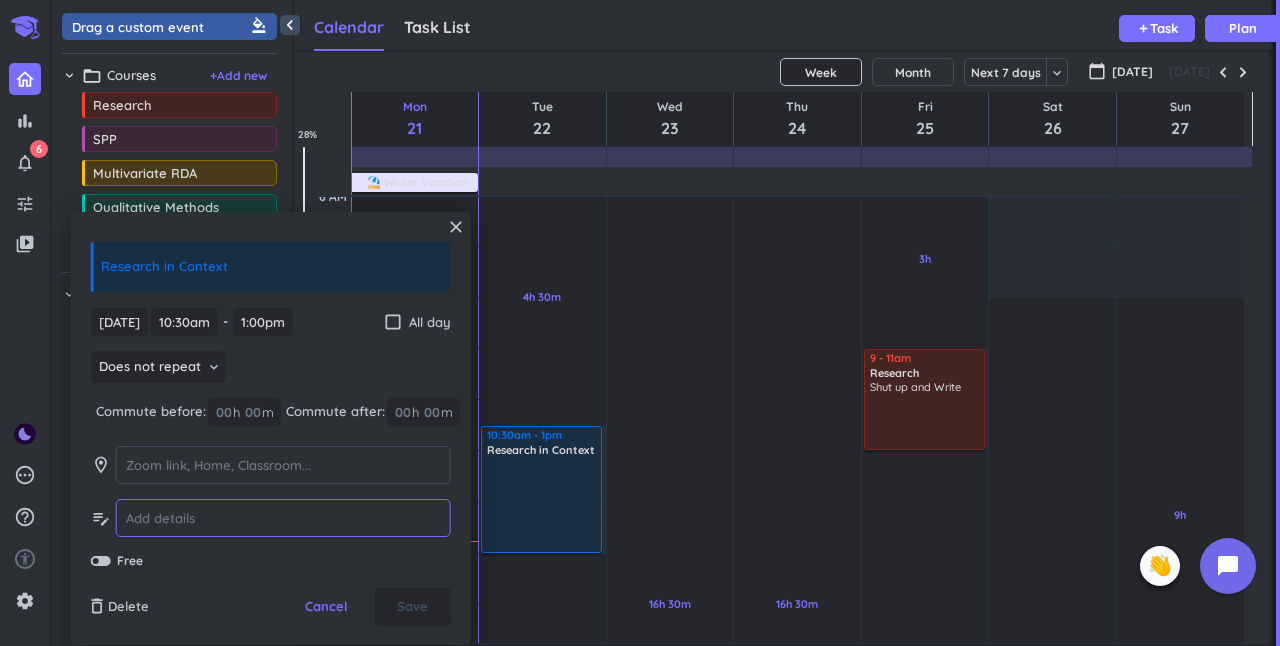 paste on "Introduction to the course & Brief by Client" 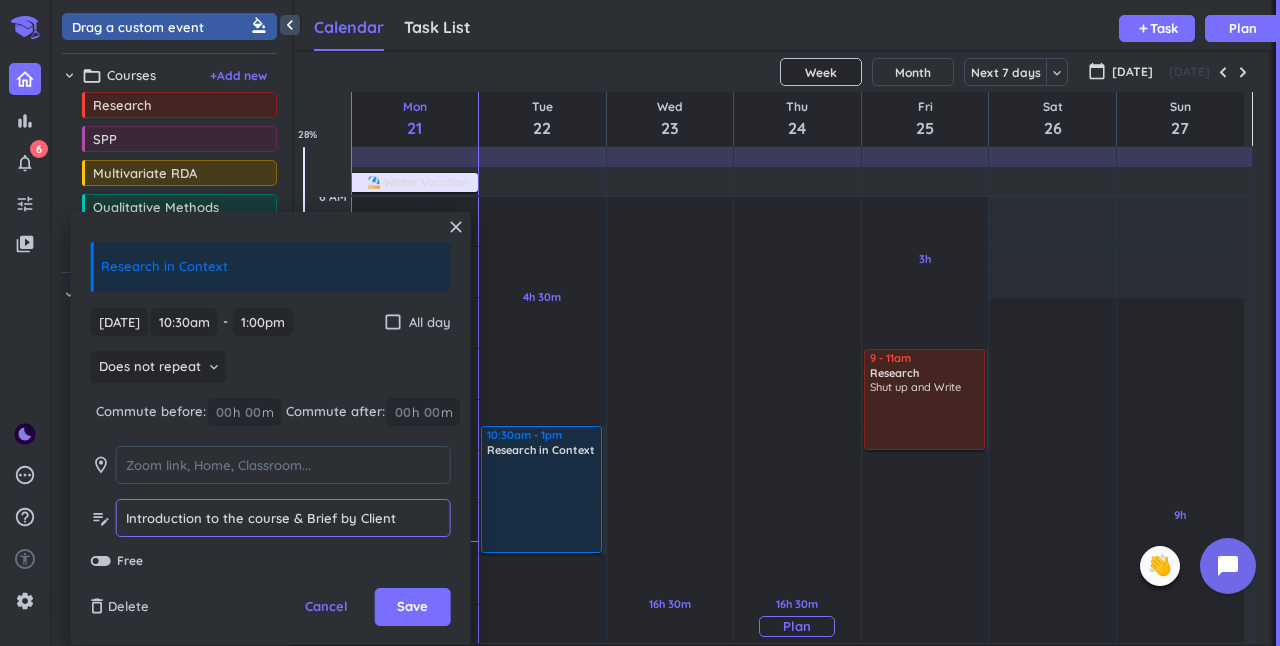 type on "Introduction to the course & Brief by Client" 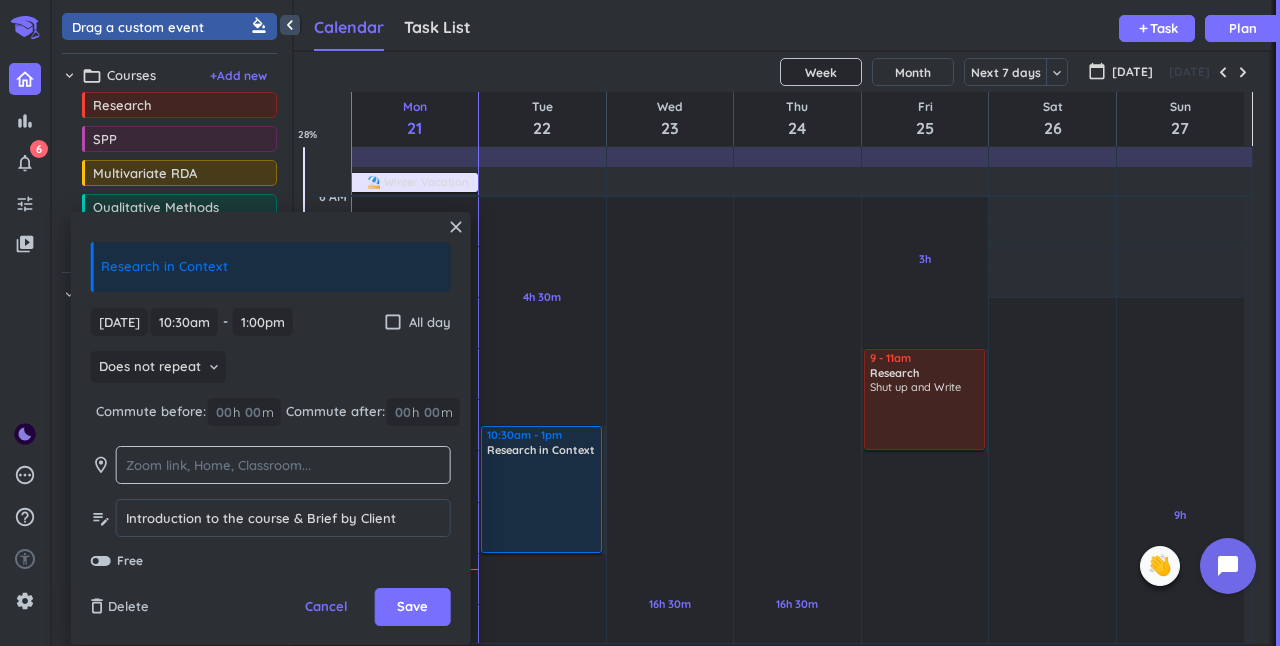 click 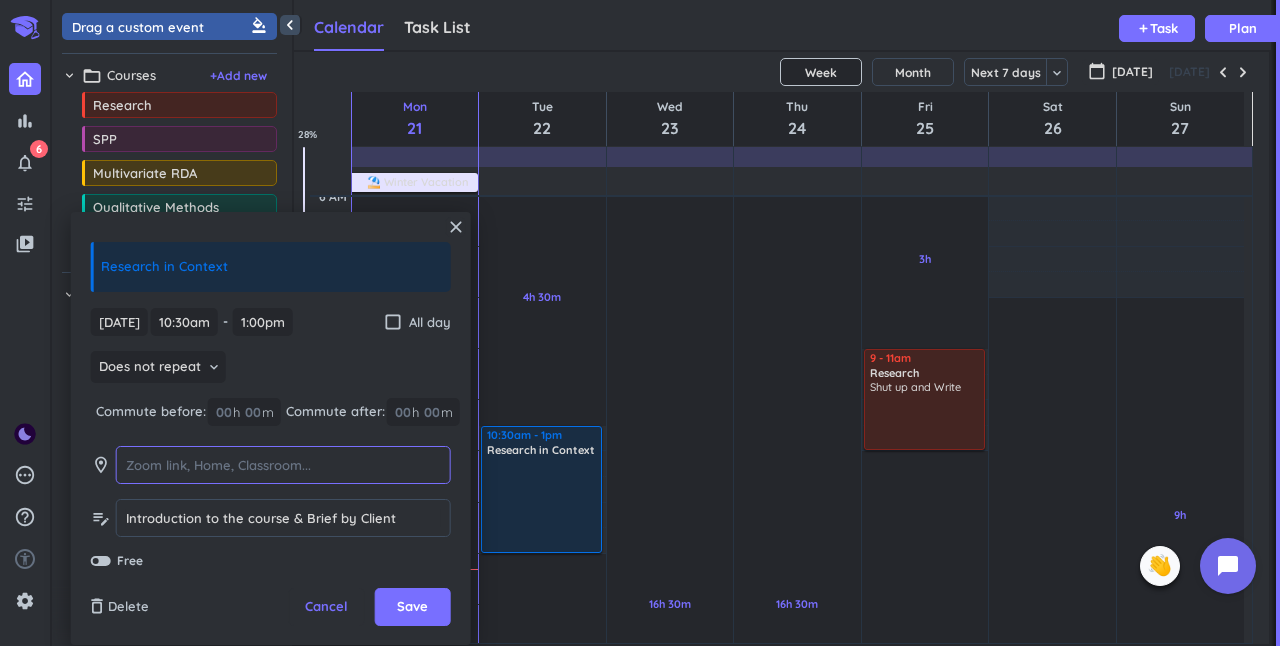 click at bounding box center (283, 465) 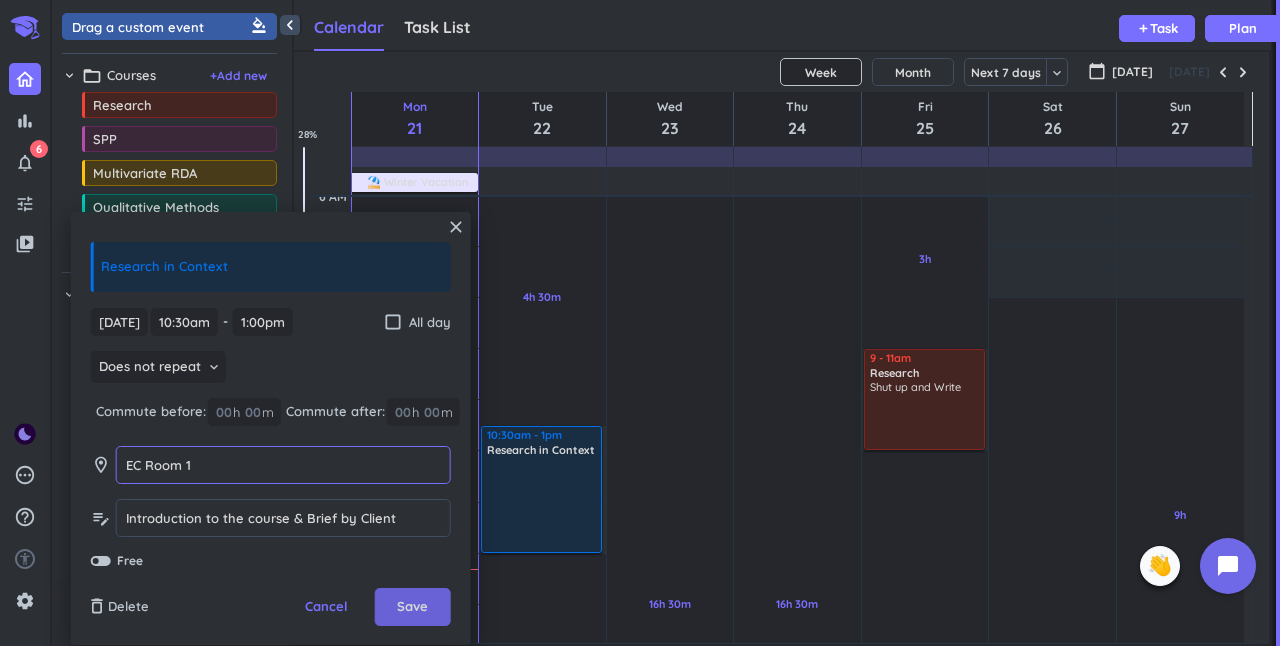 type on "EC Room 1" 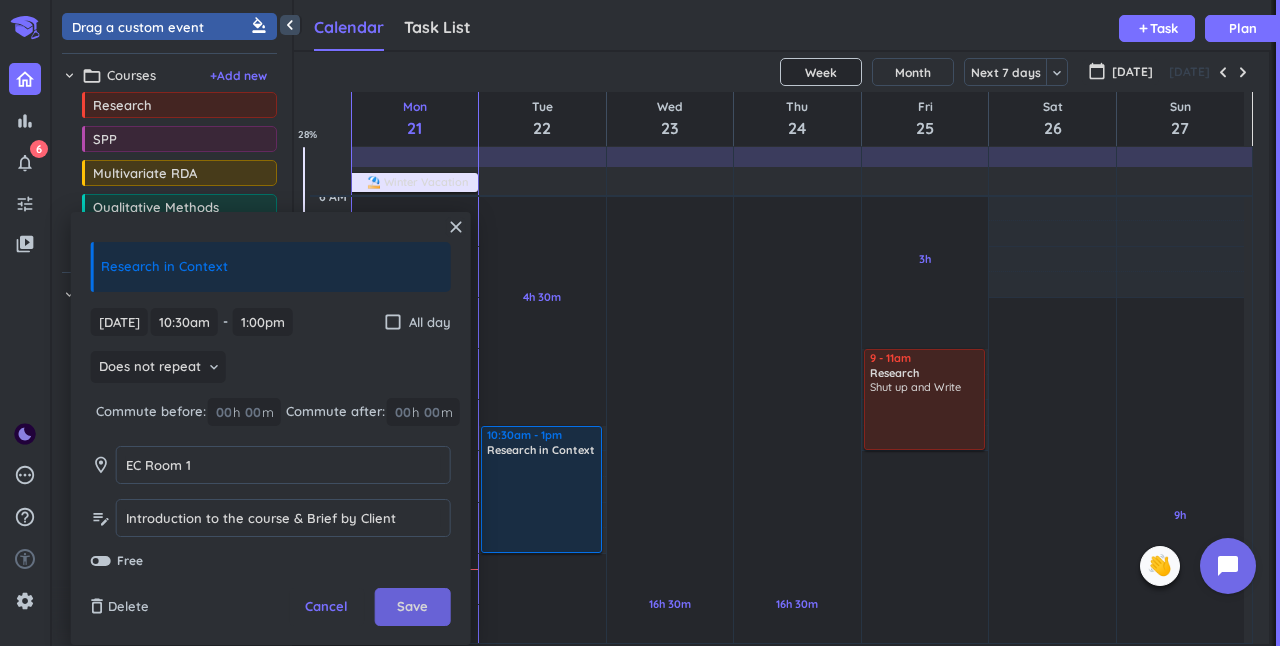click on "Save" at bounding box center [412, 607] 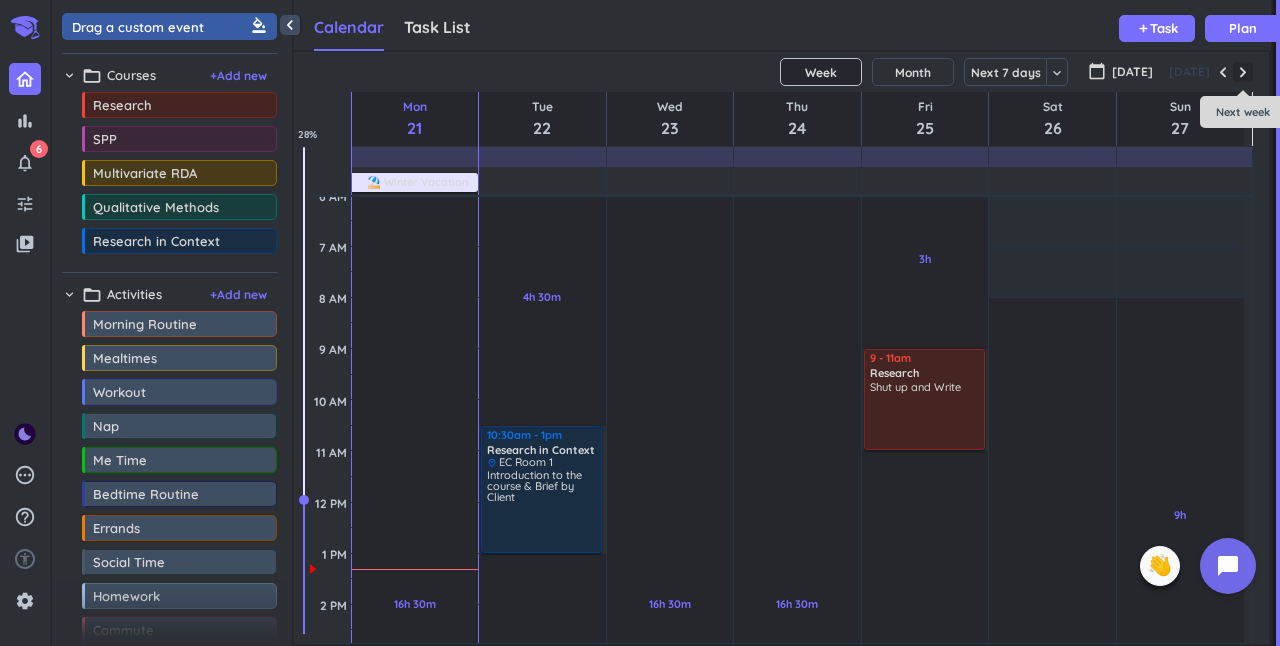 click at bounding box center [1243, 72] 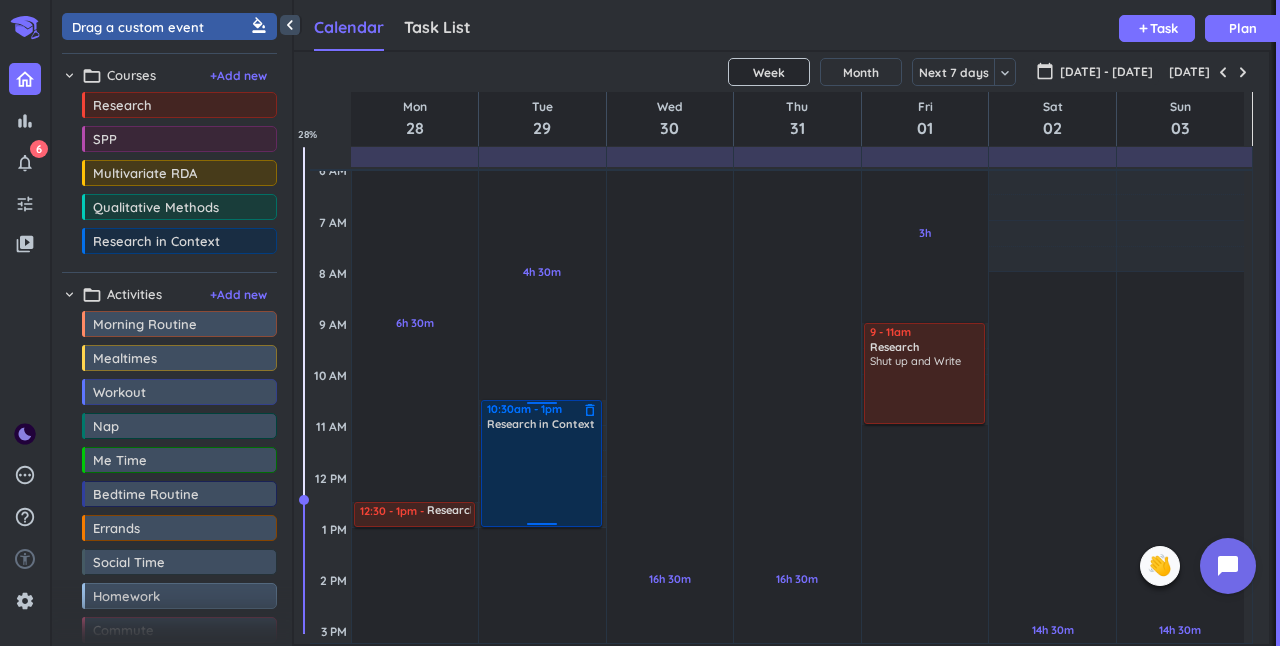 click at bounding box center (542, 478) 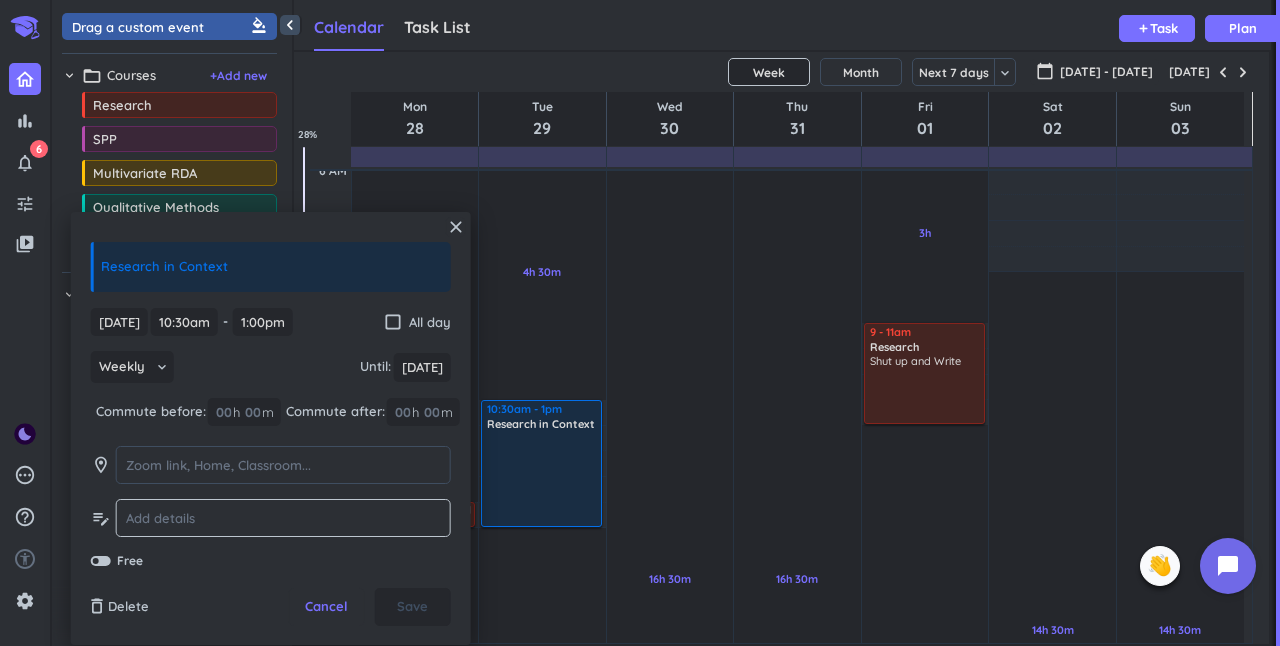 click 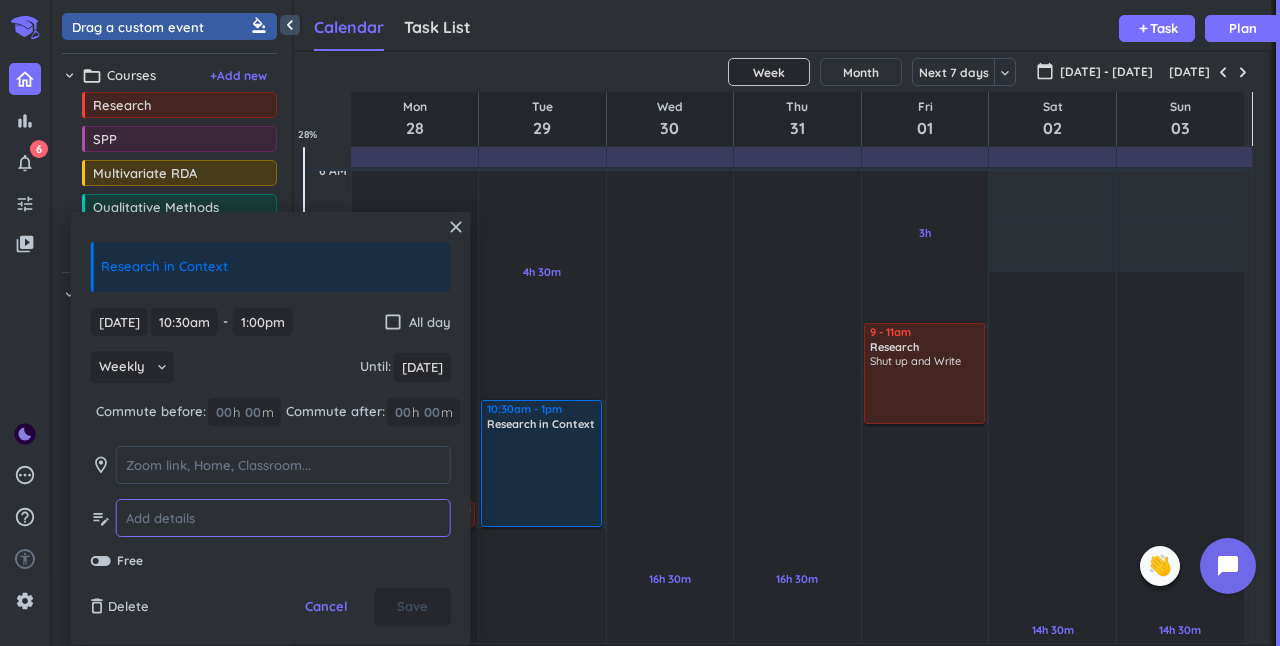 click at bounding box center [283, 518] 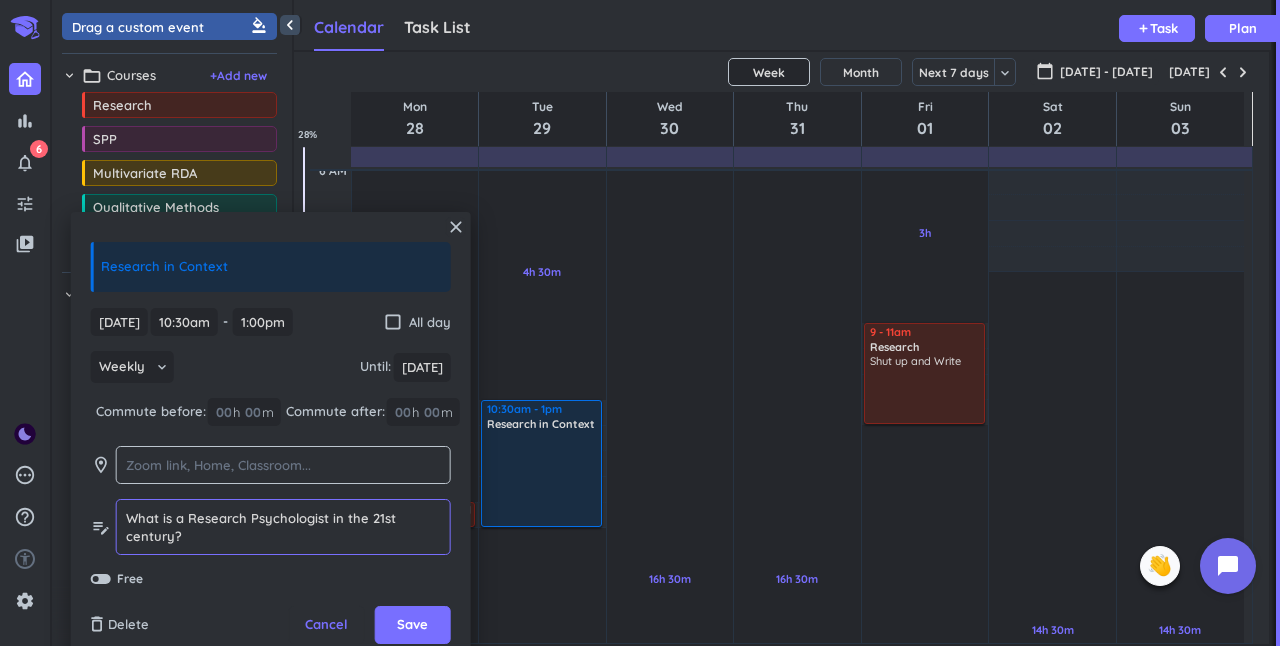 type on "What is a Research Psychologist in the 21st century?" 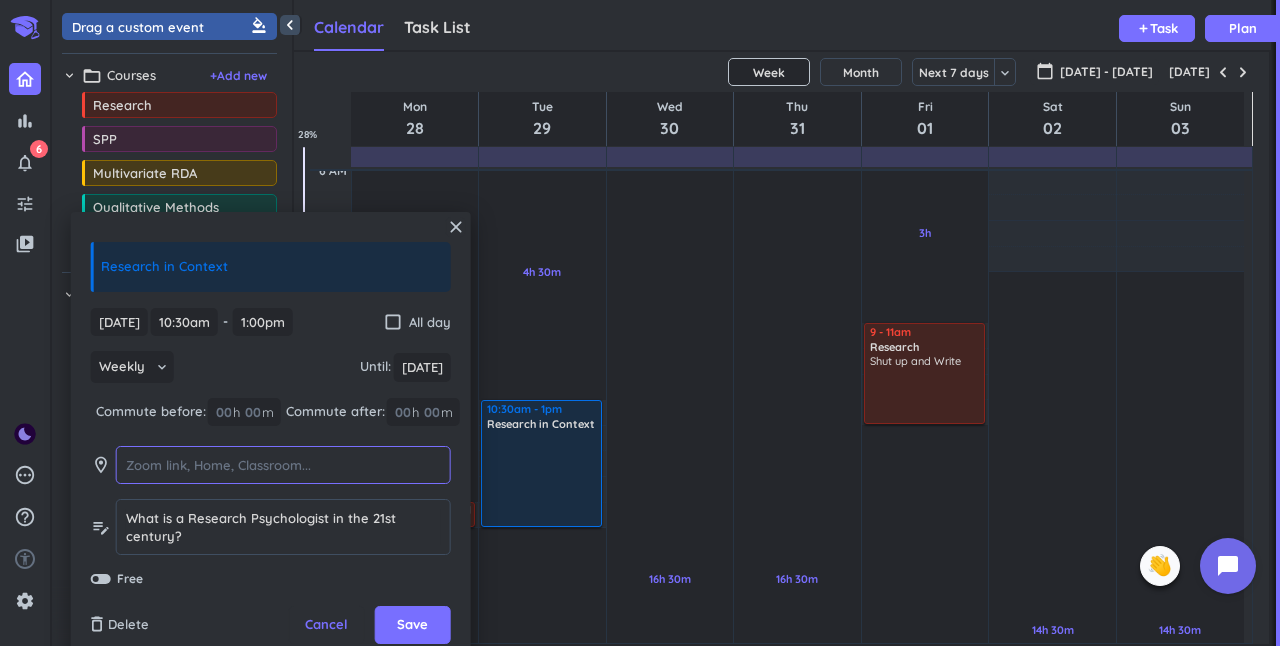 click at bounding box center (283, 465) 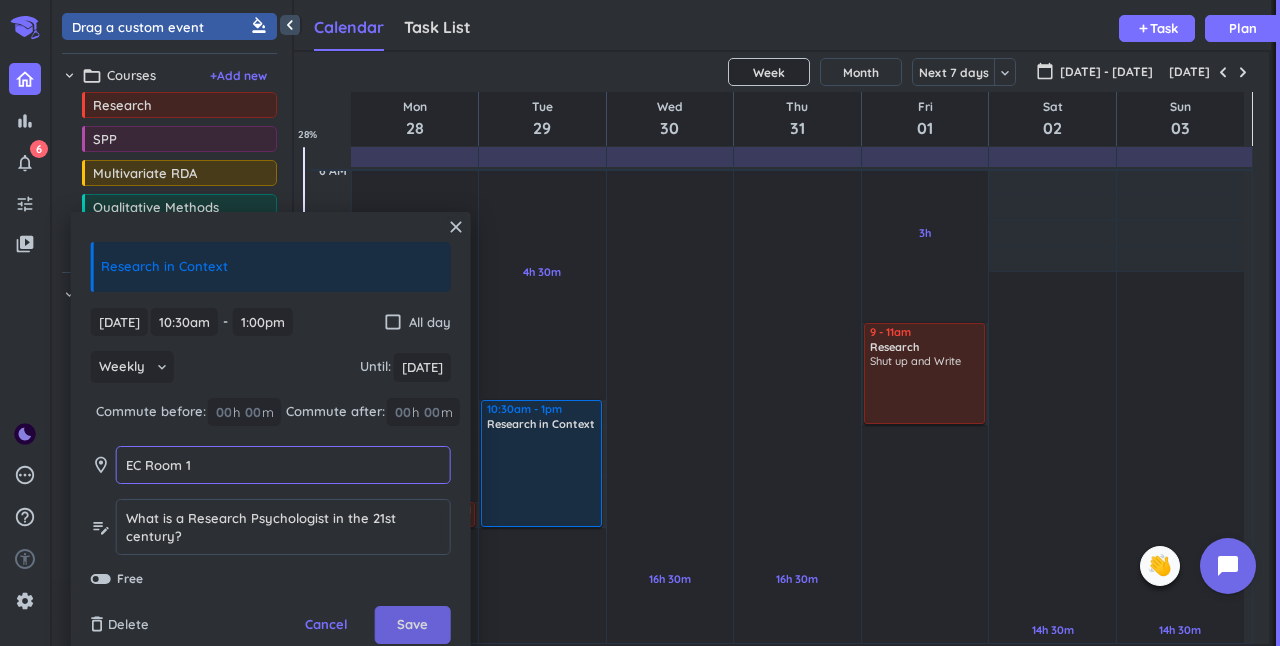 type on "EC Room 1" 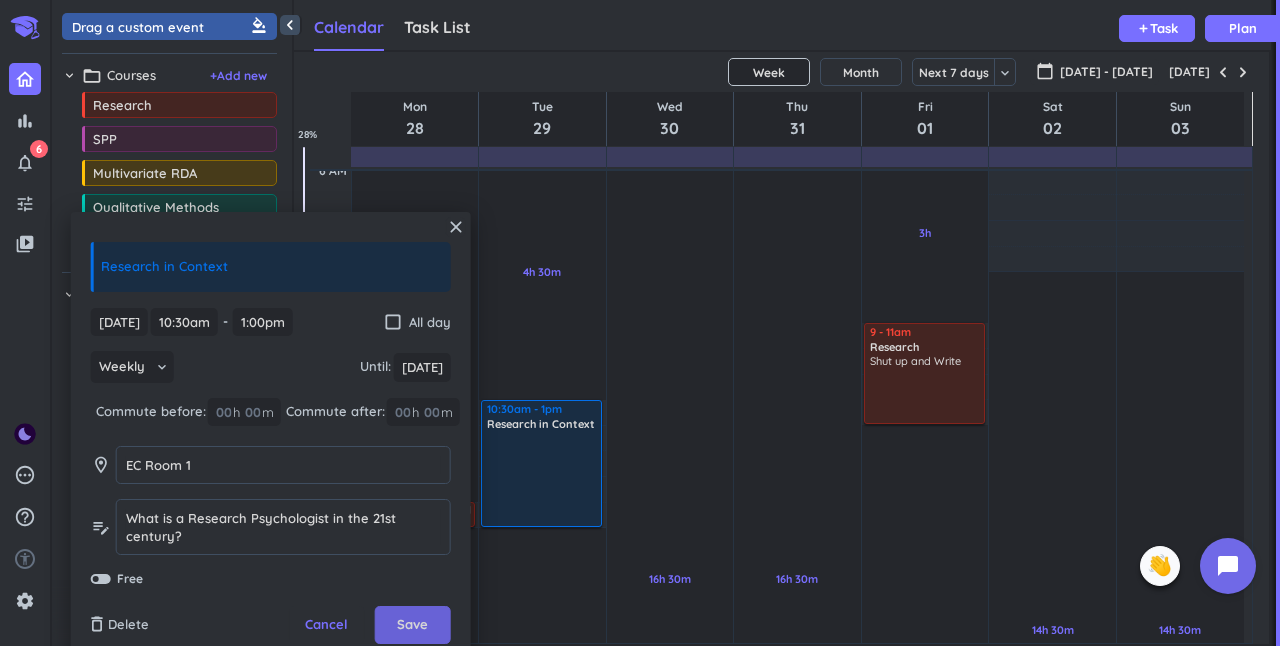 click on "Save" at bounding box center [412, 625] 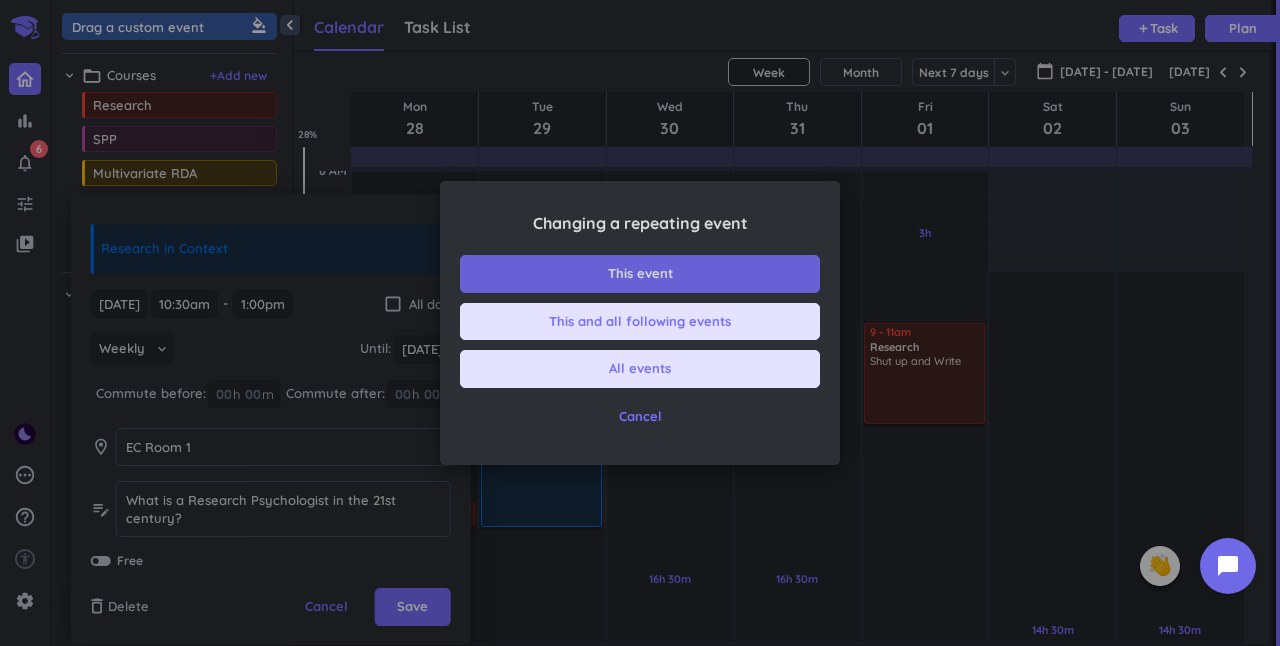 click on "This event" at bounding box center [640, 274] 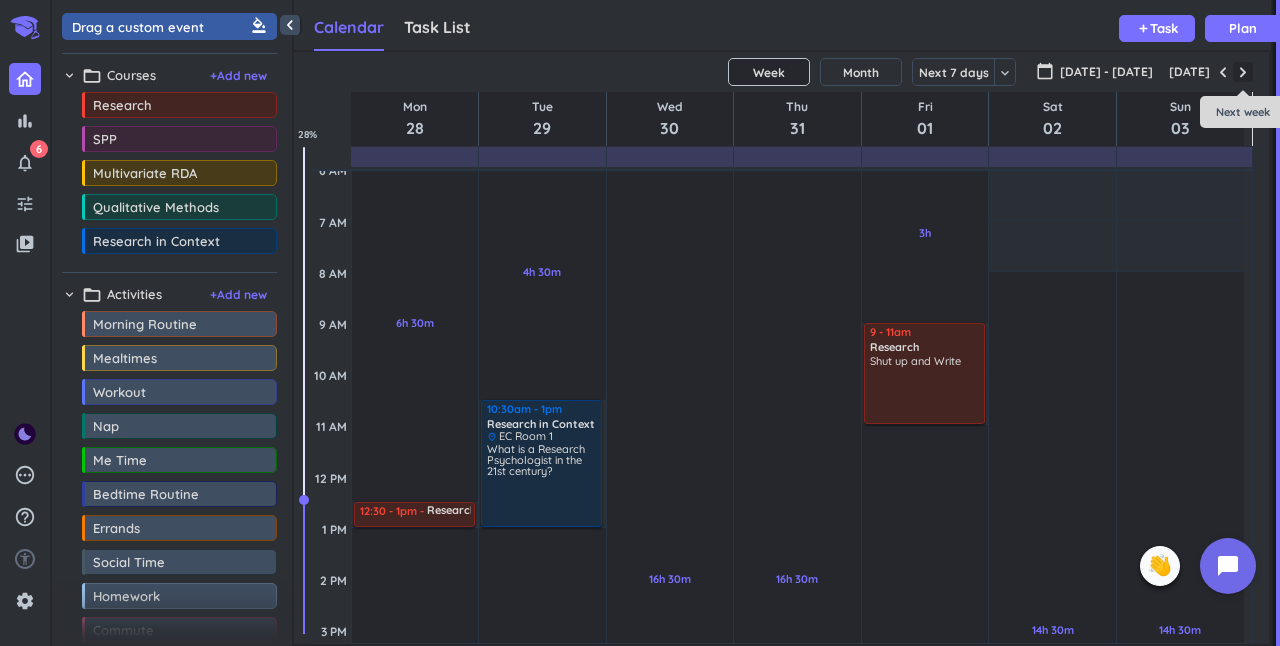 click at bounding box center [1243, 72] 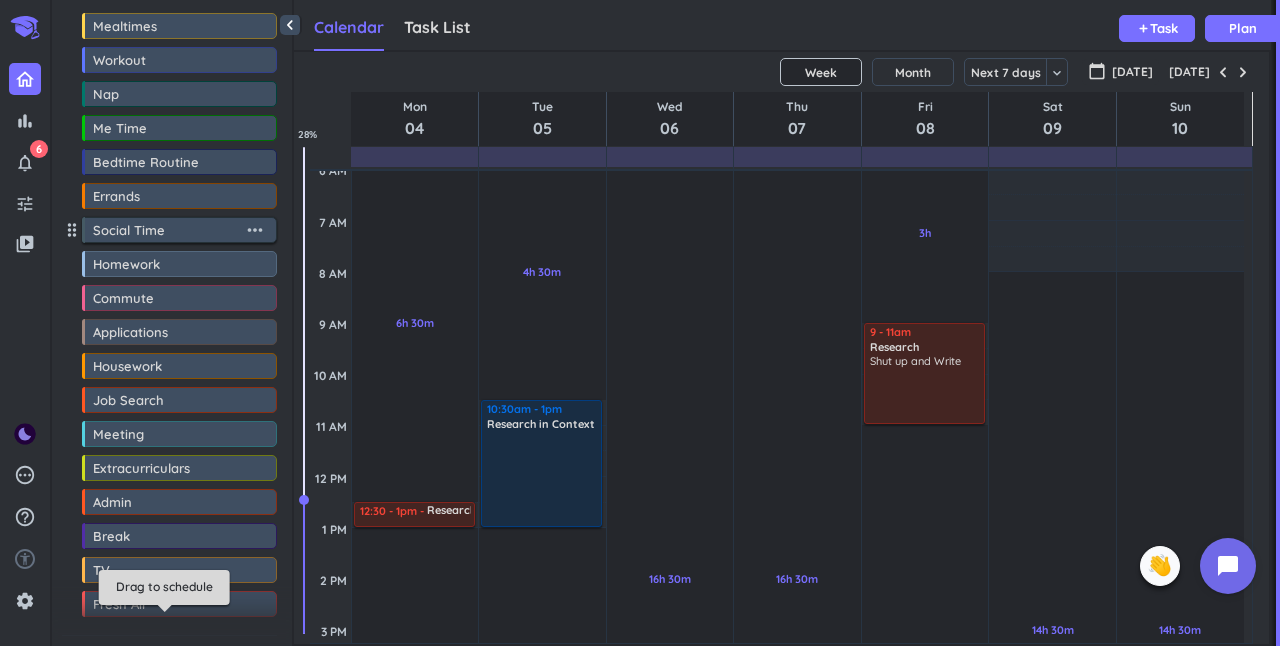 scroll, scrollTop: 297, scrollLeft: 0, axis: vertical 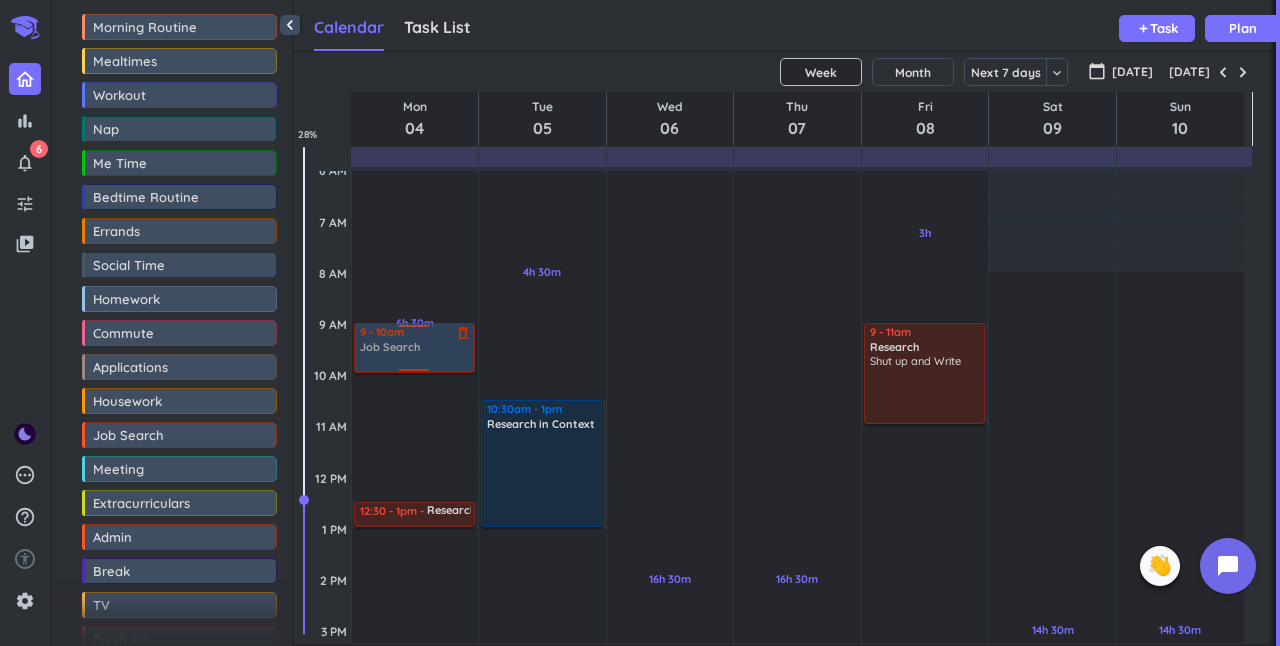 drag, startPoint x: 126, startPoint y: 439, endPoint x: 423, endPoint y: 325, distance: 318.12732 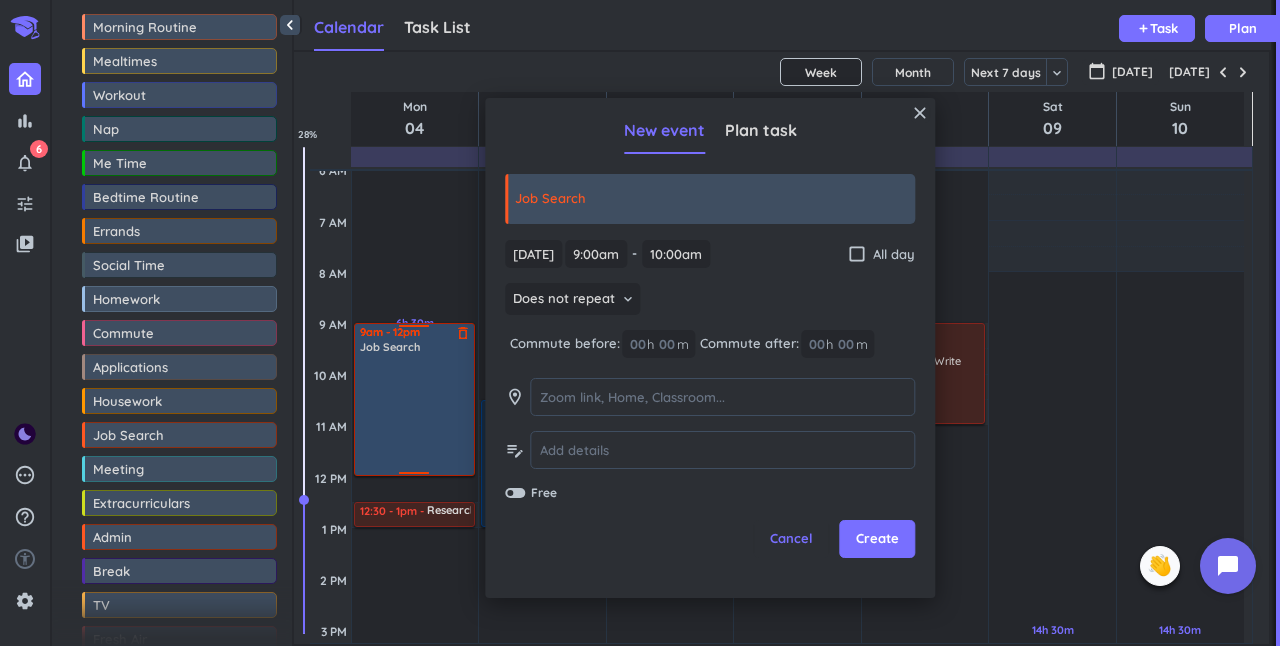 drag, startPoint x: 412, startPoint y: 368, endPoint x: 408, endPoint y: 470, distance: 102.0784 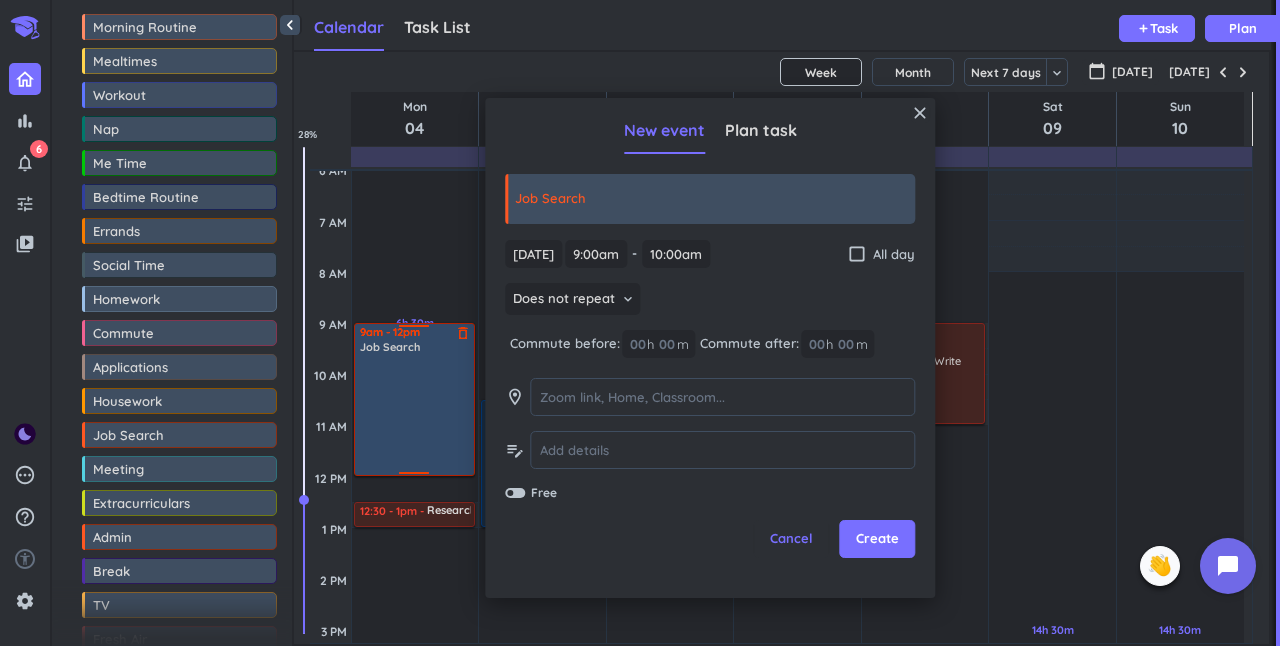 click on "6h 30m Past due Plan 9h 30m Past due Plan Adjust Awake Time Adjust Awake Time 9 - 10am Job Search delete_outline 12:30 - 1pm Research delete_outline place Teams Recurring meeting with [PERSON_NAME] 9am - 12pm Job Search delete_outline" at bounding box center [415, 681] 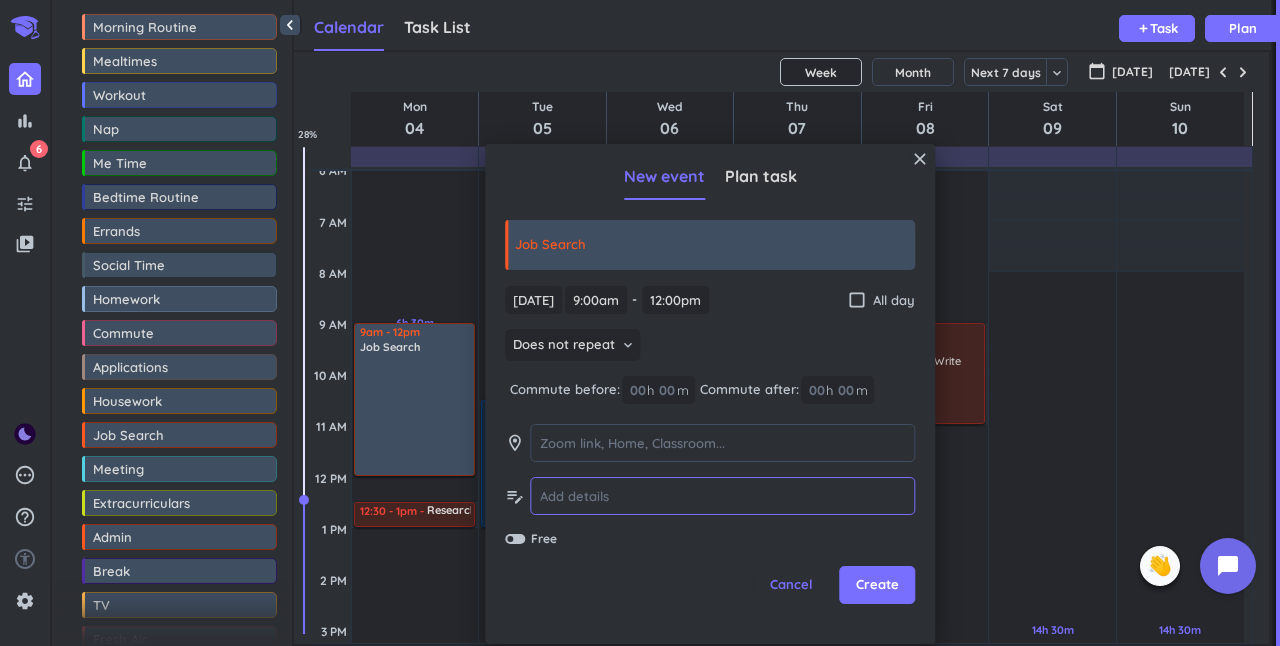 click at bounding box center (722, 496) 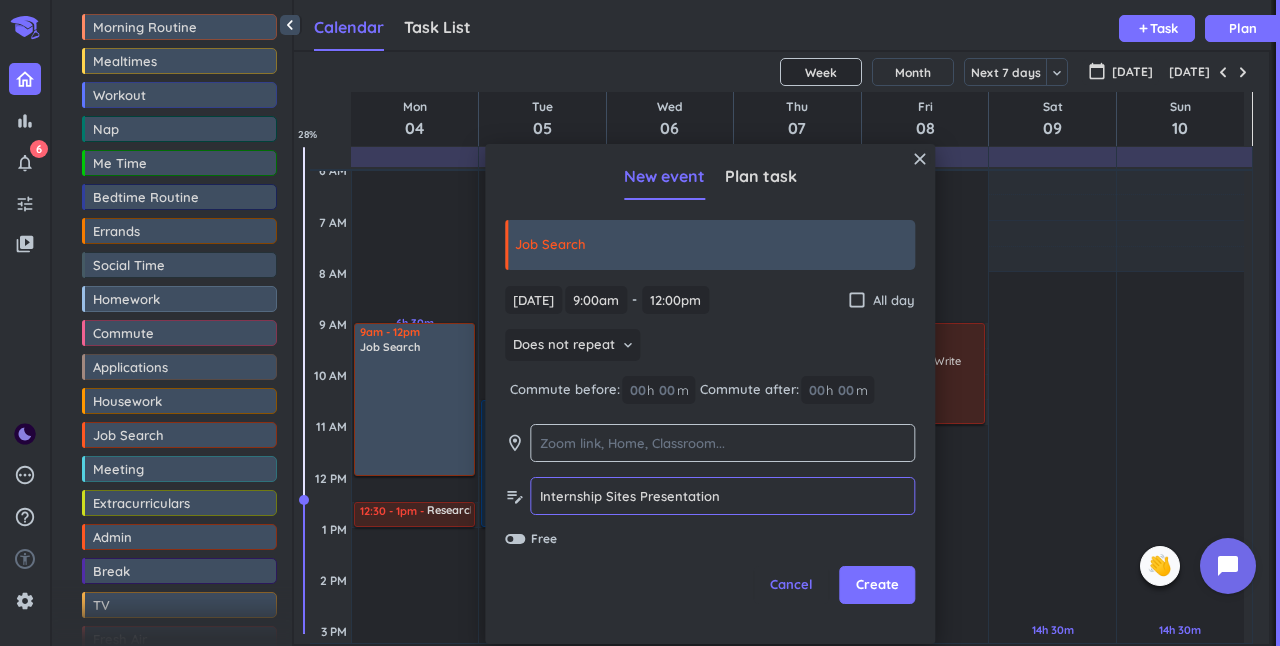 type on "Internship Sites Presentation" 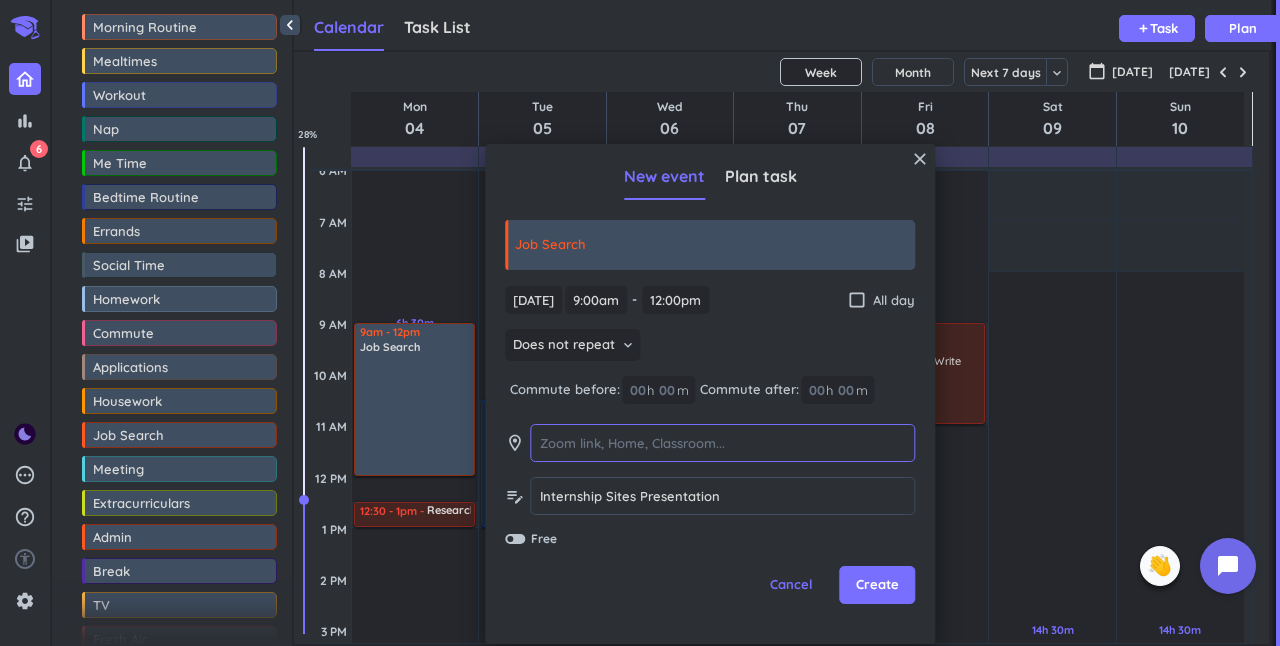 click at bounding box center (722, 443) 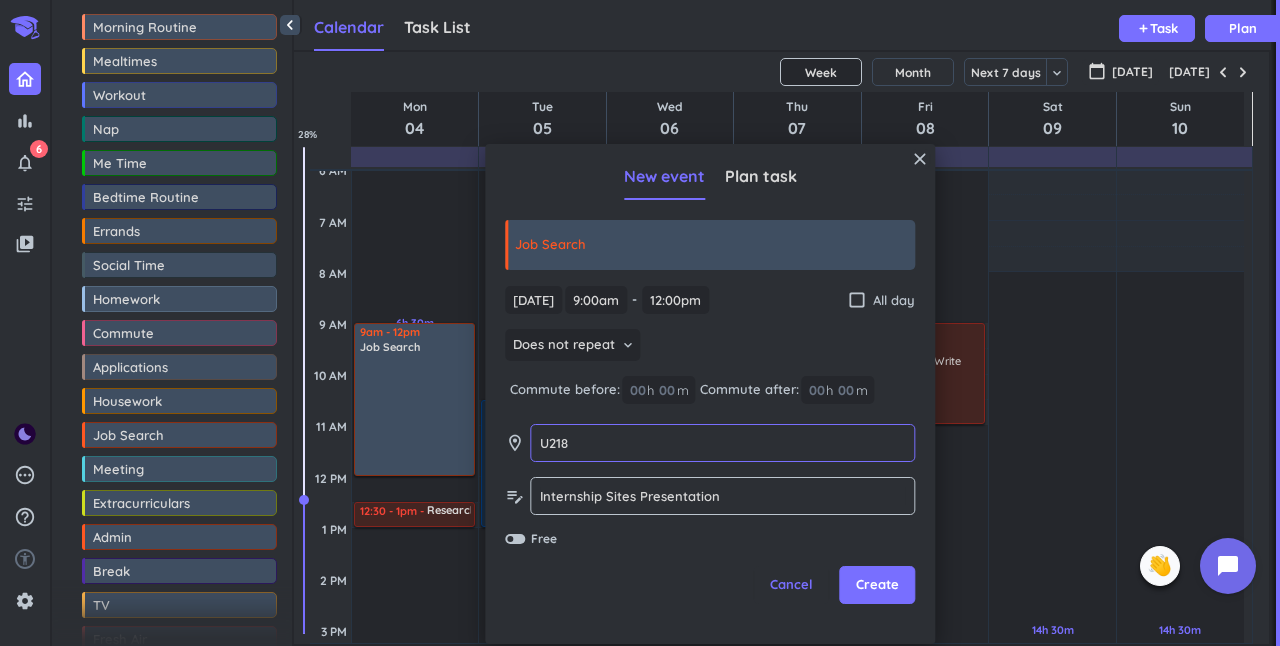 type on "U218" 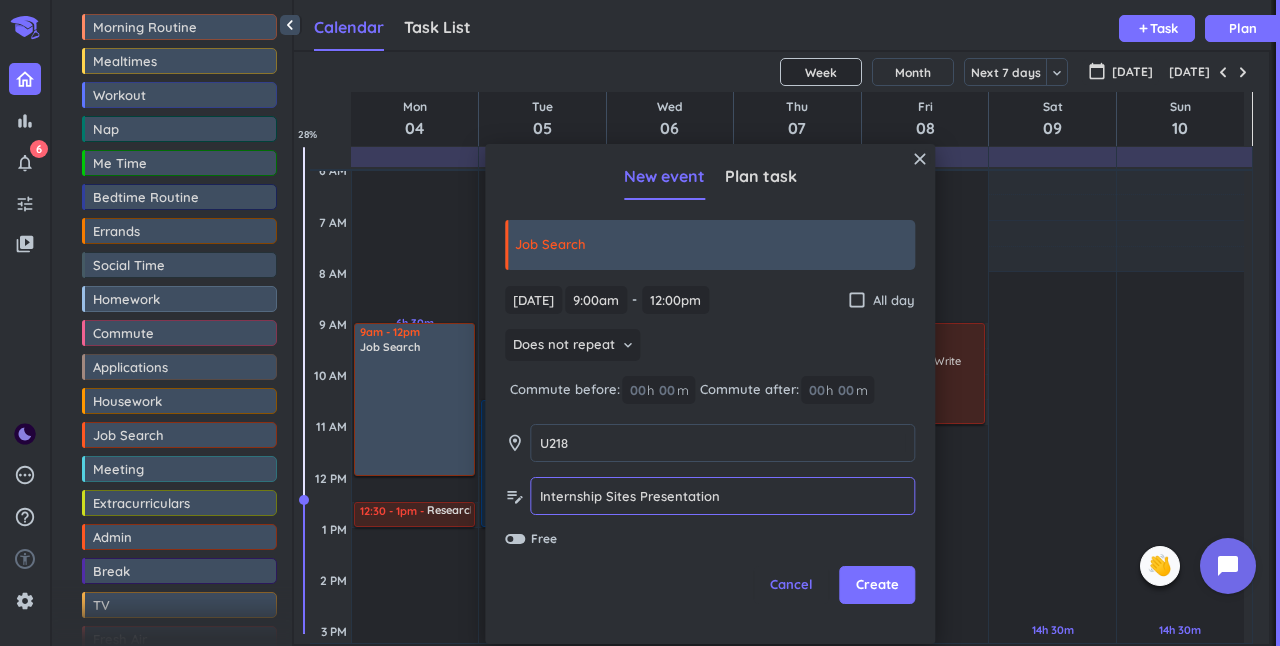 click on "Internship Sites Presentation" at bounding box center [722, 496] 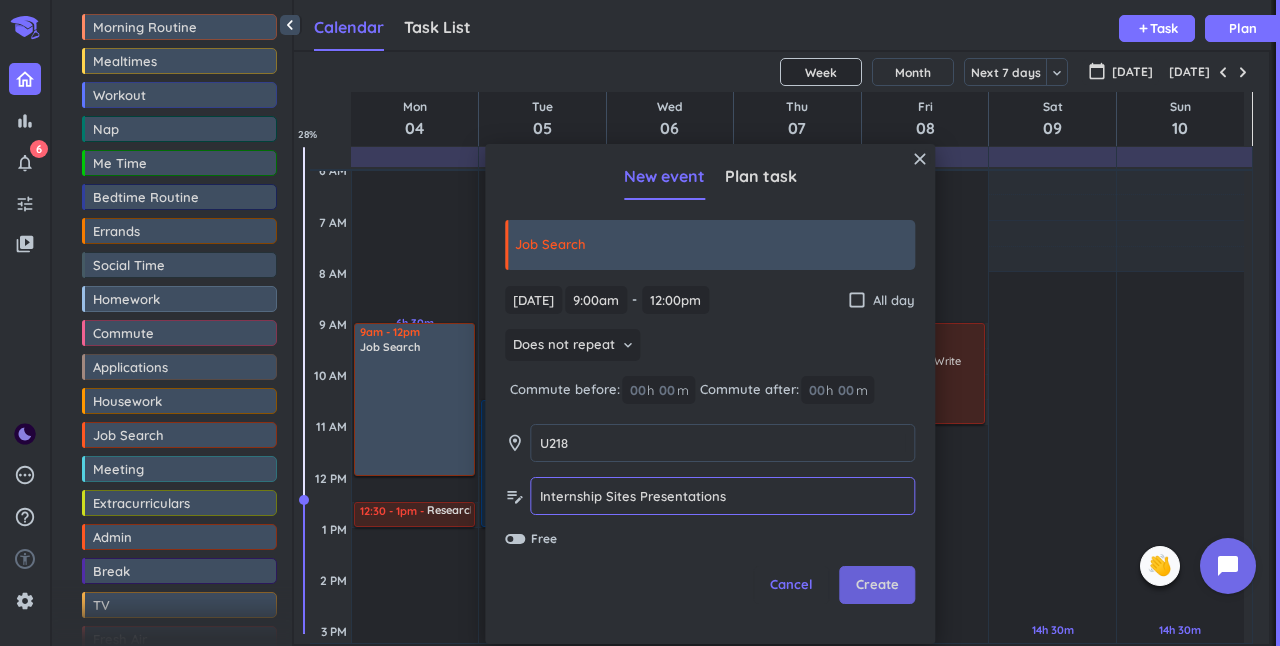 type on "Internship Sites Presentations" 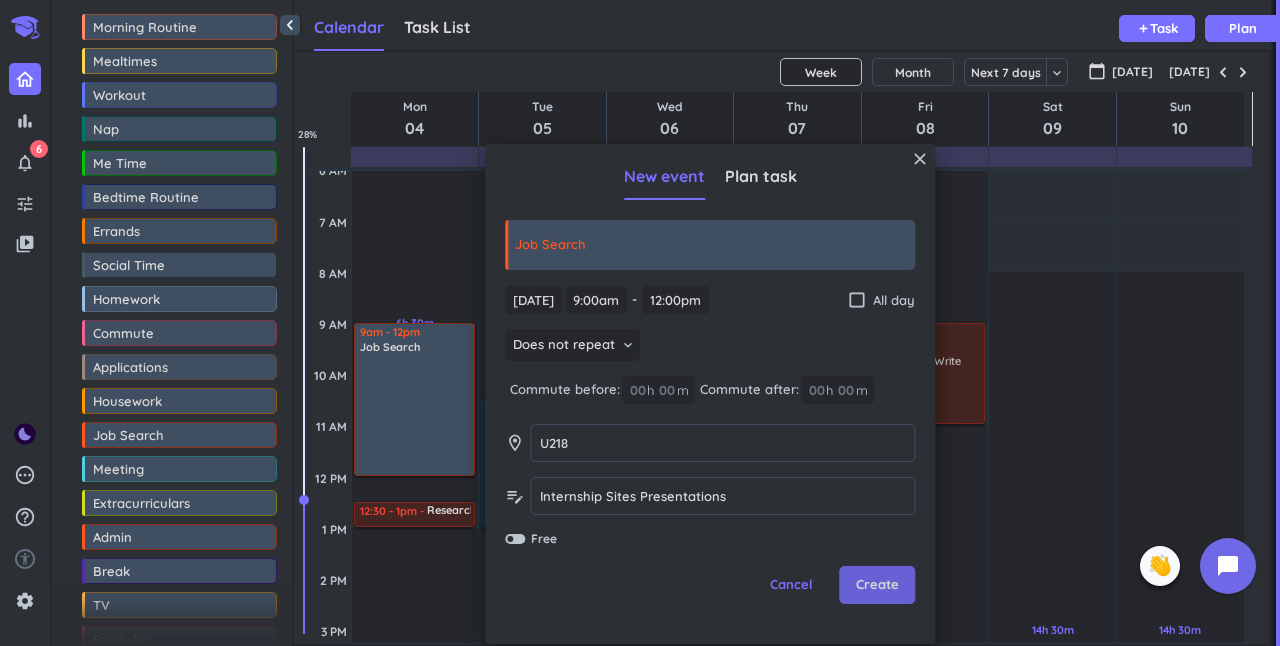 click on "Create" at bounding box center [877, 585] 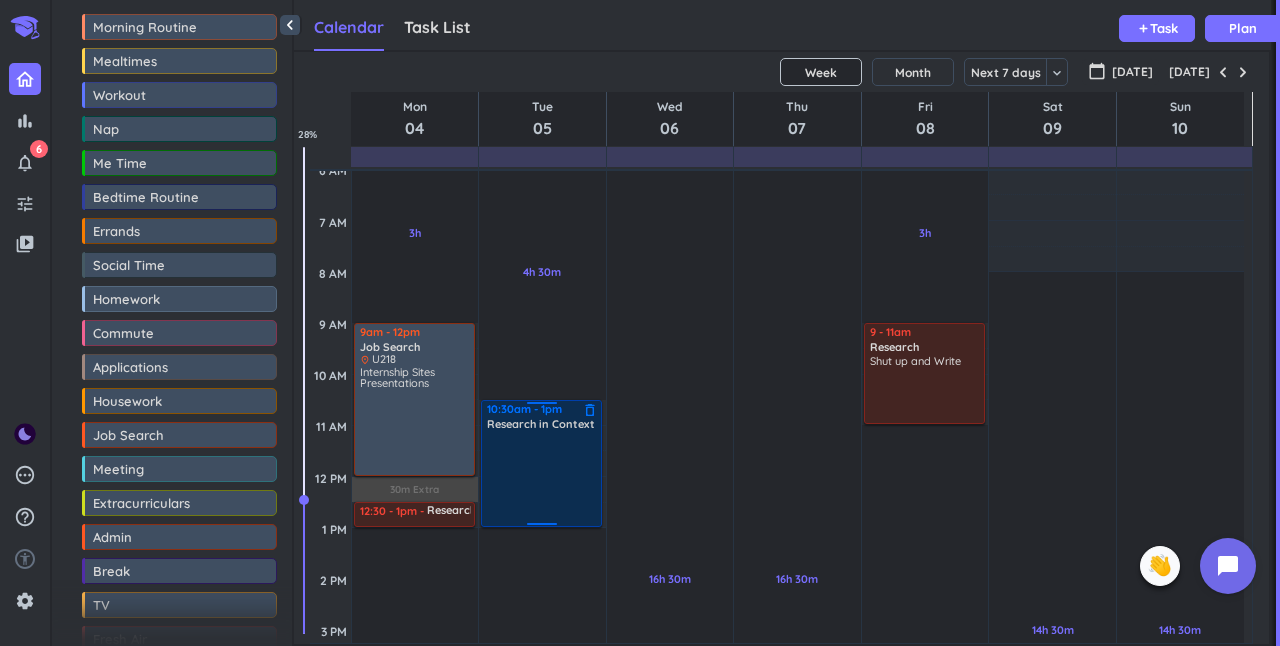 click at bounding box center [542, 478] 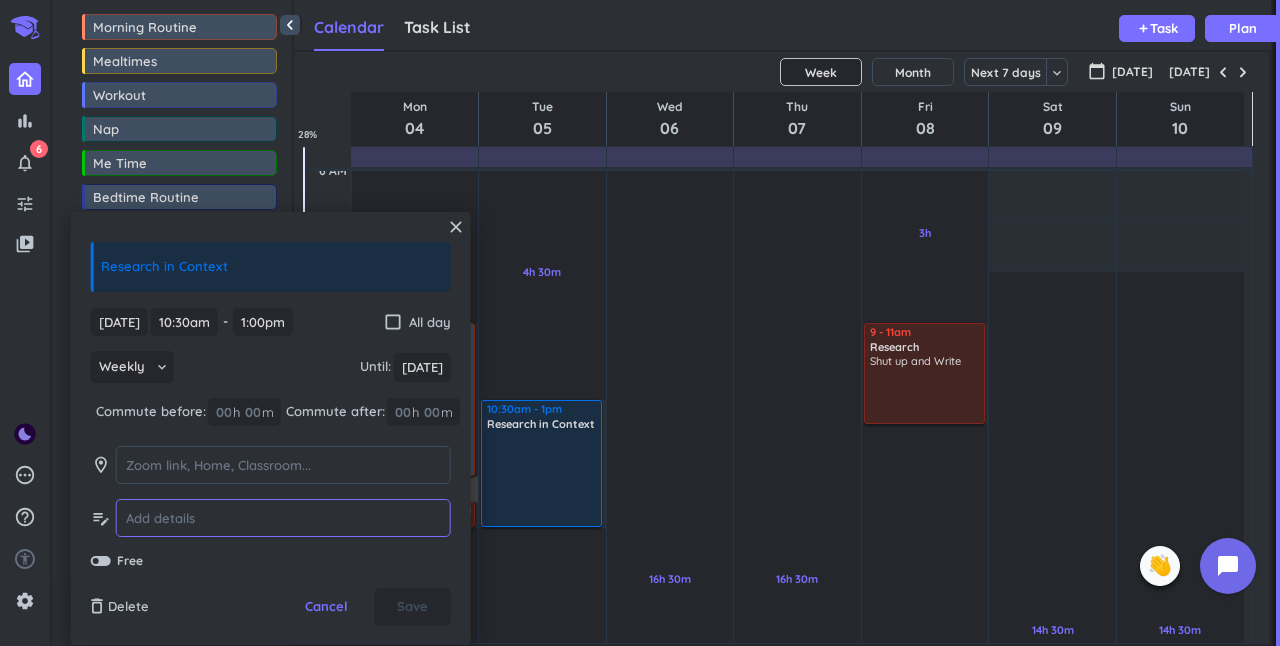 click at bounding box center (283, 518) 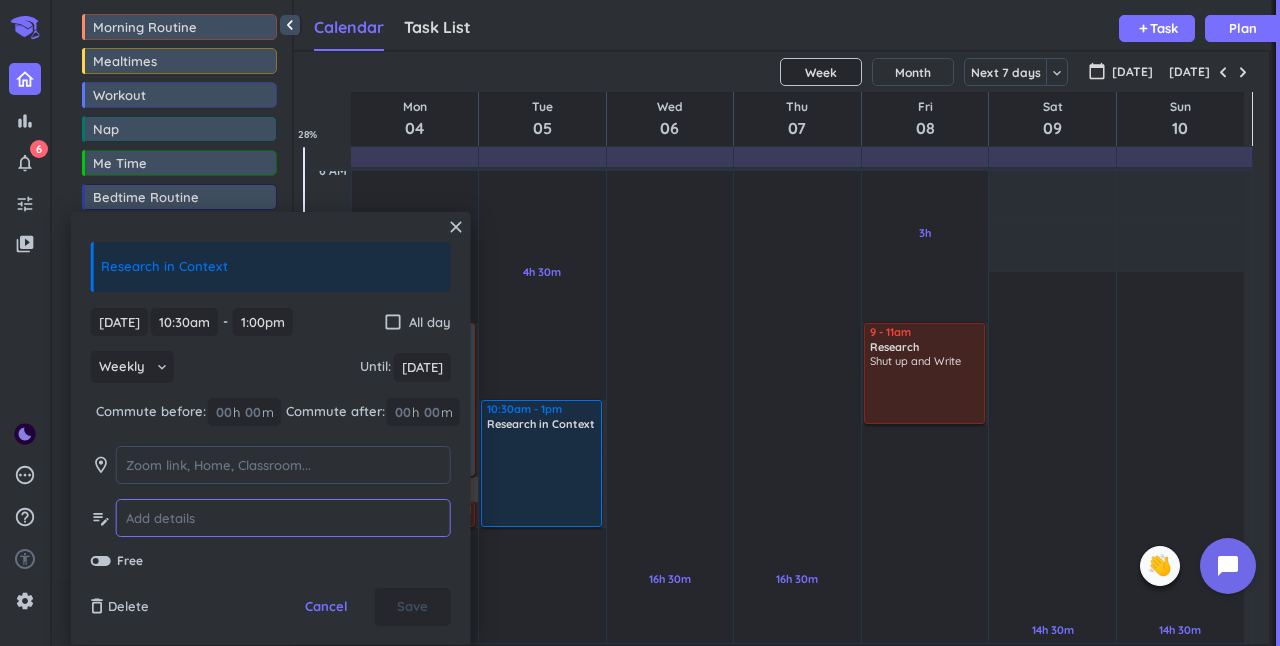 paste on "Project management and stakeholder analysis*" 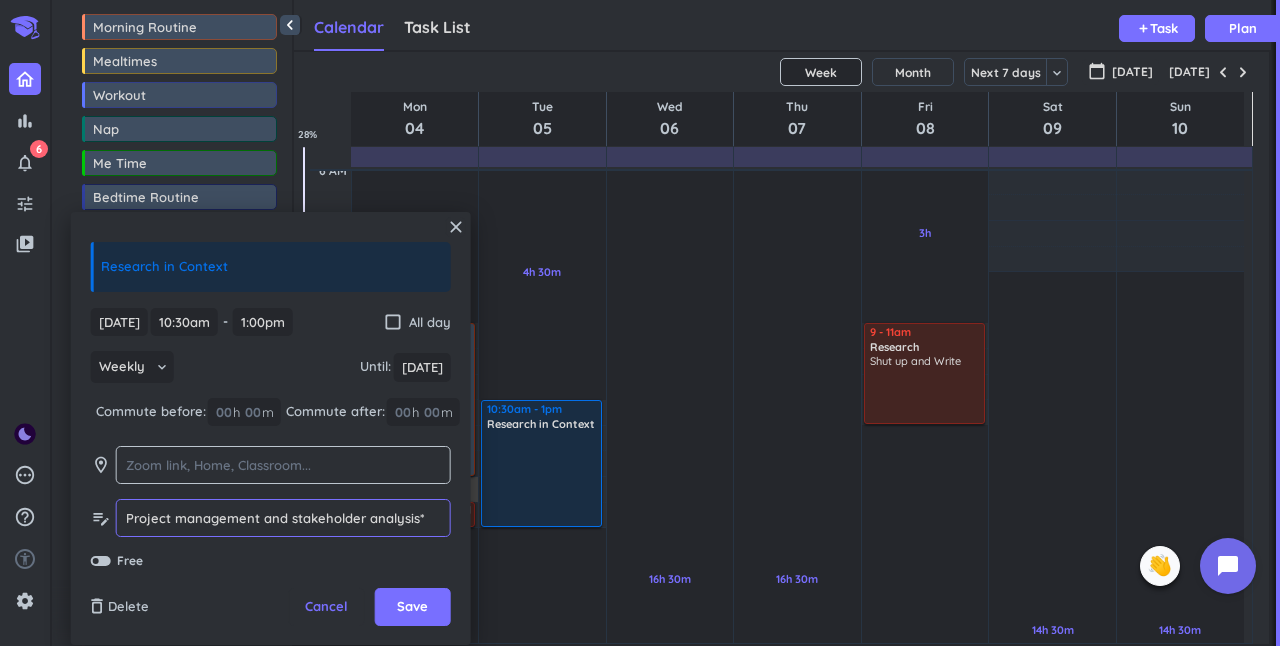 type on "Project management and stakeholder analysis*" 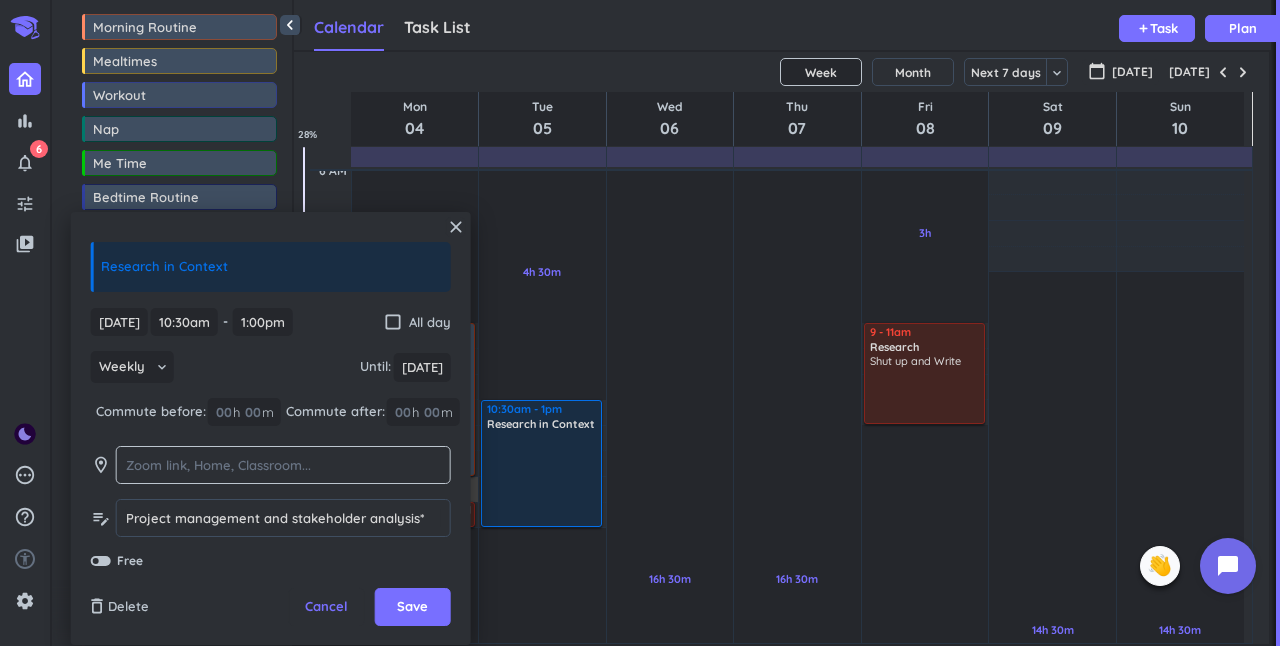 click 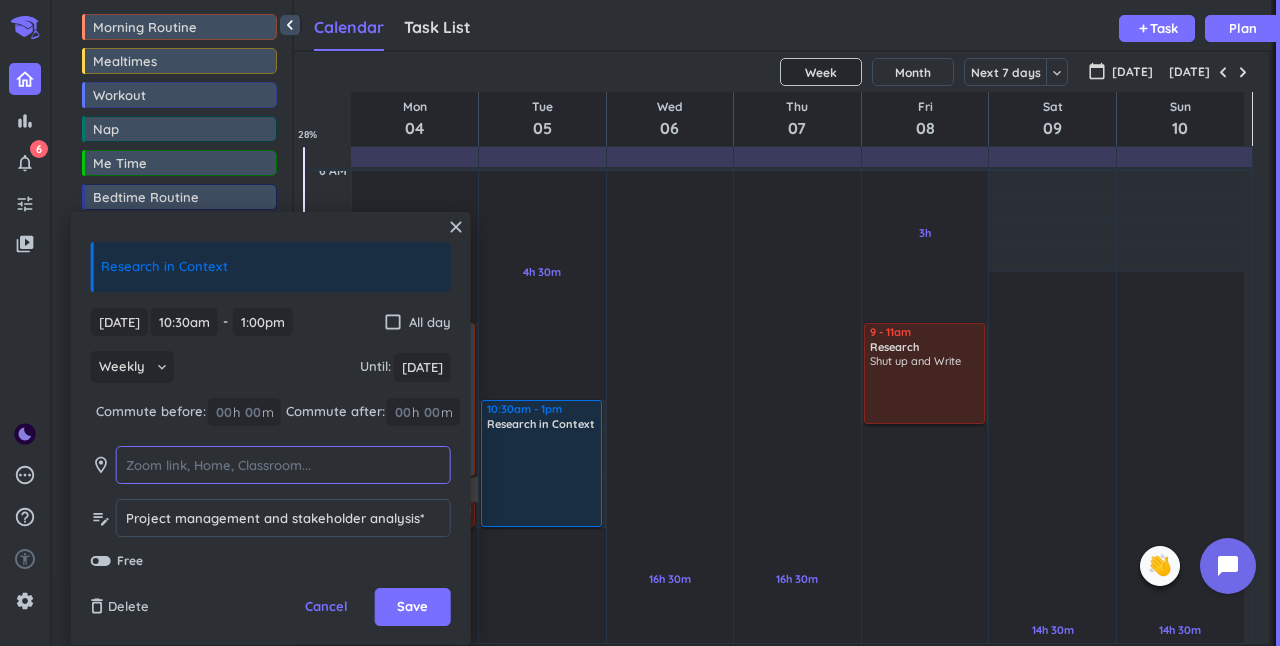 click at bounding box center (283, 465) 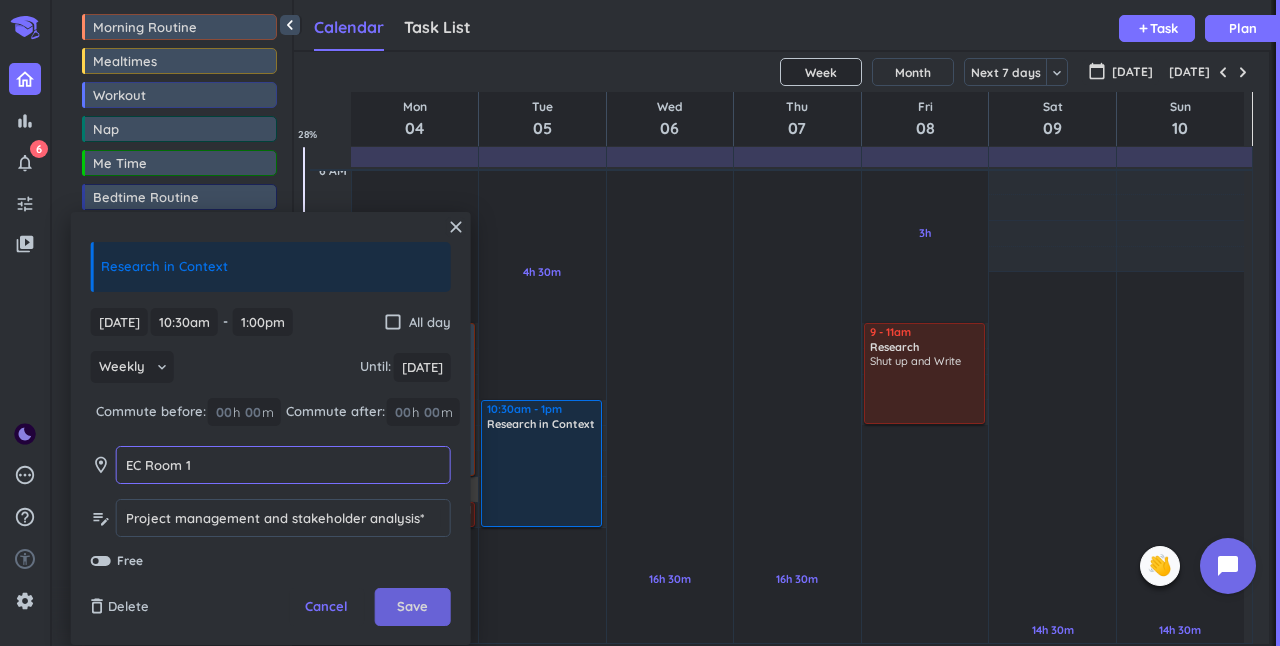type on "EC Room 1" 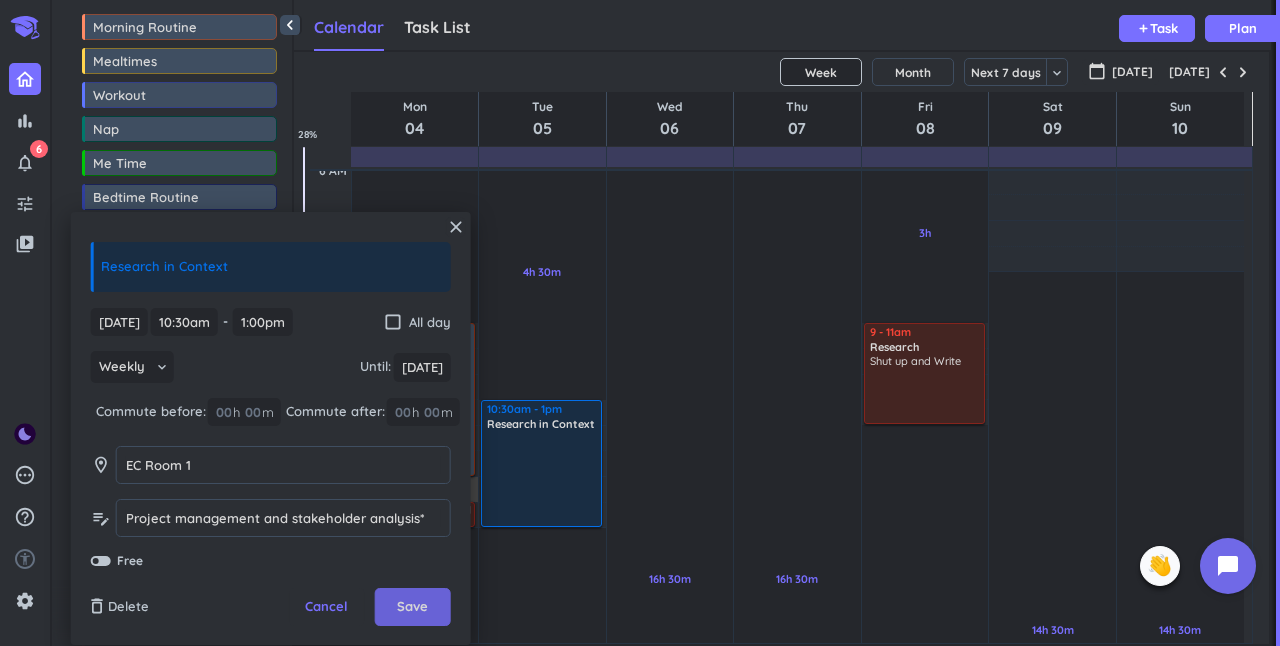 click on "Save" at bounding box center [412, 607] 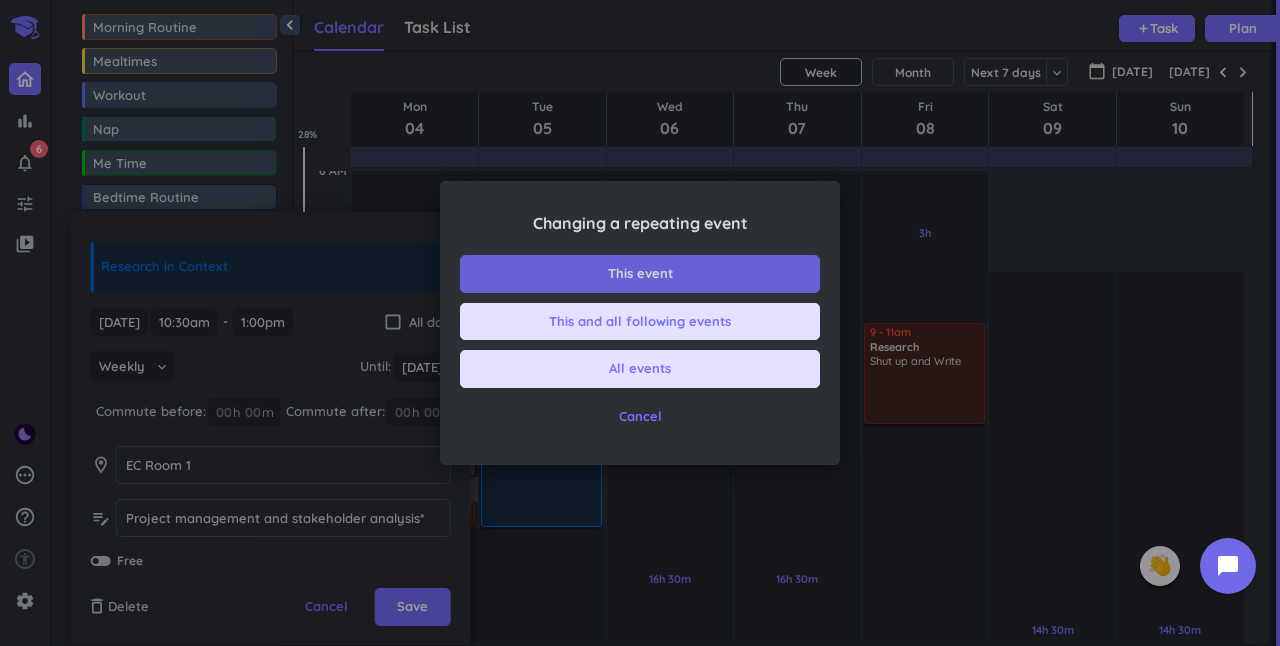 click on "This event" at bounding box center (640, 274) 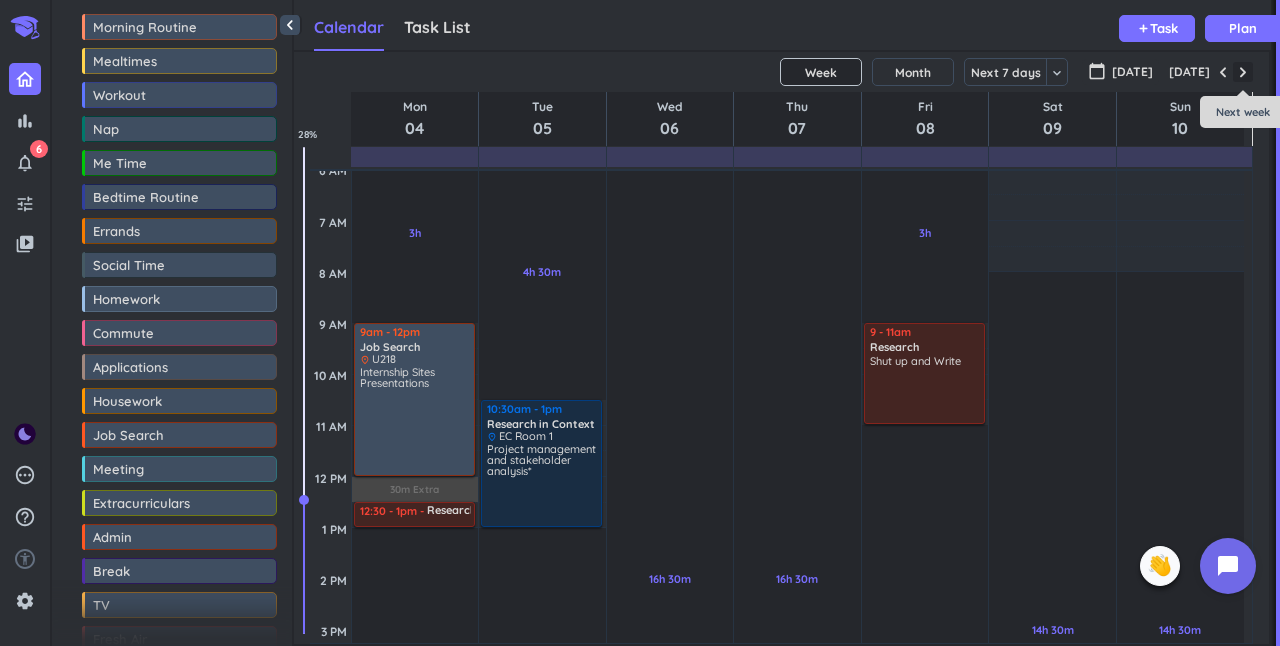 click at bounding box center (1243, 72) 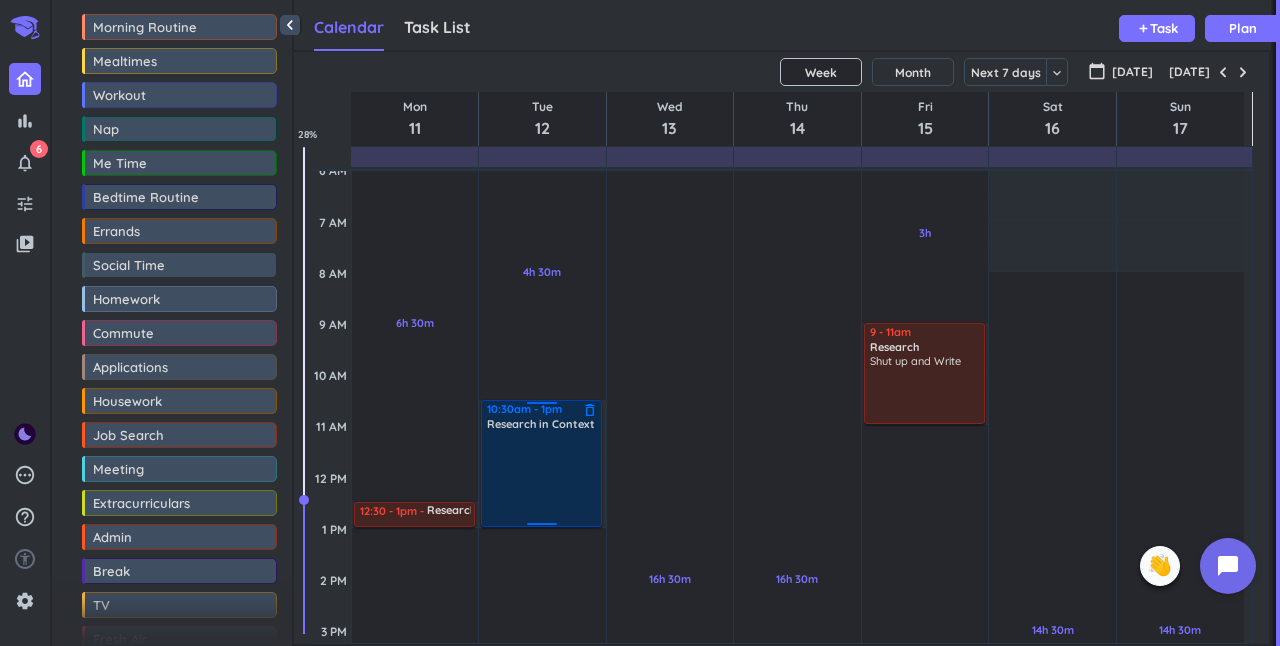 click at bounding box center (542, 478) 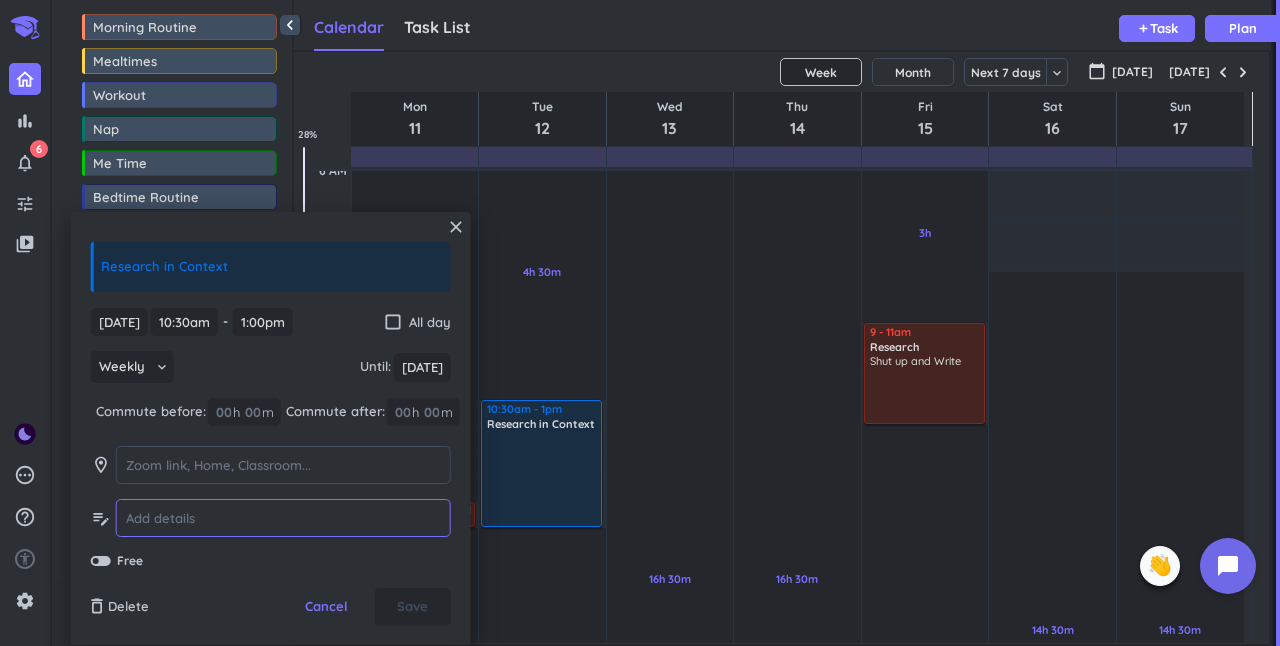 click at bounding box center [283, 518] 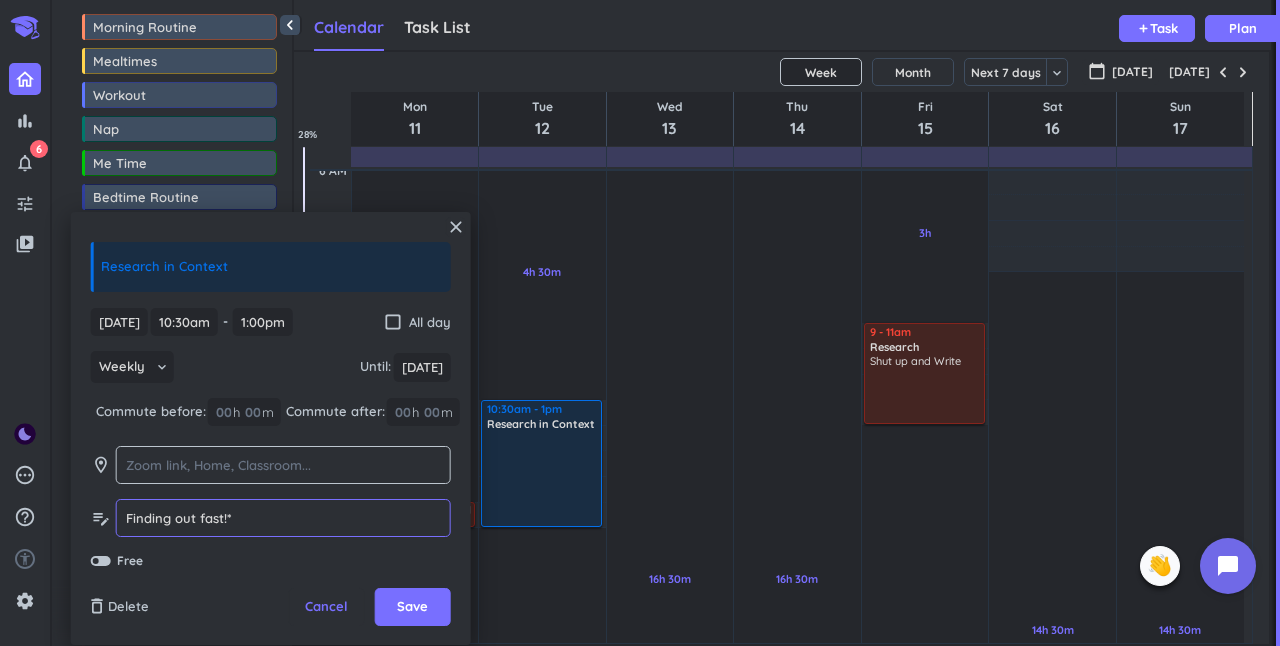 type on "Finding out fast!*" 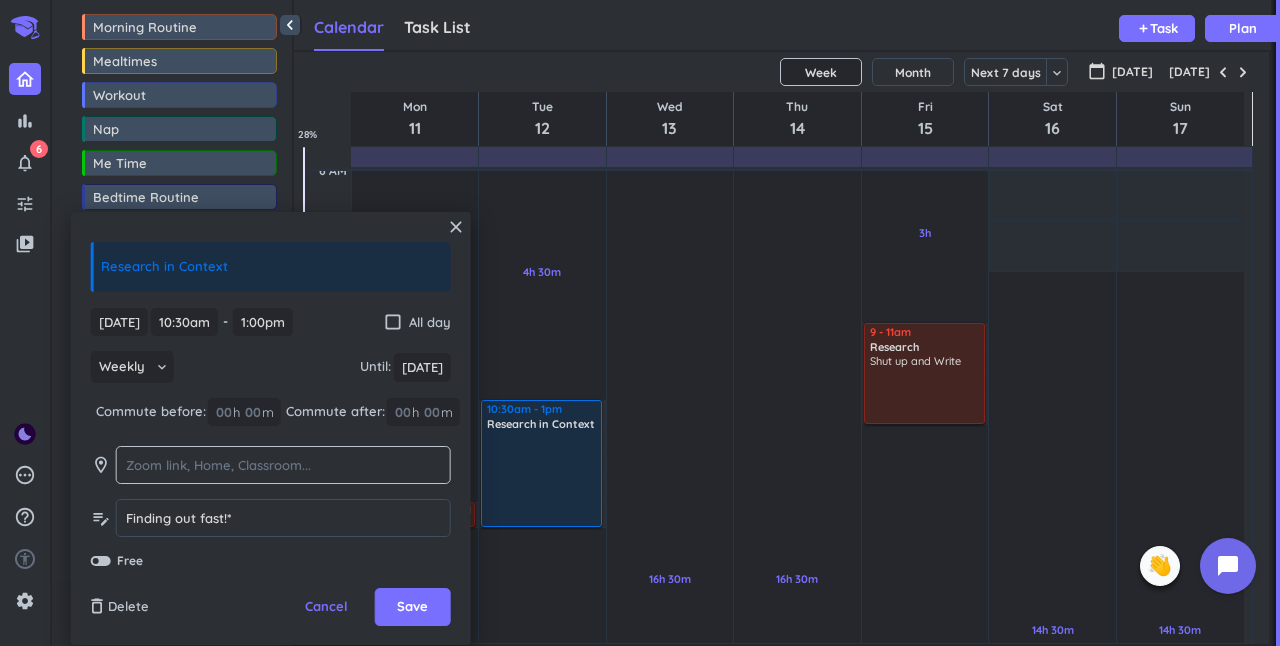 click 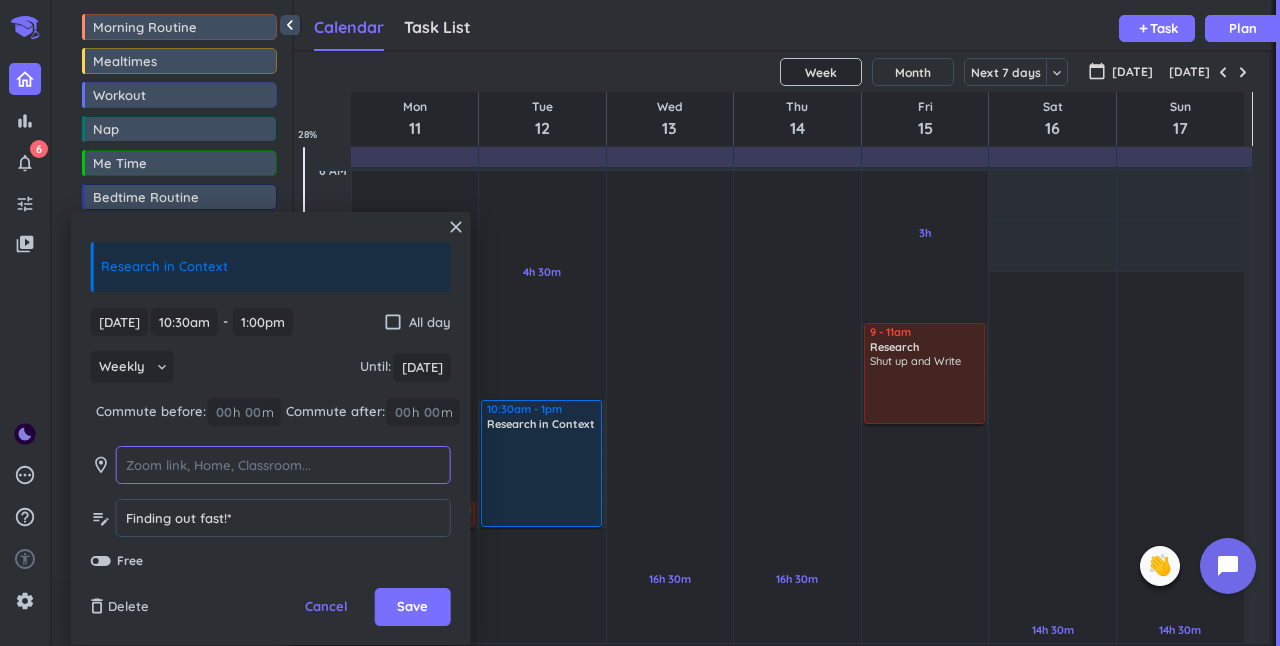 click at bounding box center (283, 465) 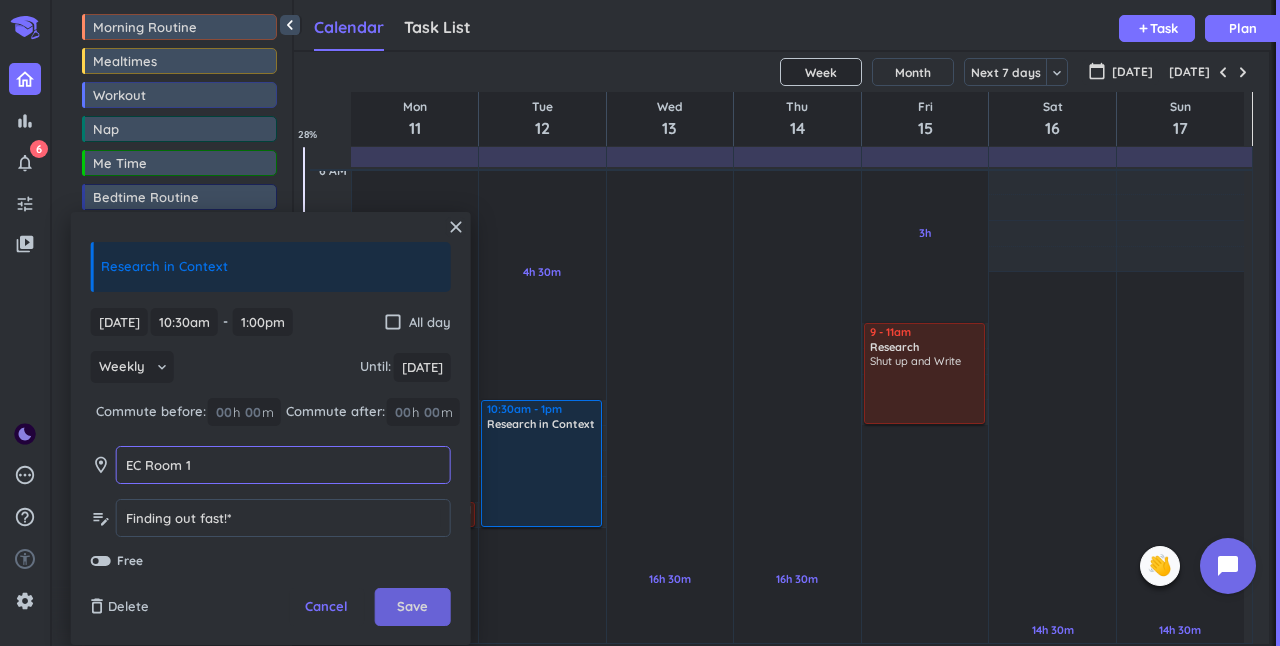 type on "EC Room 1" 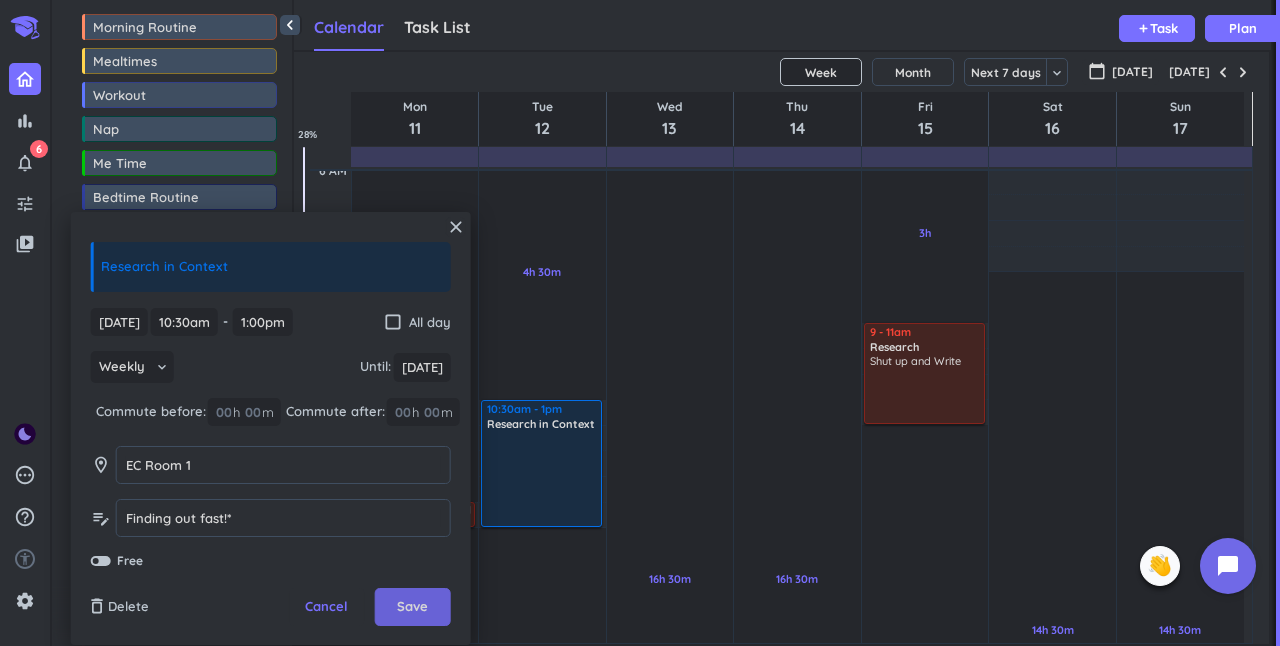 click on "Save" at bounding box center (412, 607) 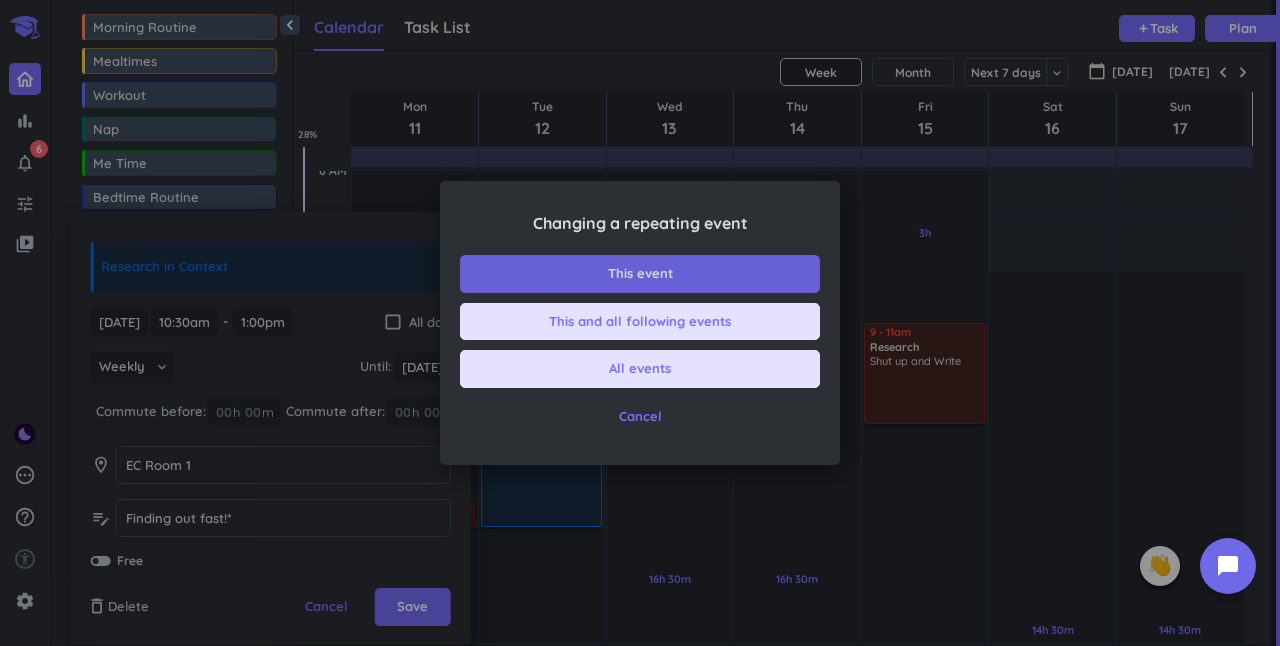 click on "This event" at bounding box center (640, 274) 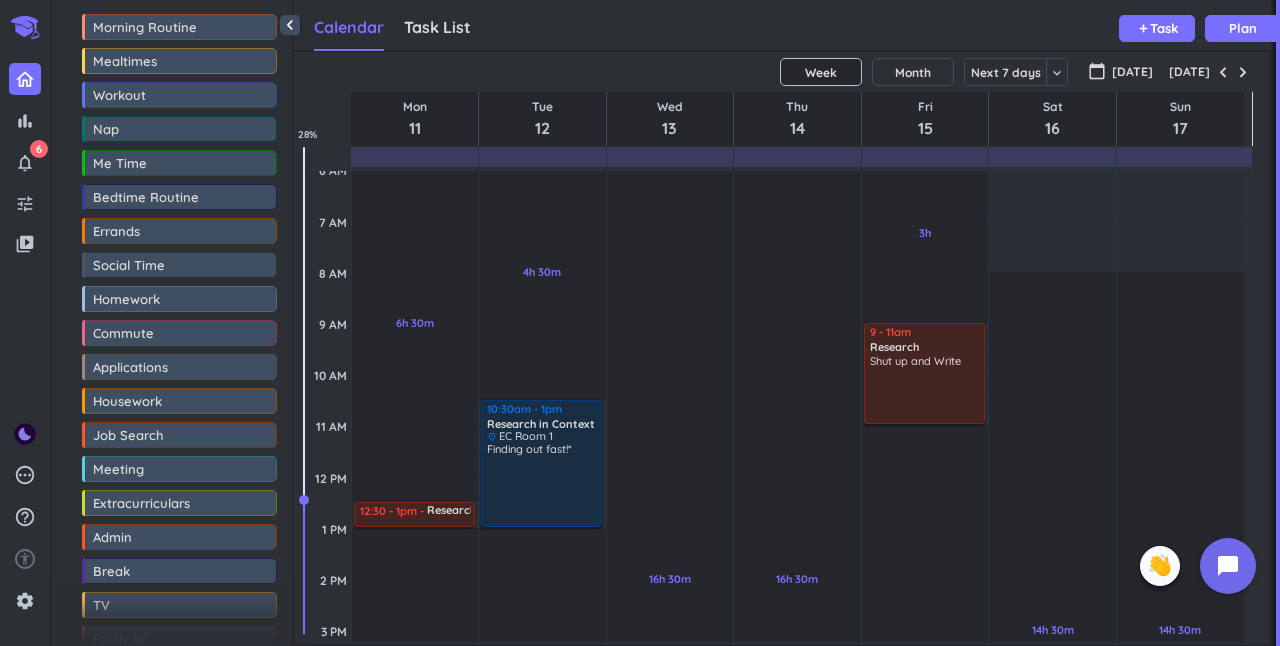 click at bounding box center [1243, 72] 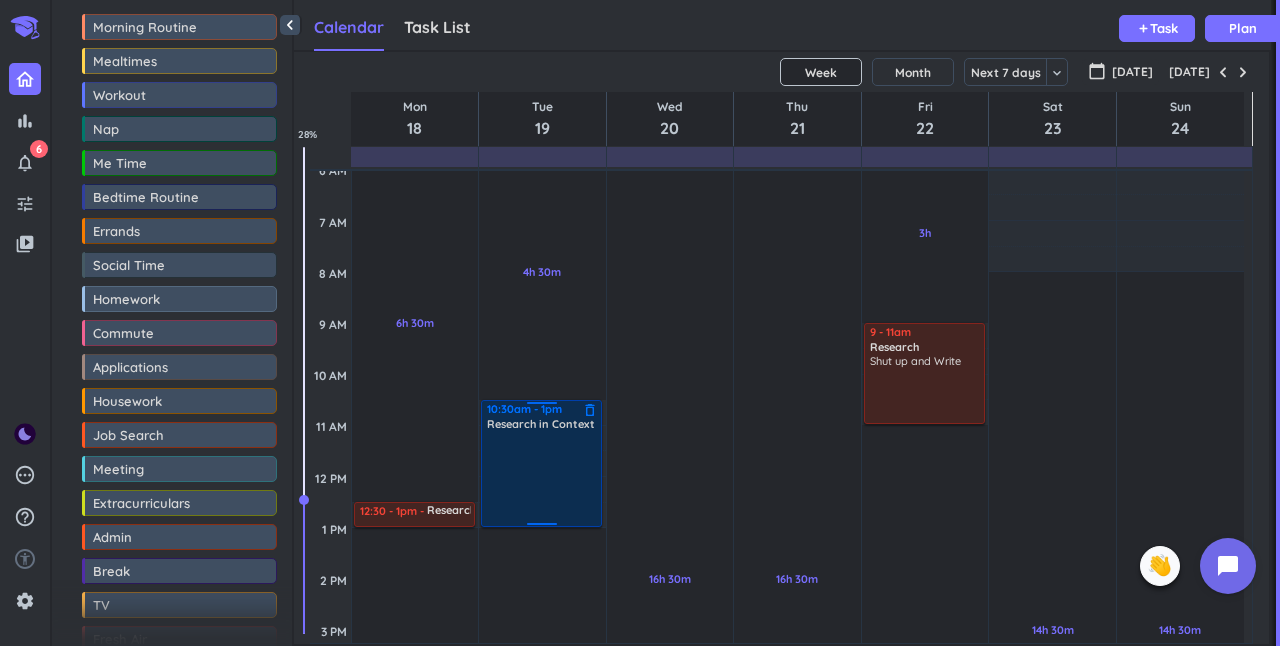 click at bounding box center (542, 478) 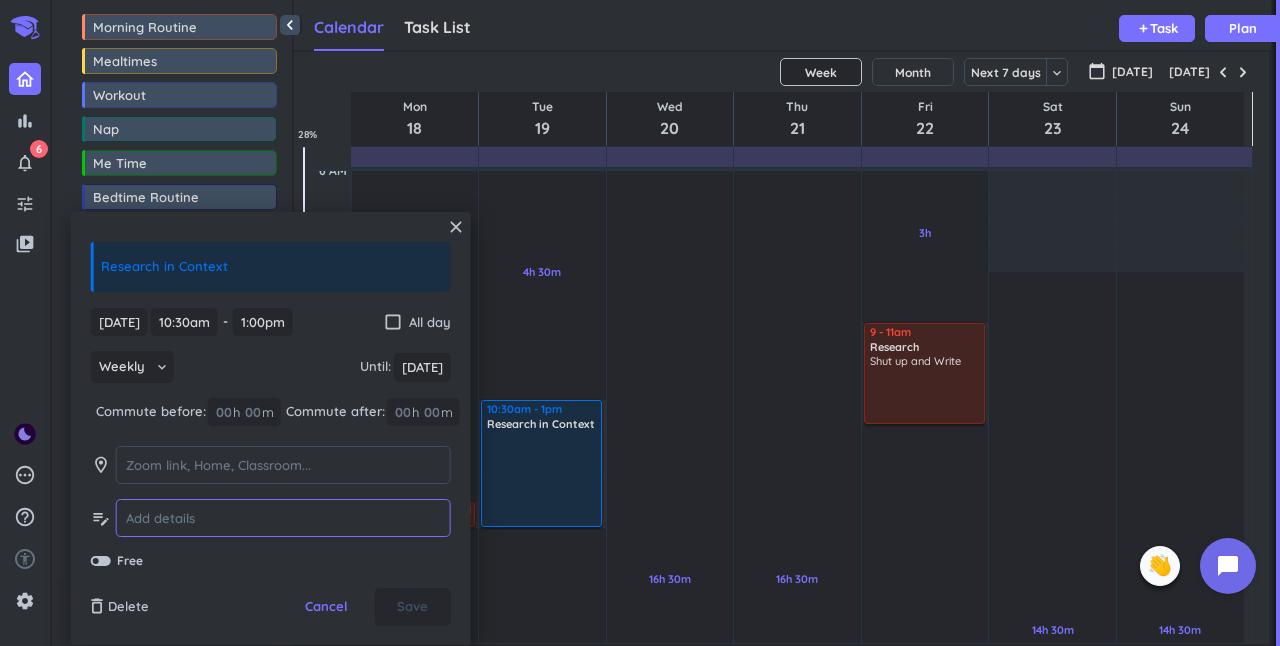 click at bounding box center (283, 518) 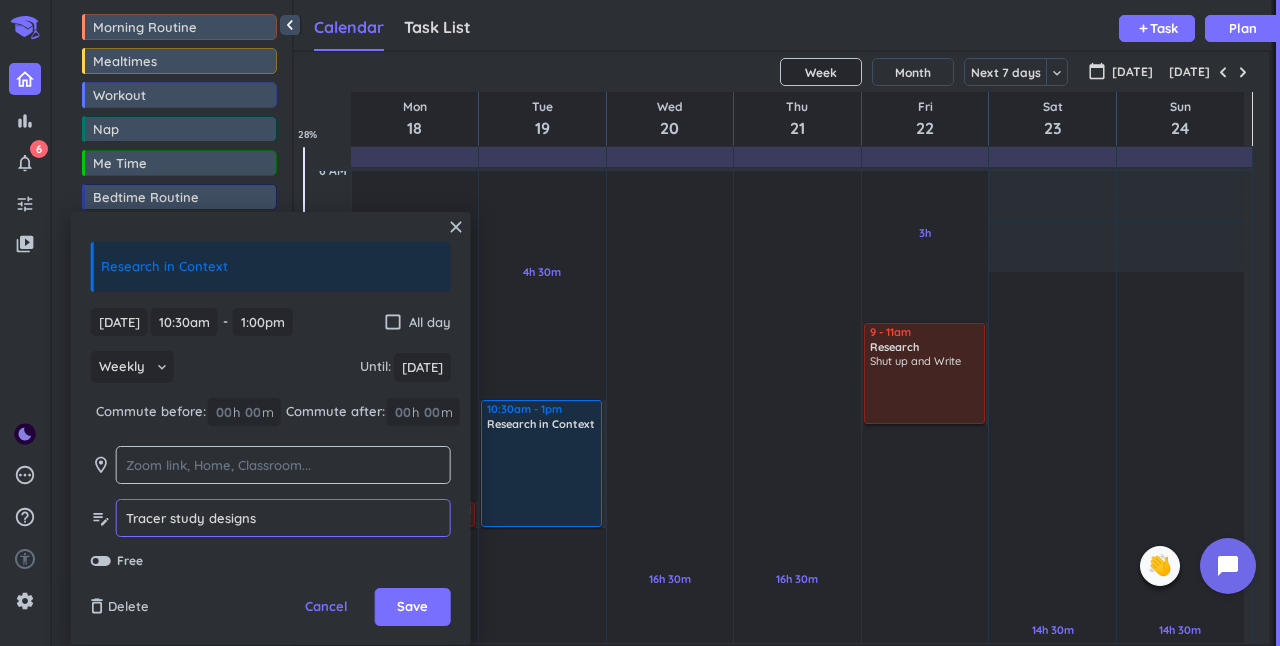 type on "Tracer study designs" 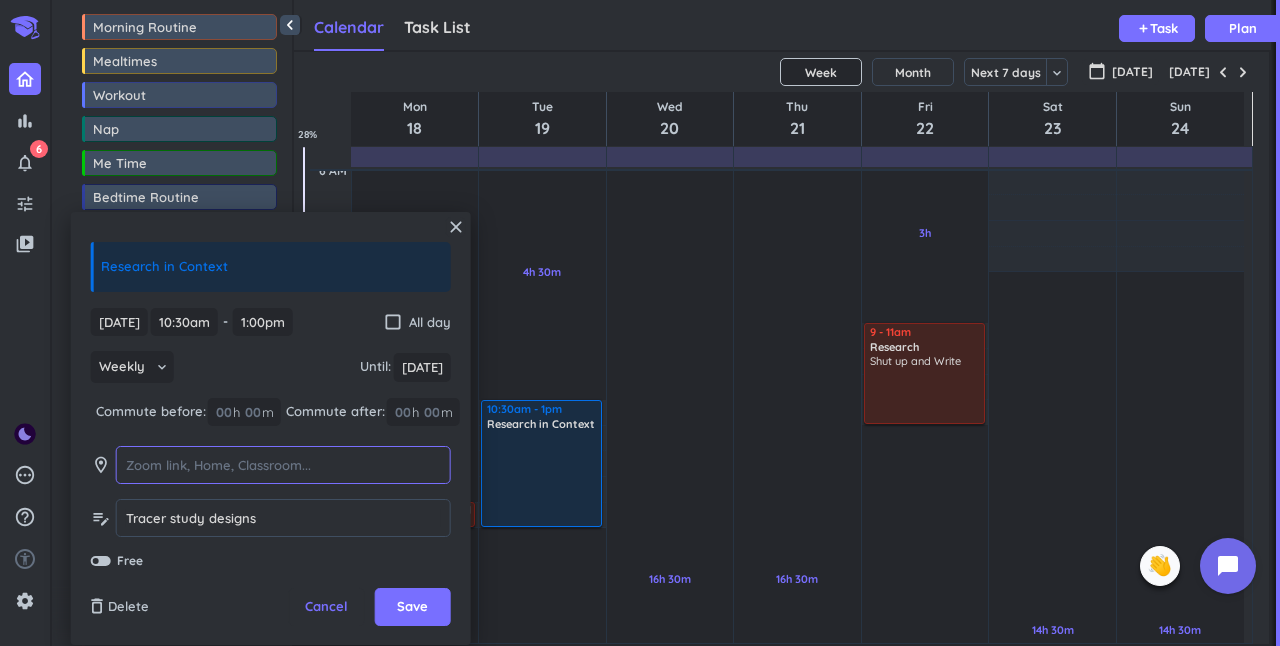 click at bounding box center (283, 465) 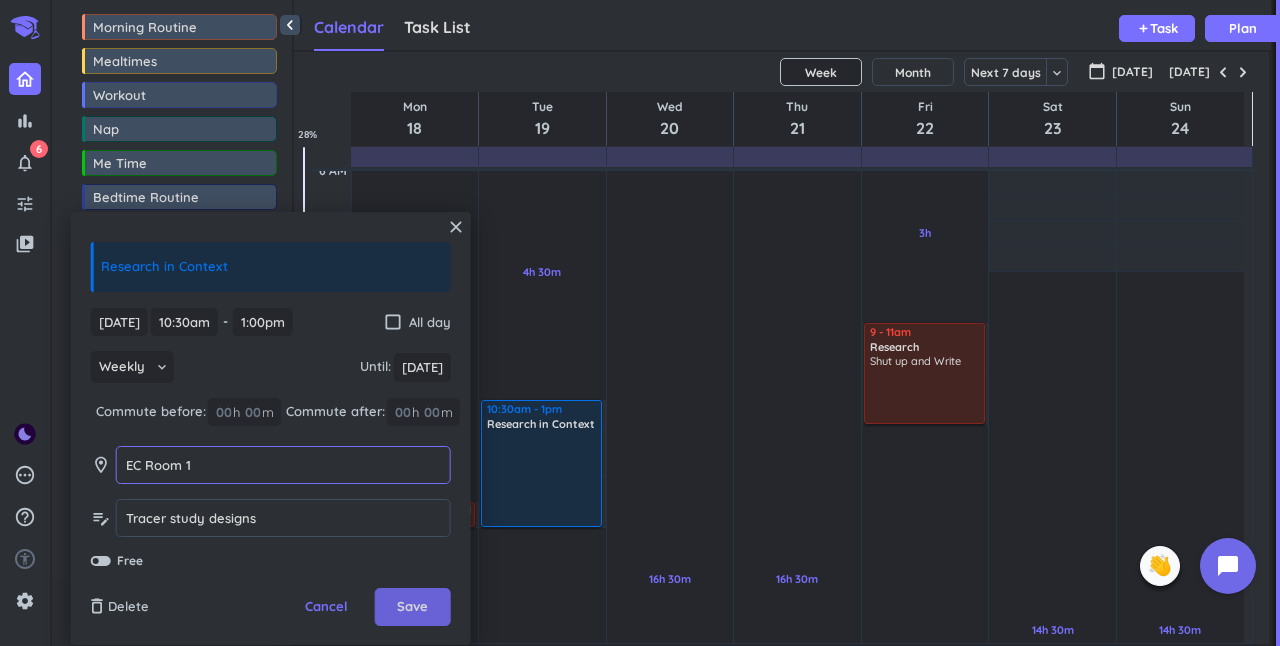 type on "EC Room 1" 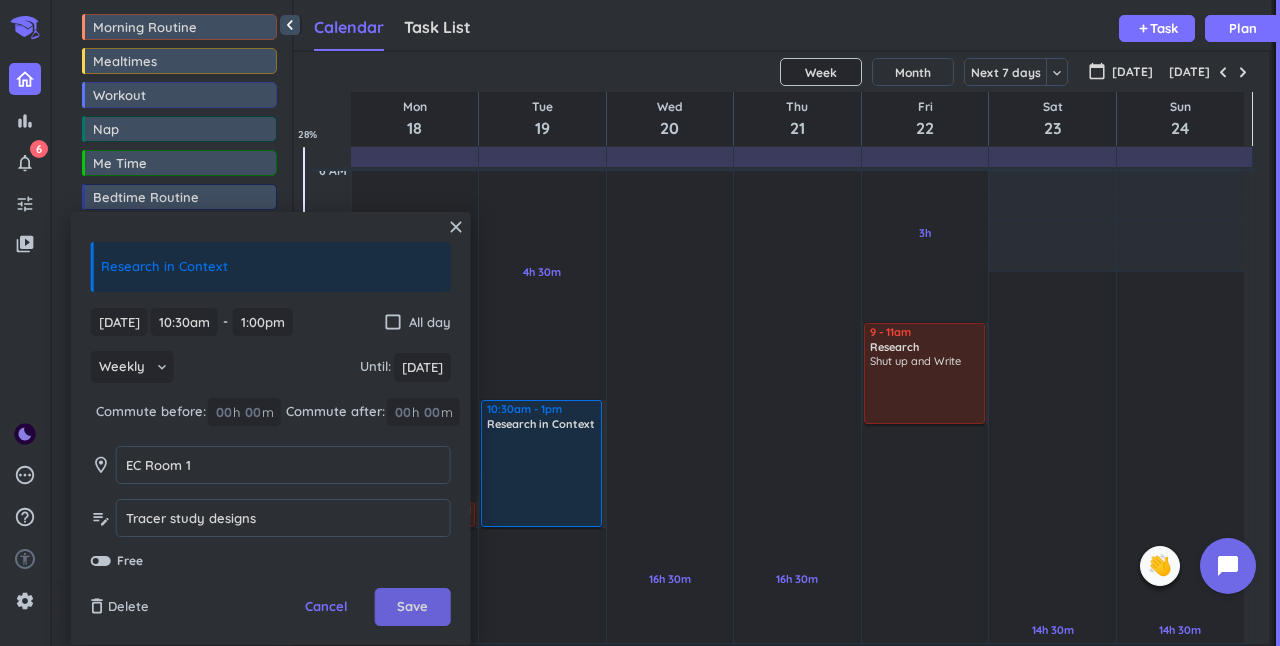 click on "Save" at bounding box center [412, 607] 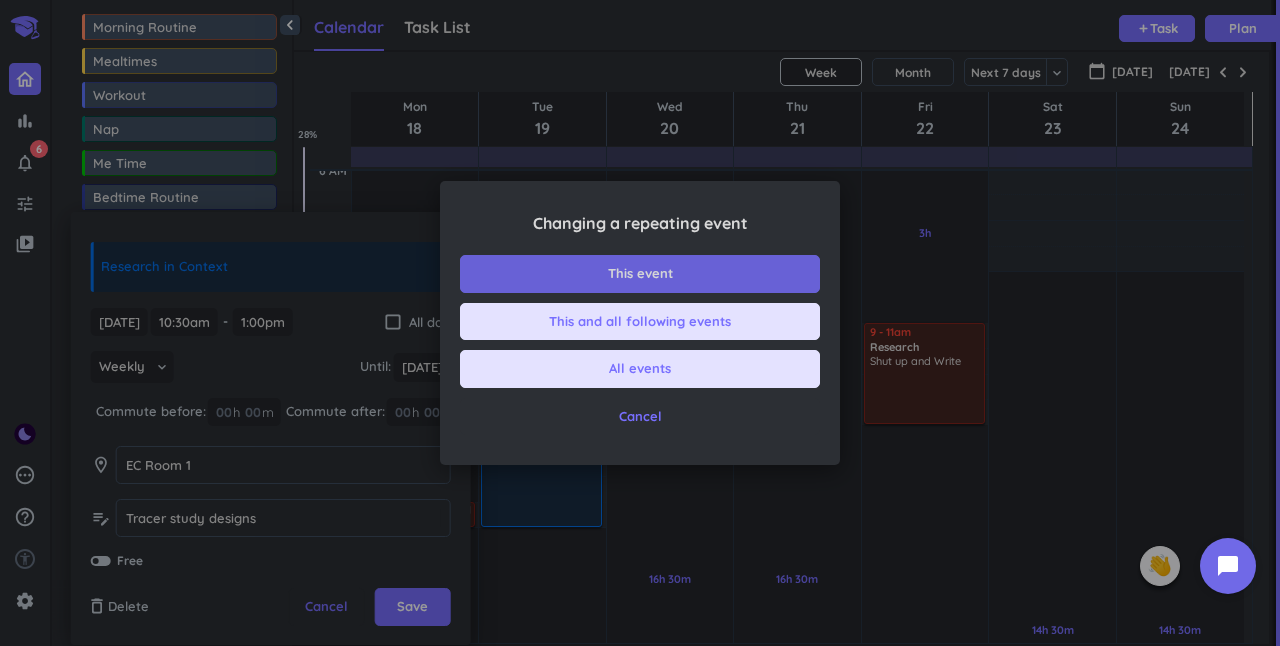 click on "This event" at bounding box center (640, 274) 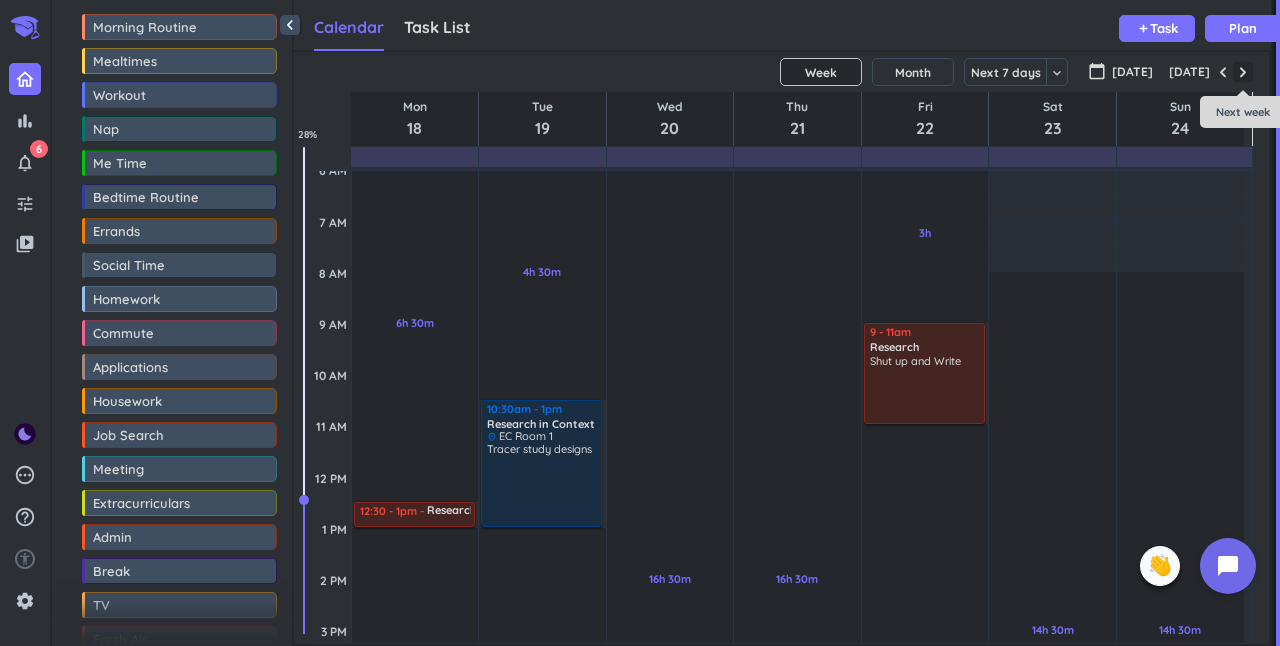 click at bounding box center (1243, 72) 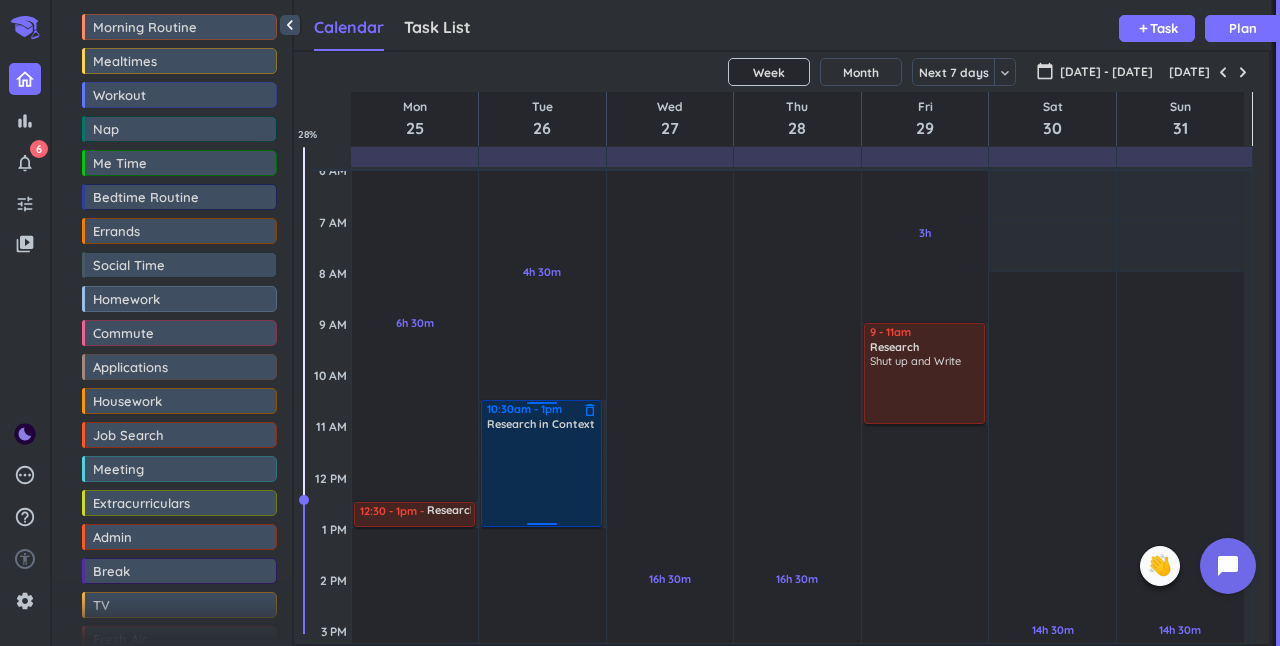 click at bounding box center (542, 478) 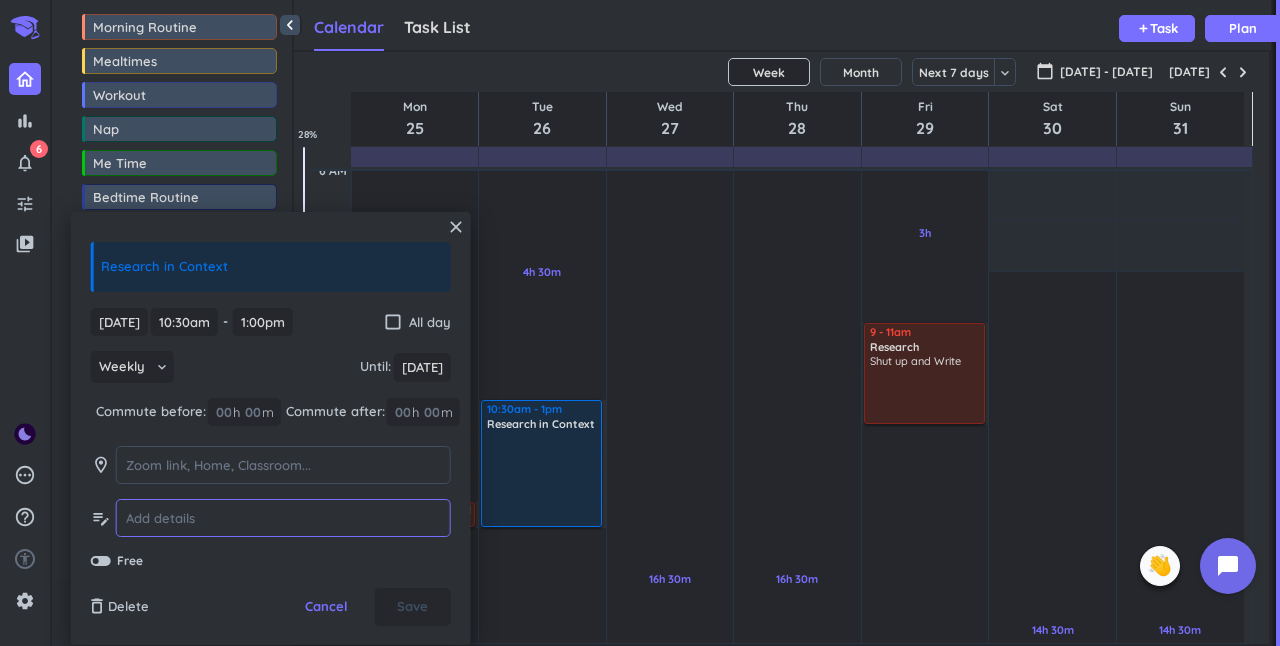 click at bounding box center [283, 518] 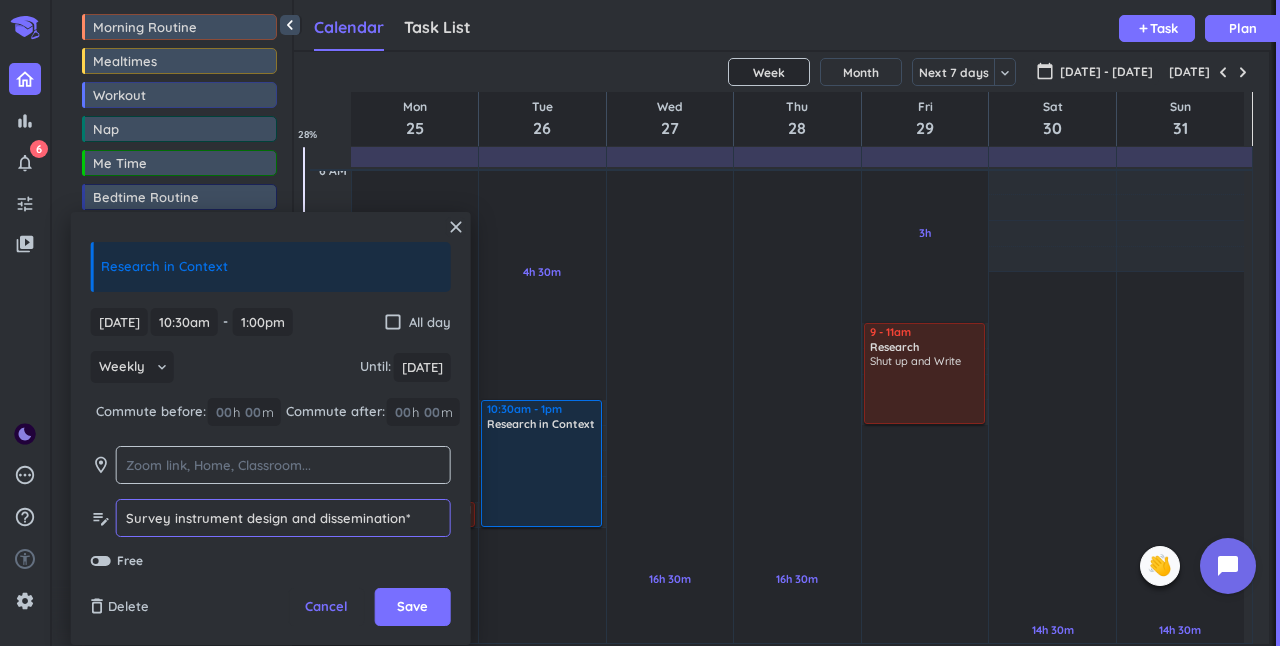 type on "Survey instrument design and dissemination*" 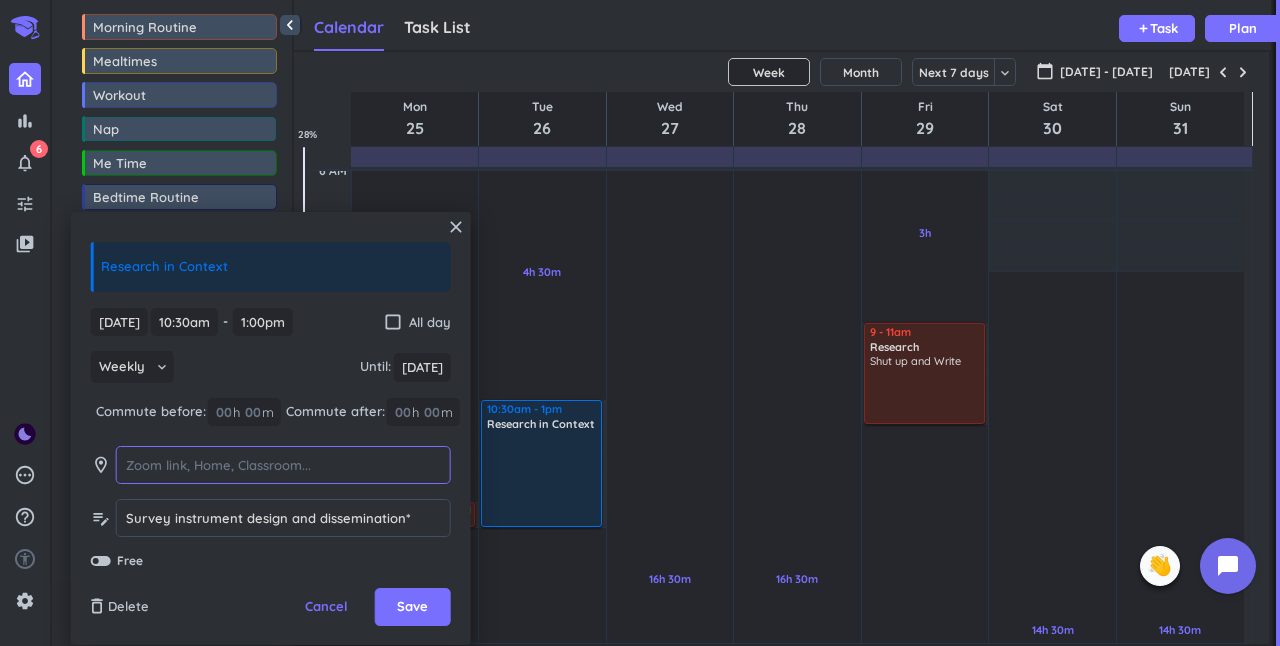 click at bounding box center (283, 465) 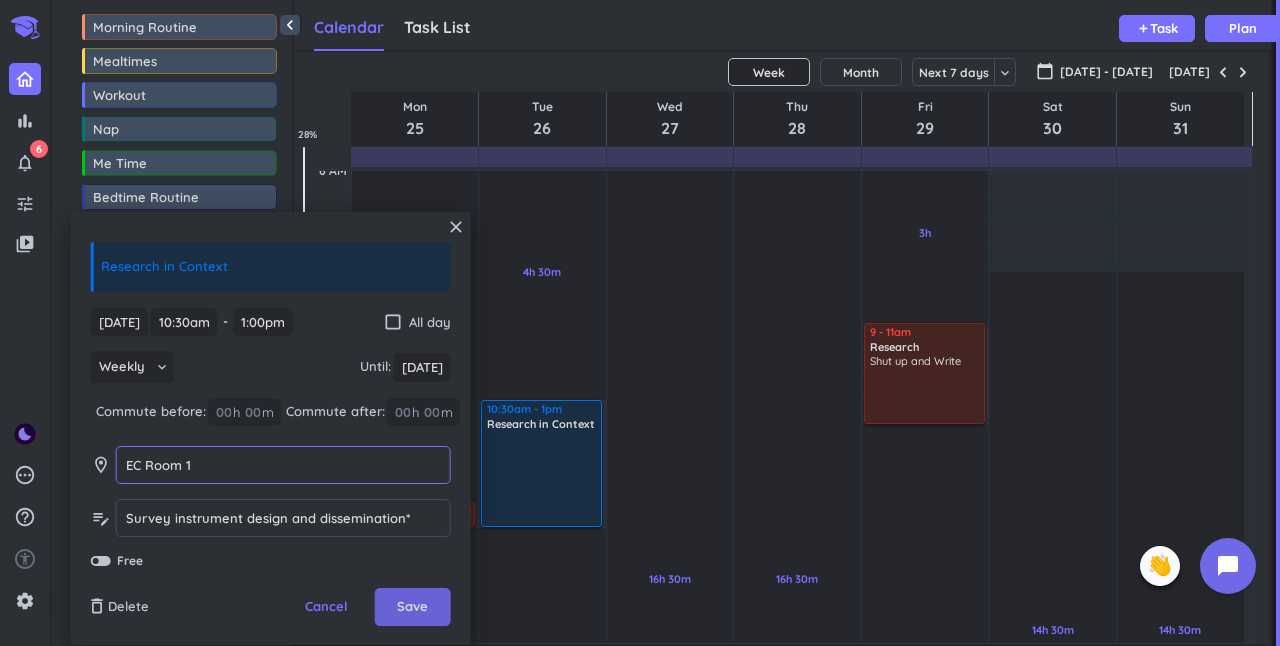 type on "EC Room 1" 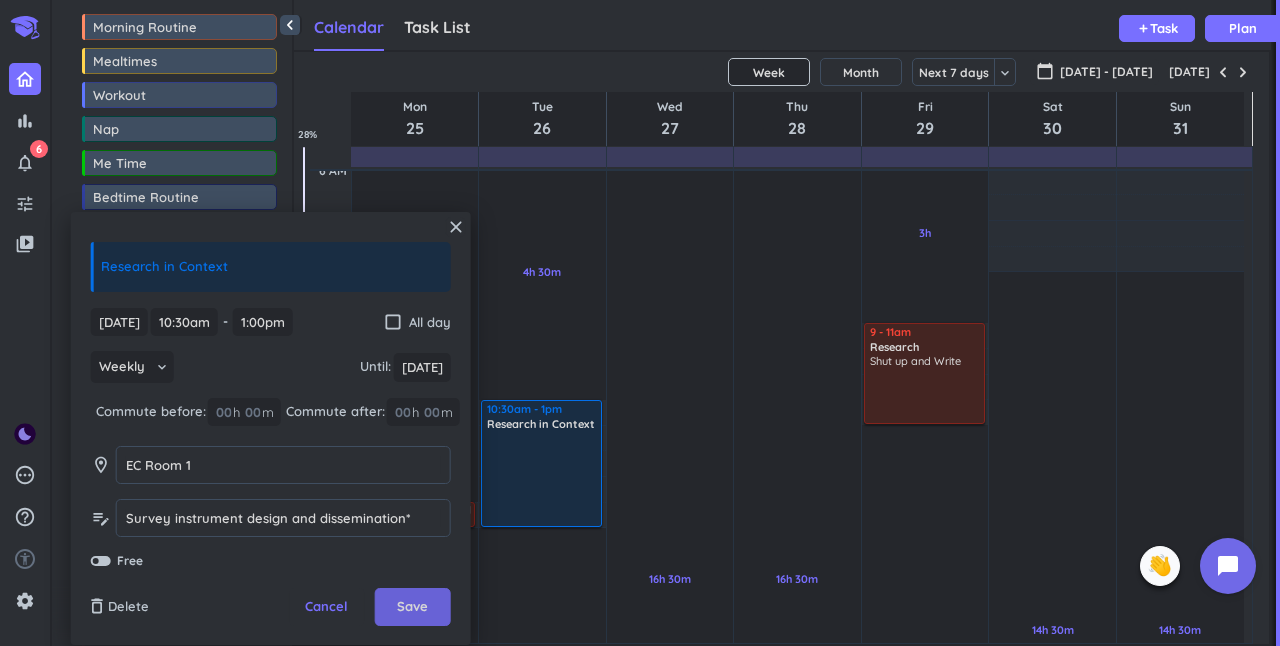 click on "Save" at bounding box center [413, 607] 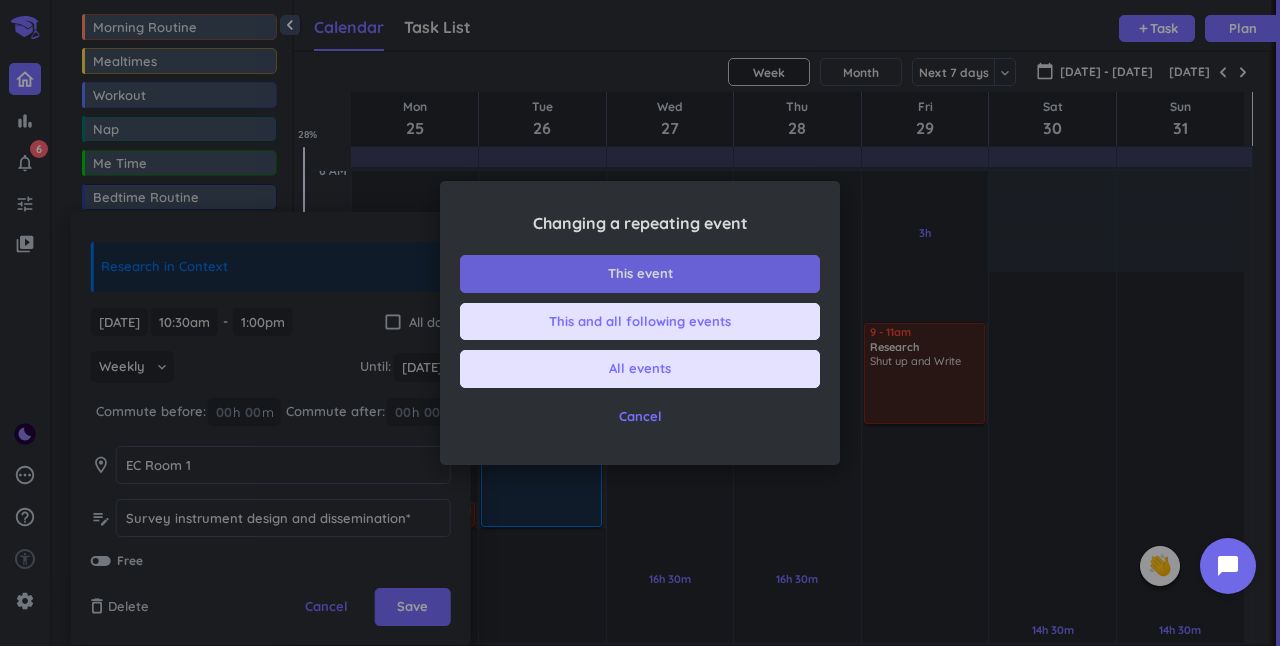 click on "This event" at bounding box center (640, 274) 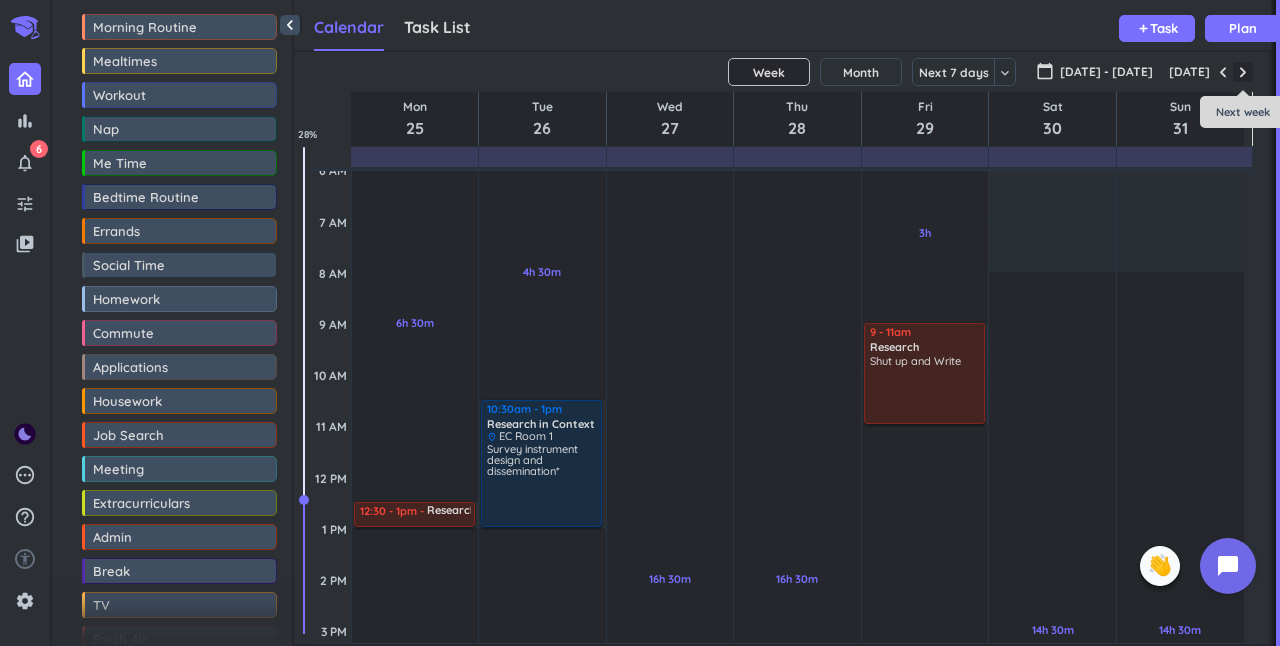 click at bounding box center [1243, 72] 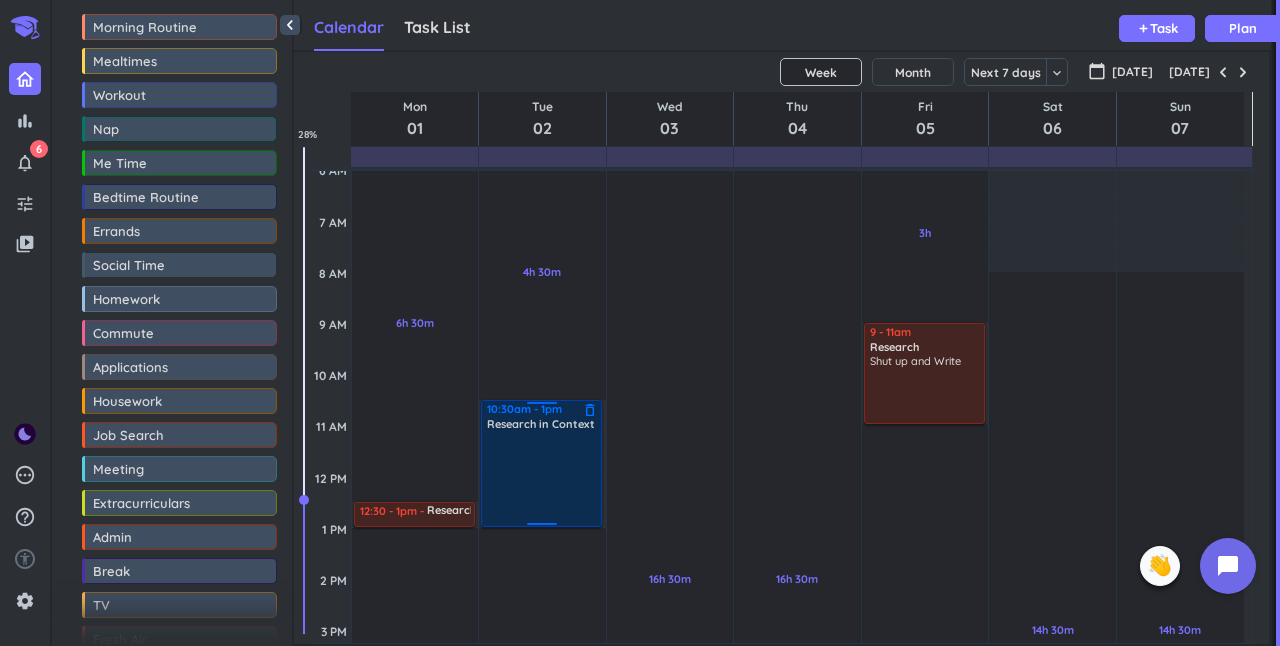 click at bounding box center [542, 478] 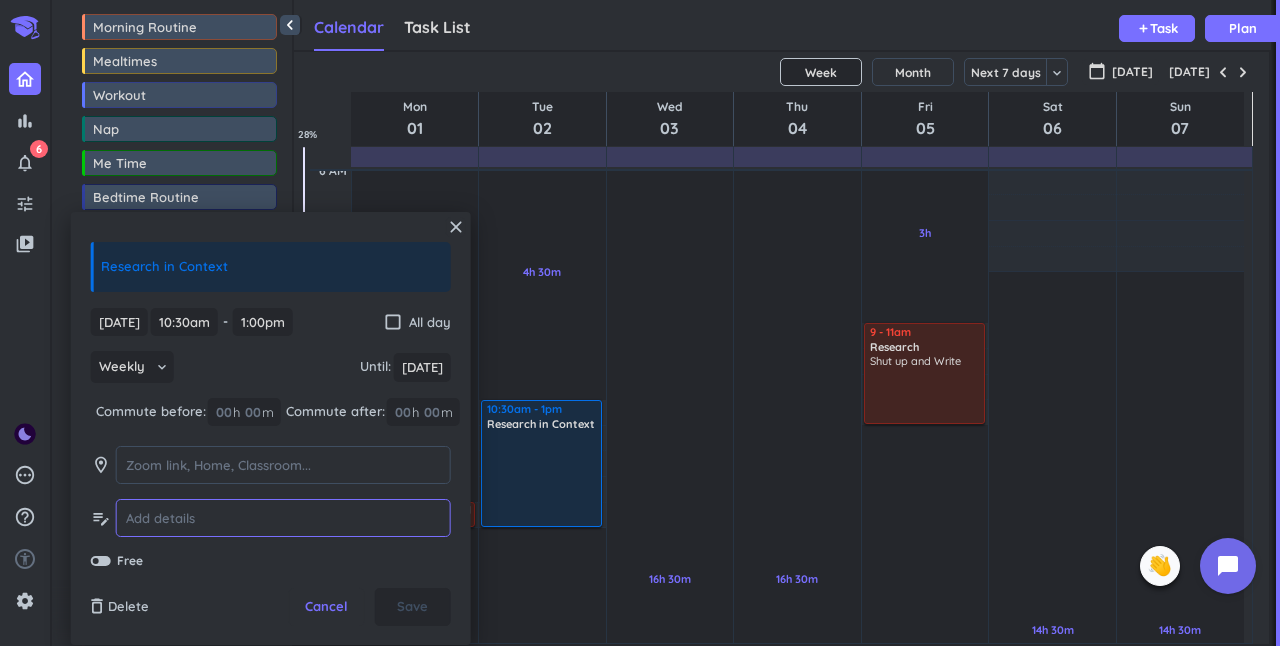 click at bounding box center [283, 518] 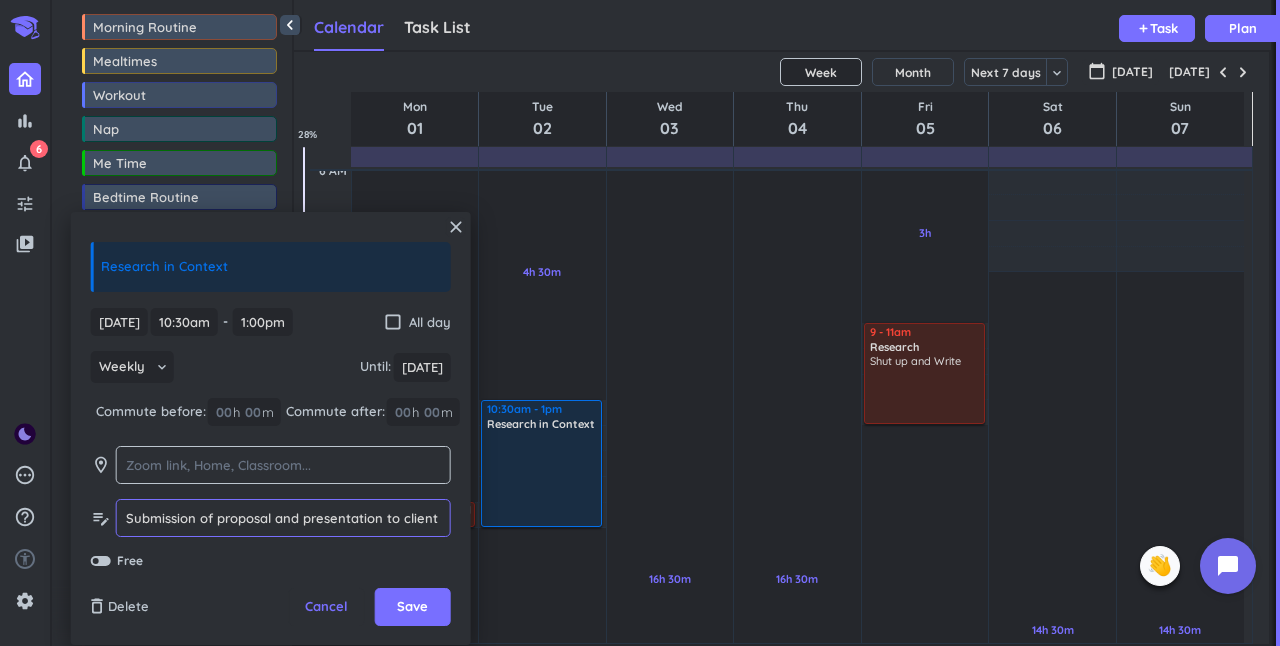 type on "Submission of proposal and presentation to client" 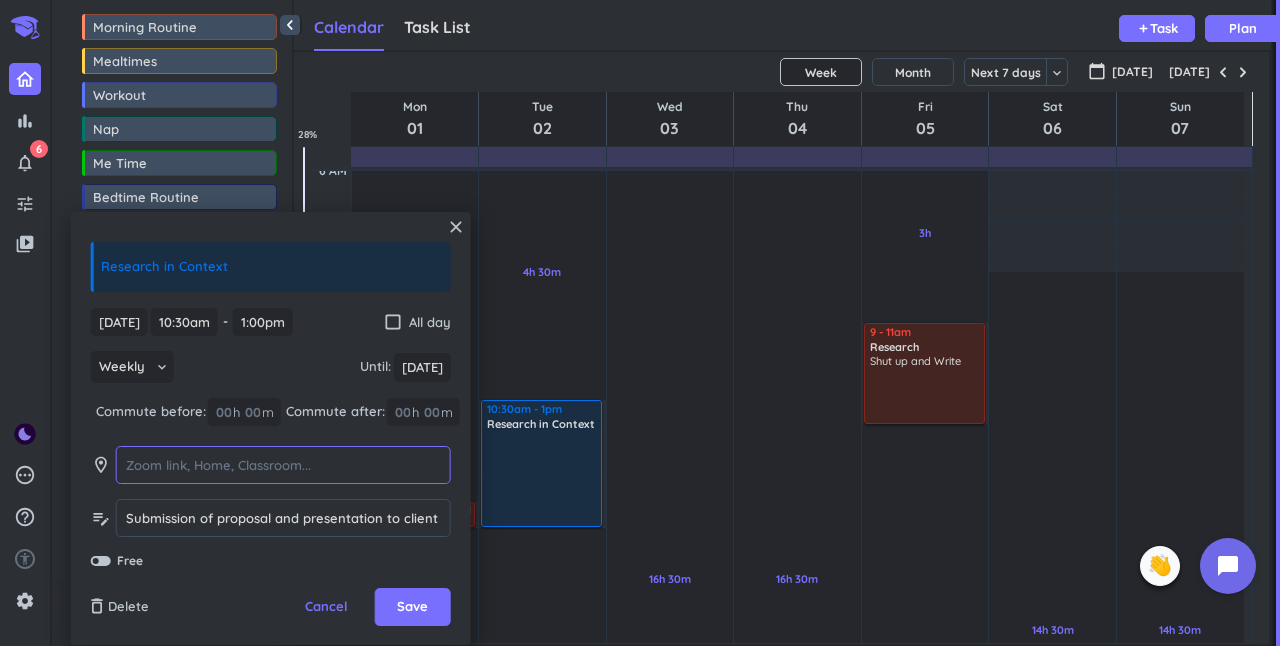 click at bounding box center (283, 465) 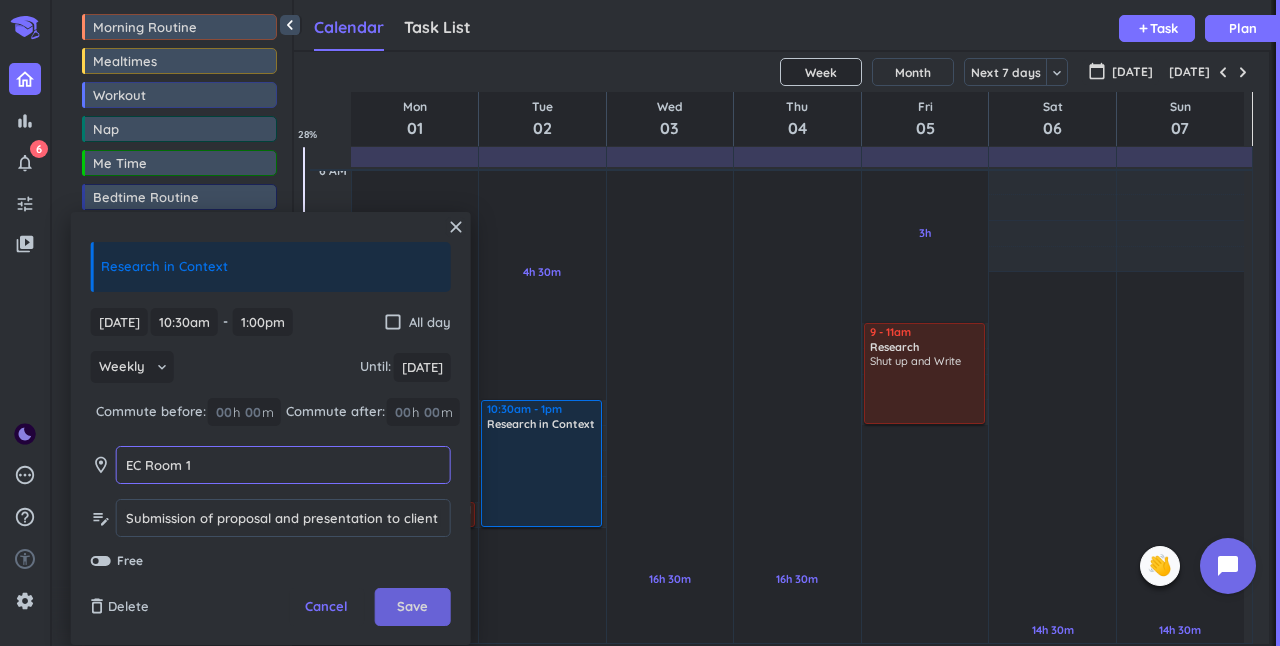 type on "EC Room 1" 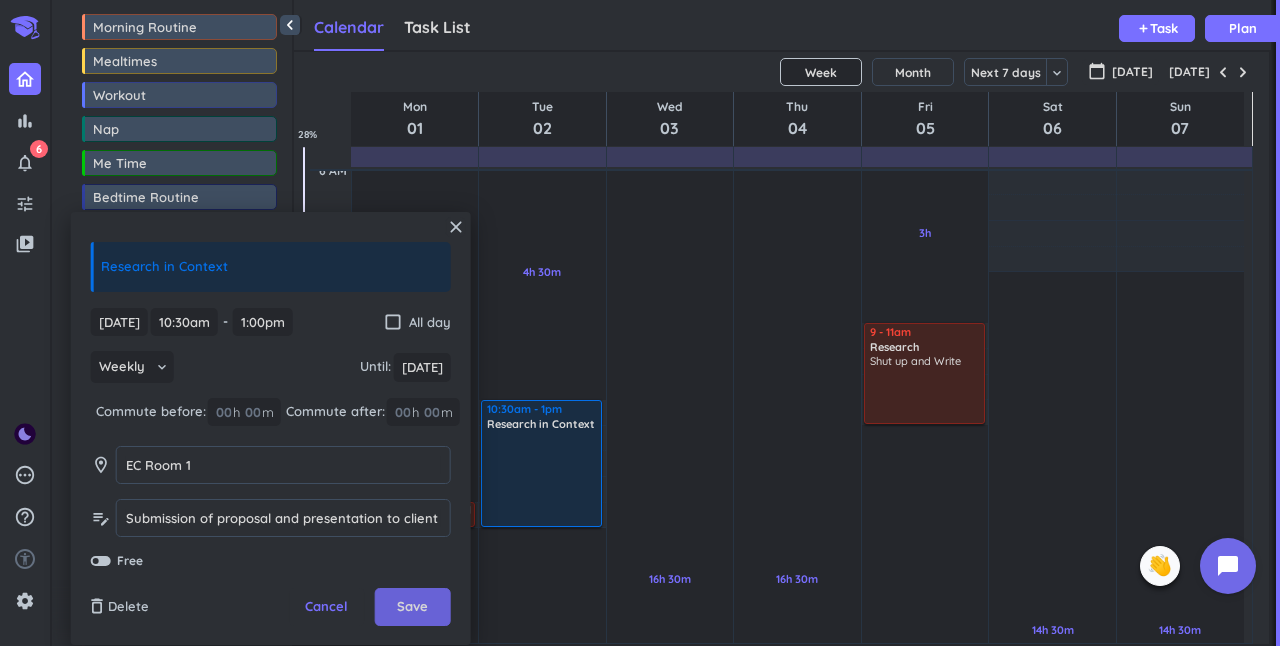 click on "Save" at bounding box center [413, 607] 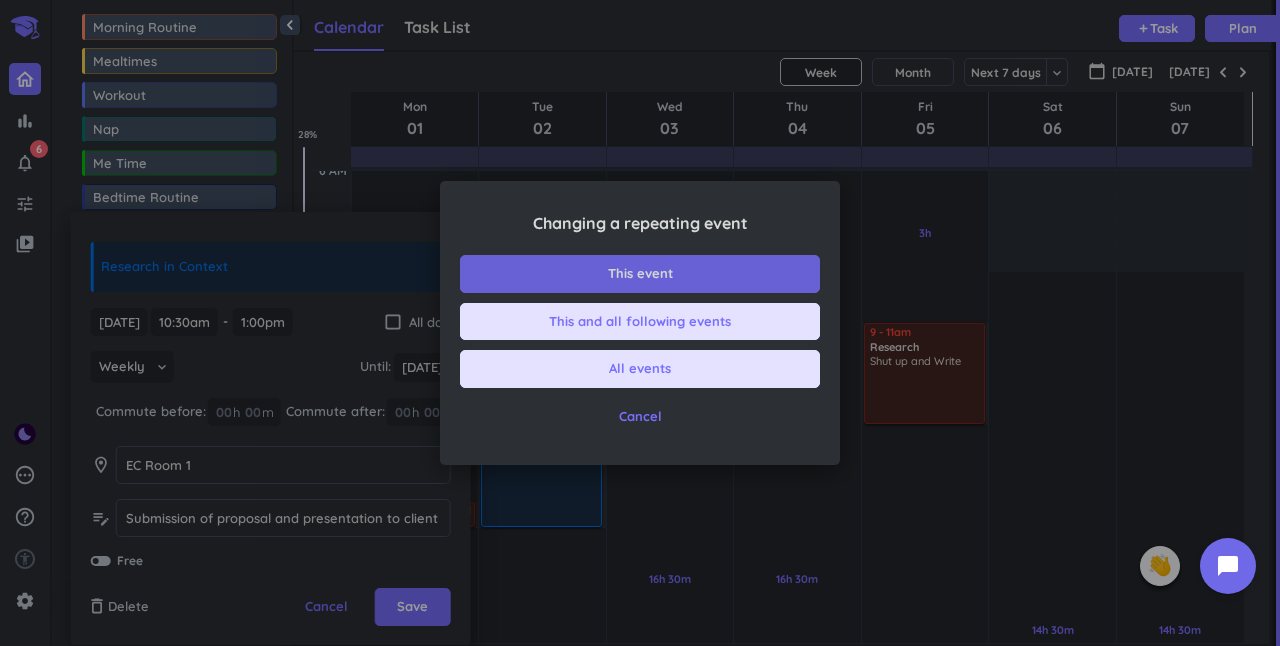 click on "This event" at bounding box center (640, 274) 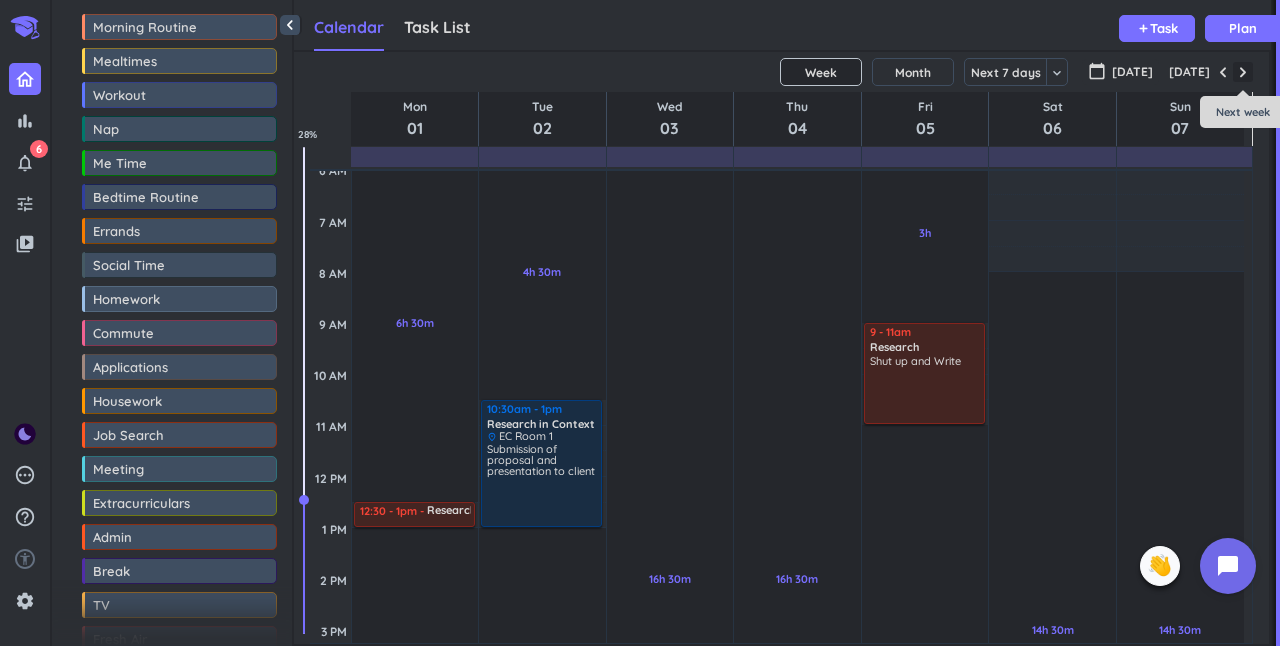 click at bounding box center [1243, 72] 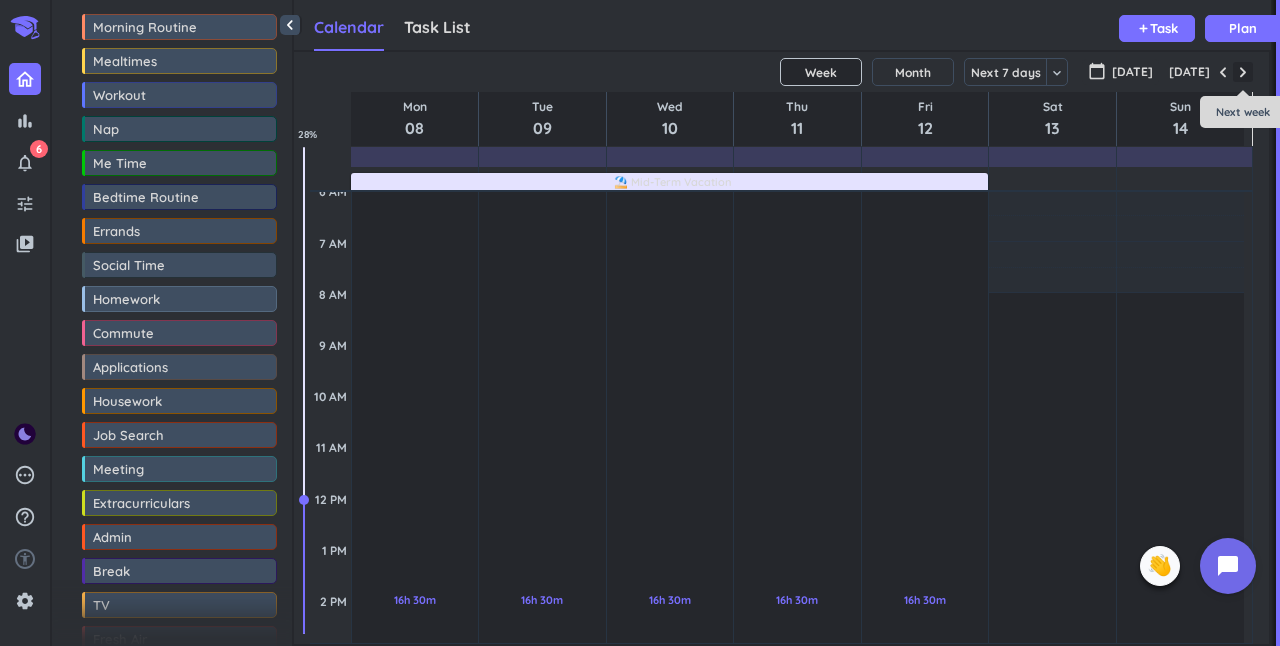 click at bounding box center (1243, 72) 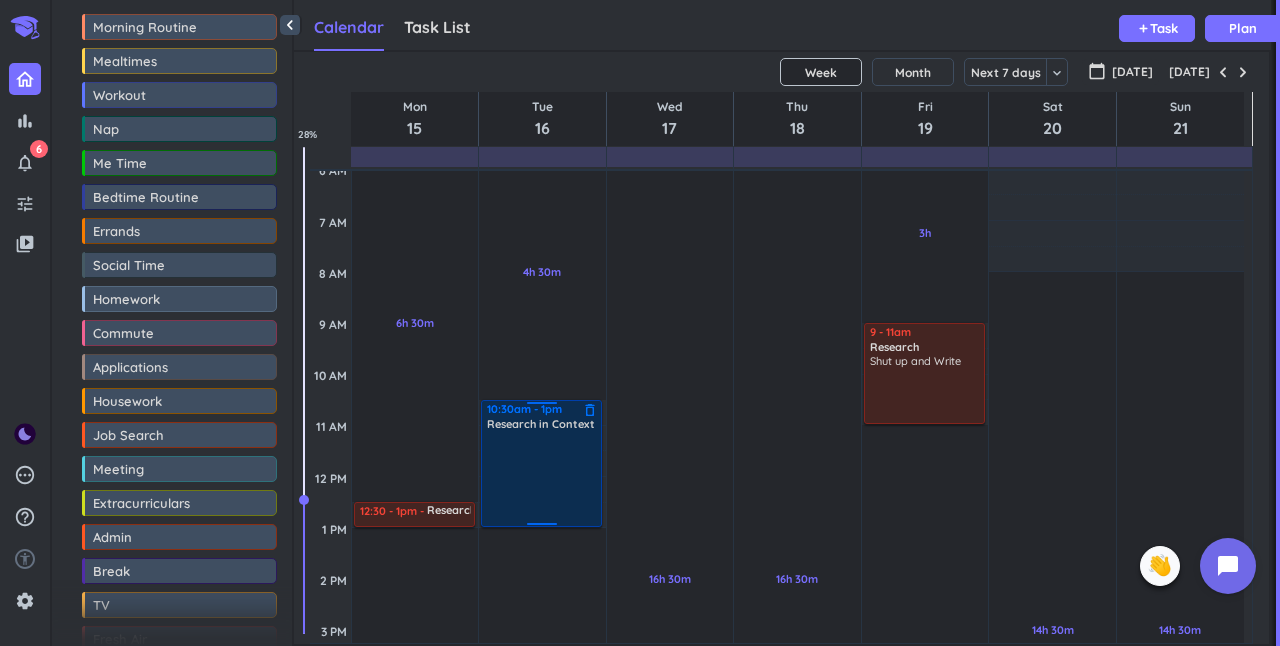 click at bounding box center [542, 478] 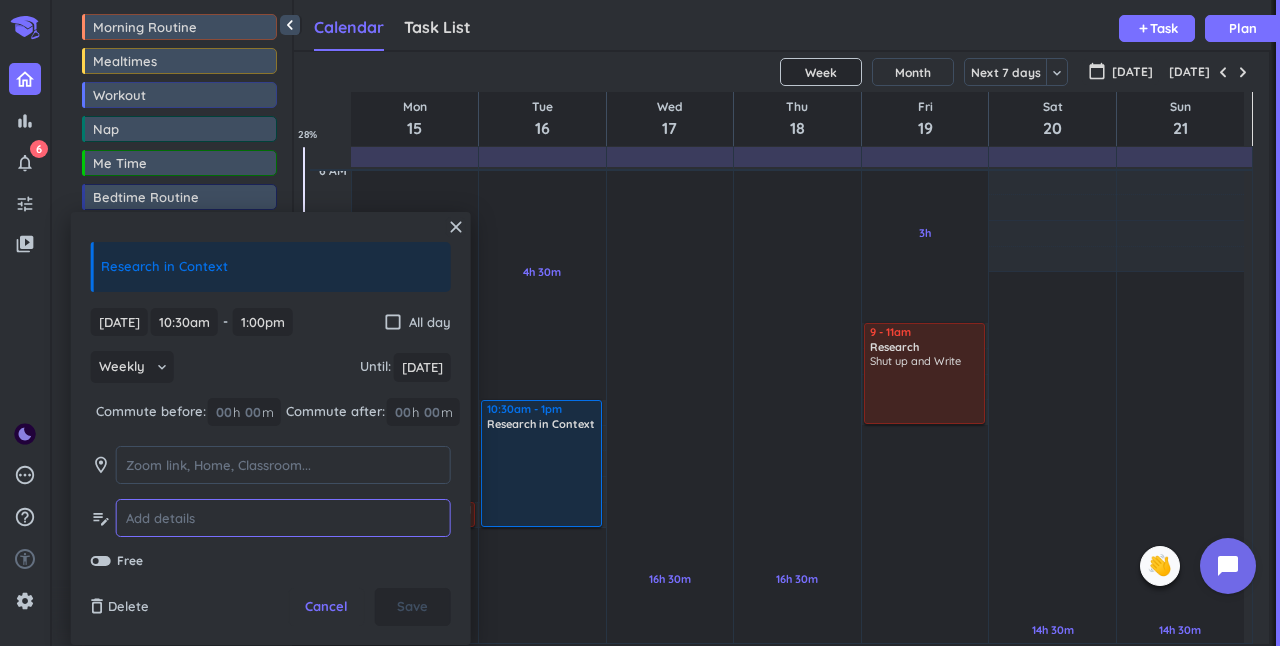 click at bounding box center [283, 518] 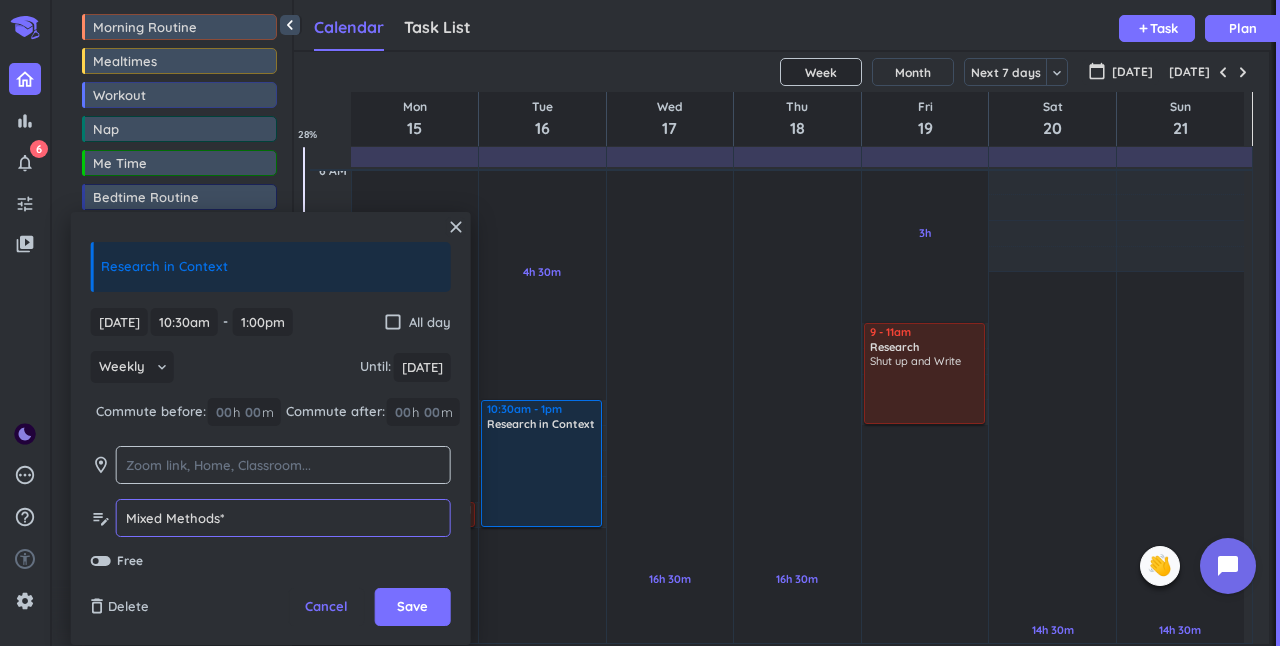 type on "Mixed Methods*" 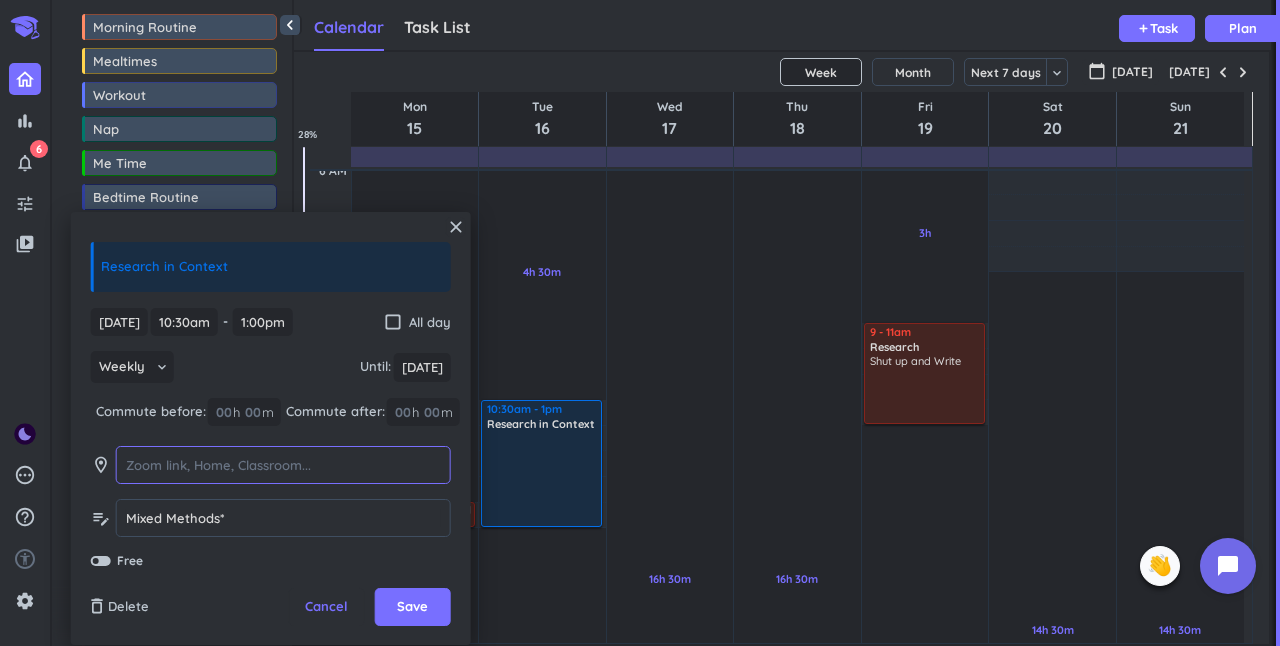 click at bounding box center (283, 465) 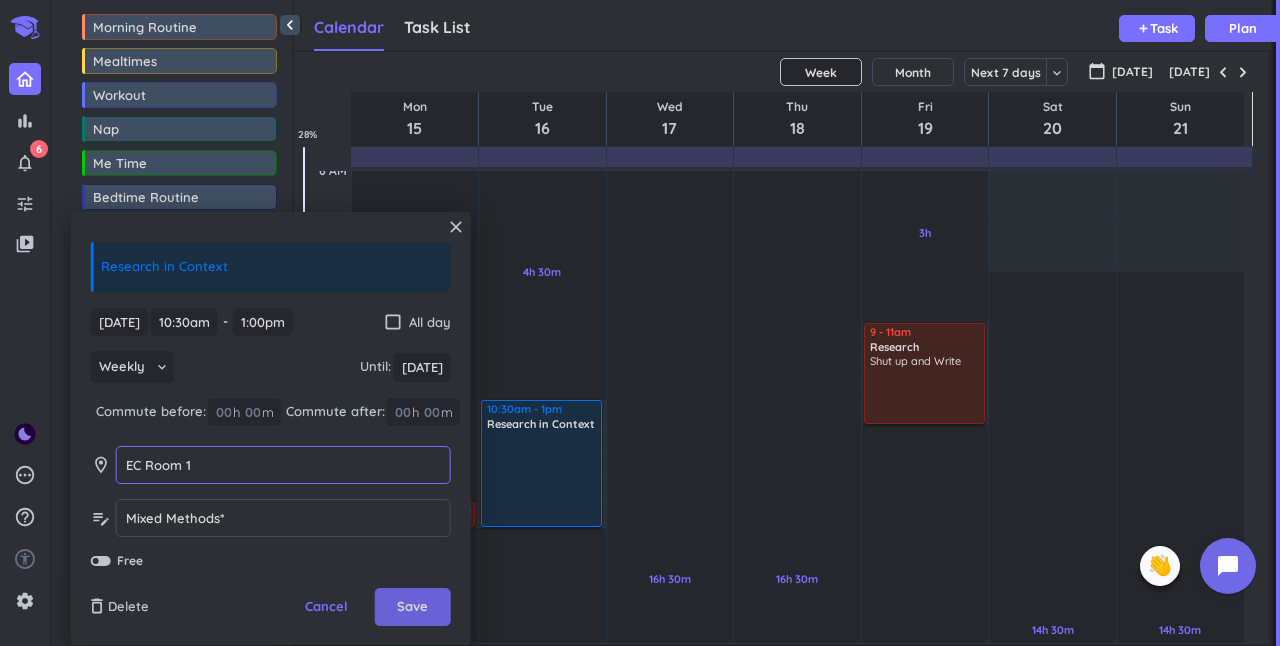 type on "EC Room 1" 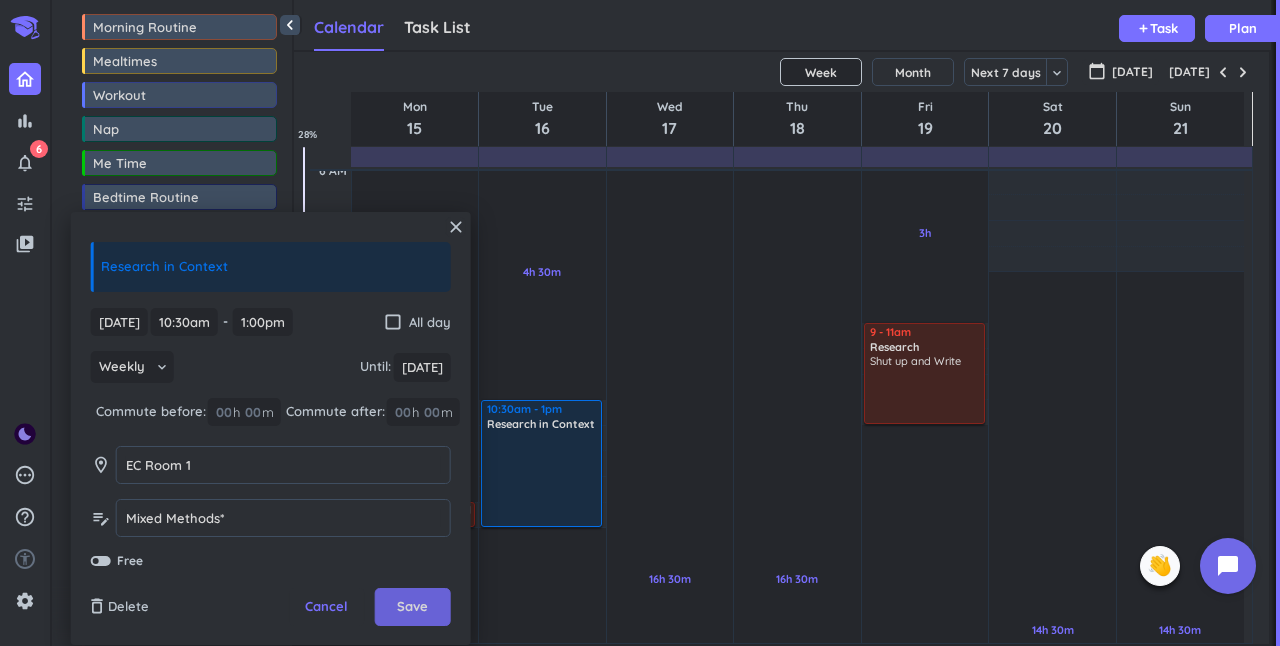 click on "Save" at bounding box center (412, 607) 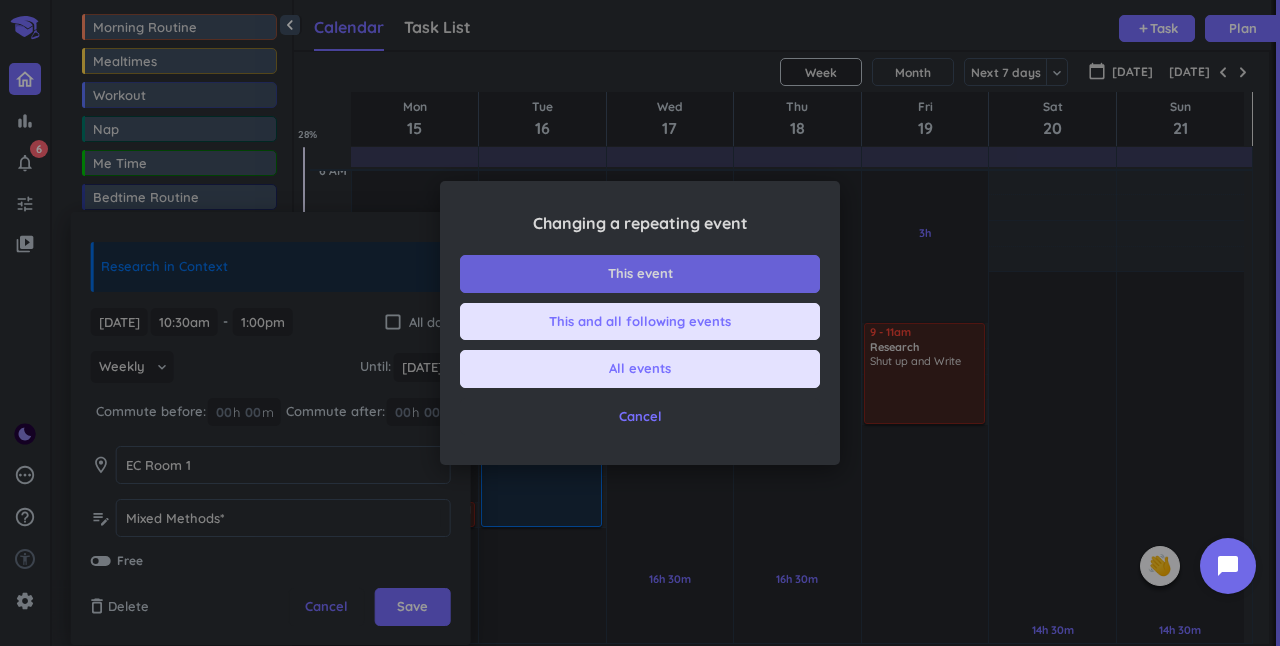 click on "This event" at bounding box center [640, 274] 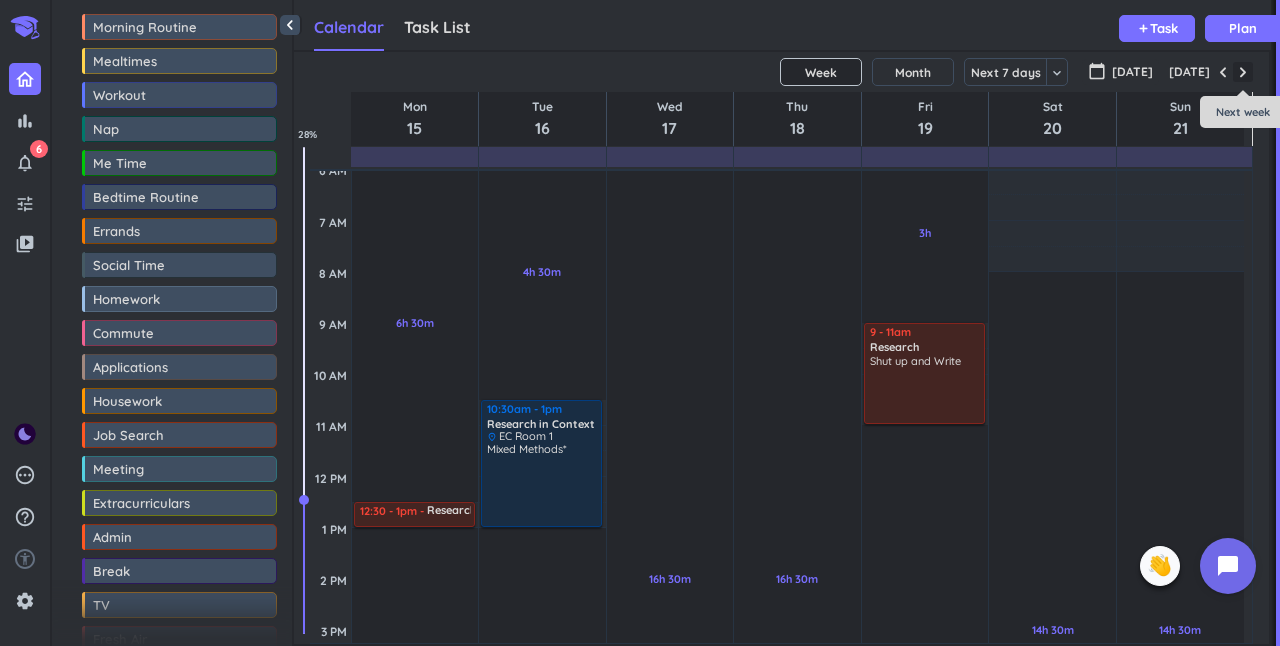 click at bounding box center [1243, 72] 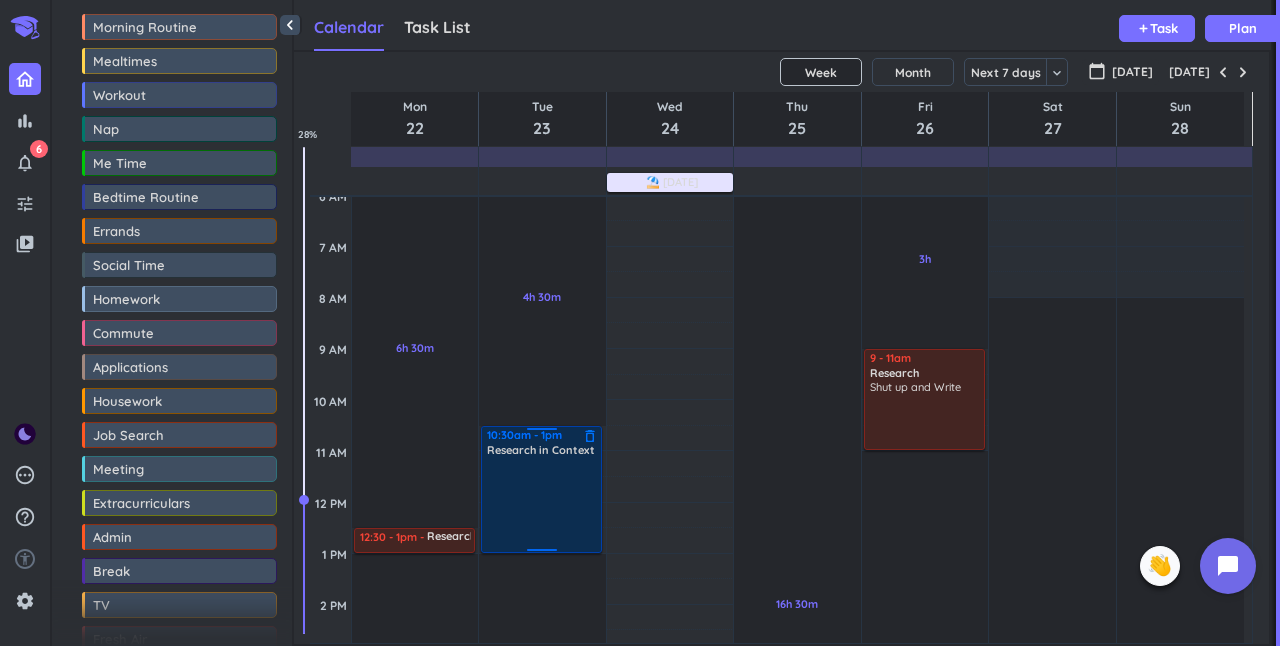 click at bounding box center (542, 504) 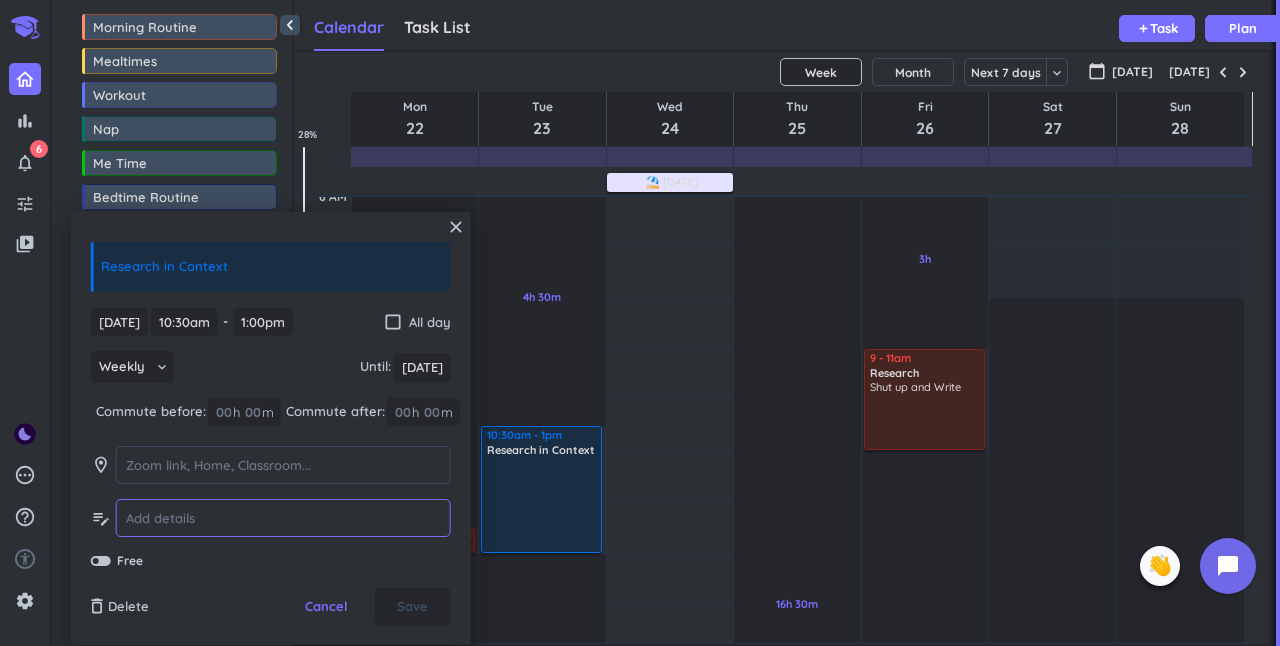 click at bounding box center [283, 518] 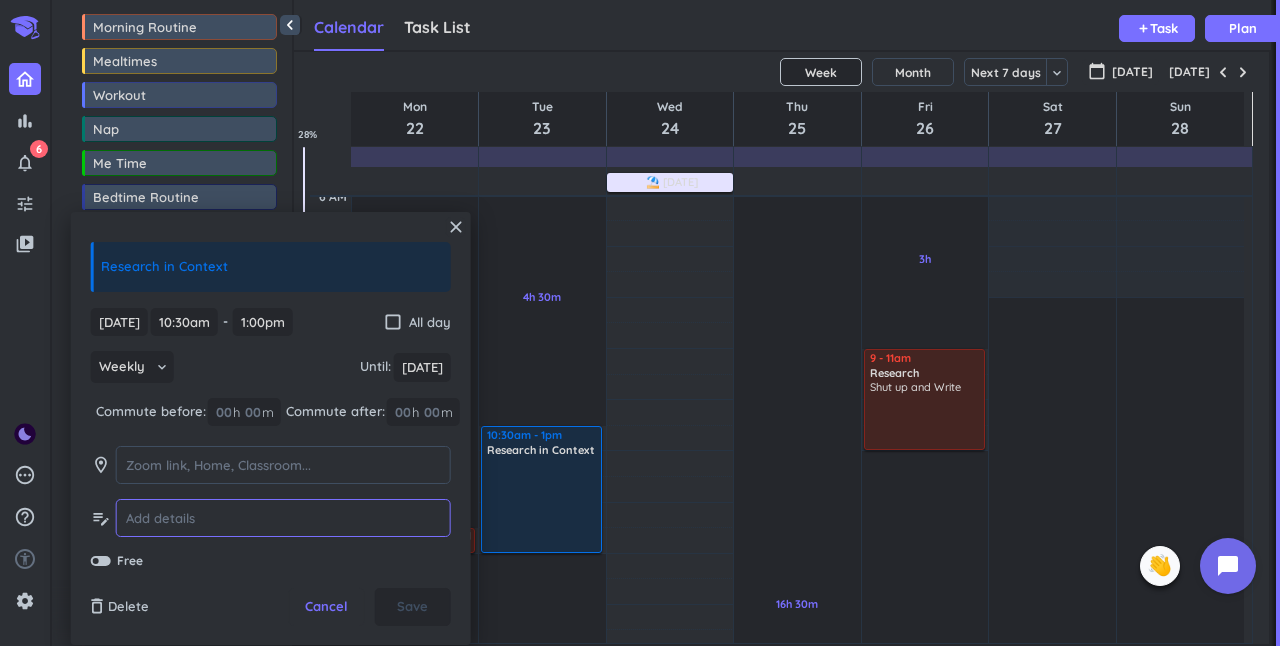 paste on "Rigour in applied work" 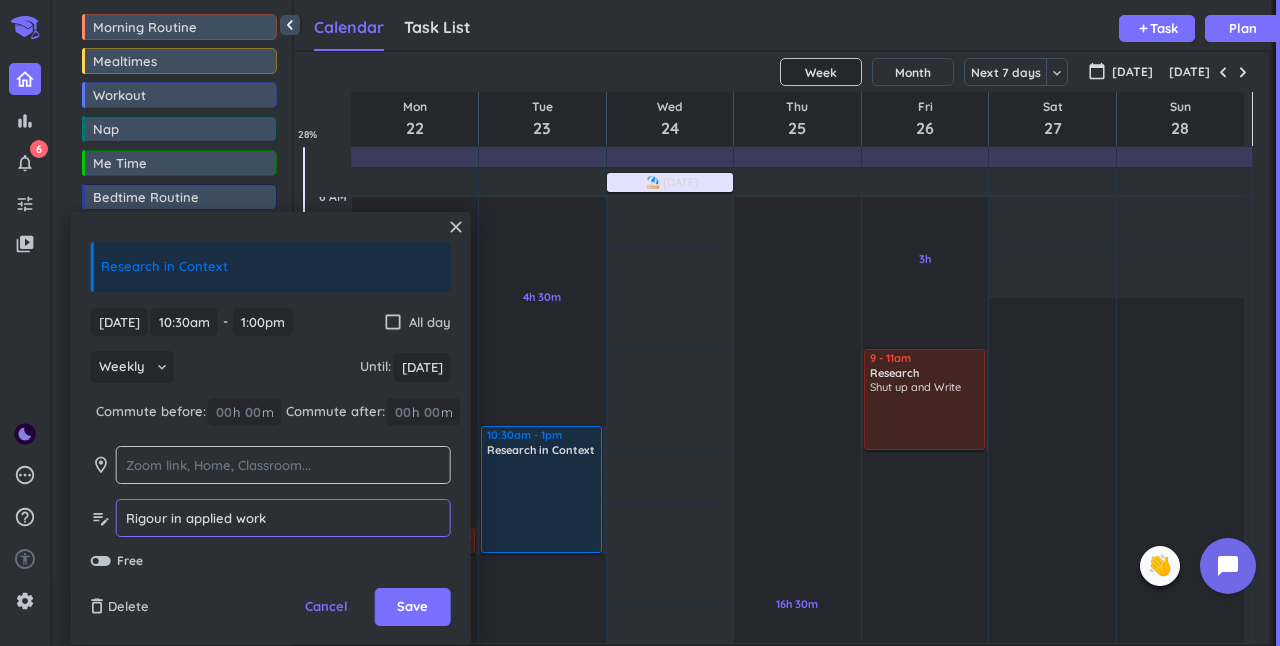 type on "Rigour in applied work" 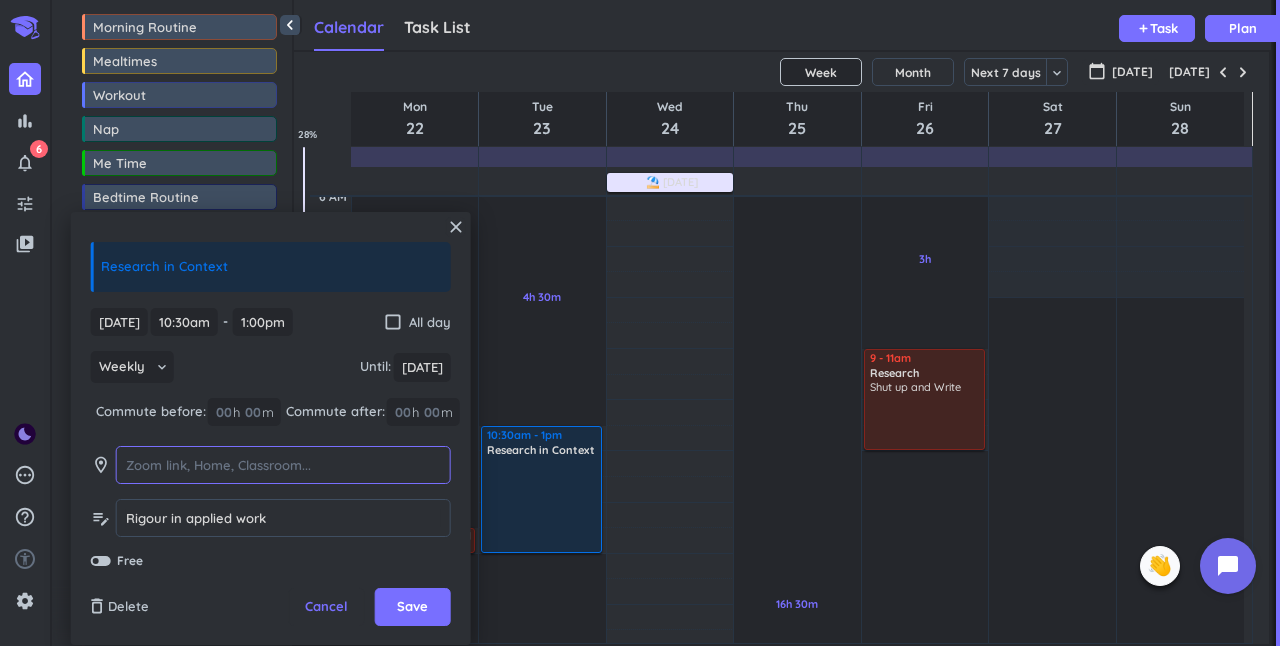 click at bounding box center (283, 465) 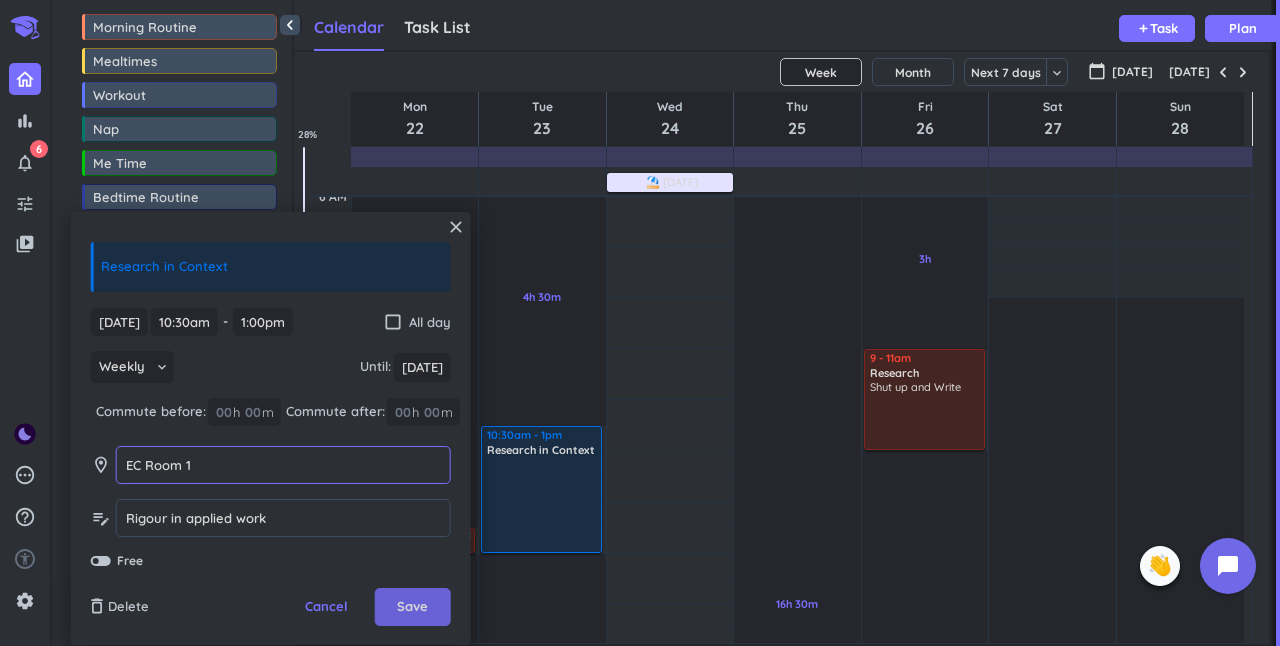 type on "EC Room 1" 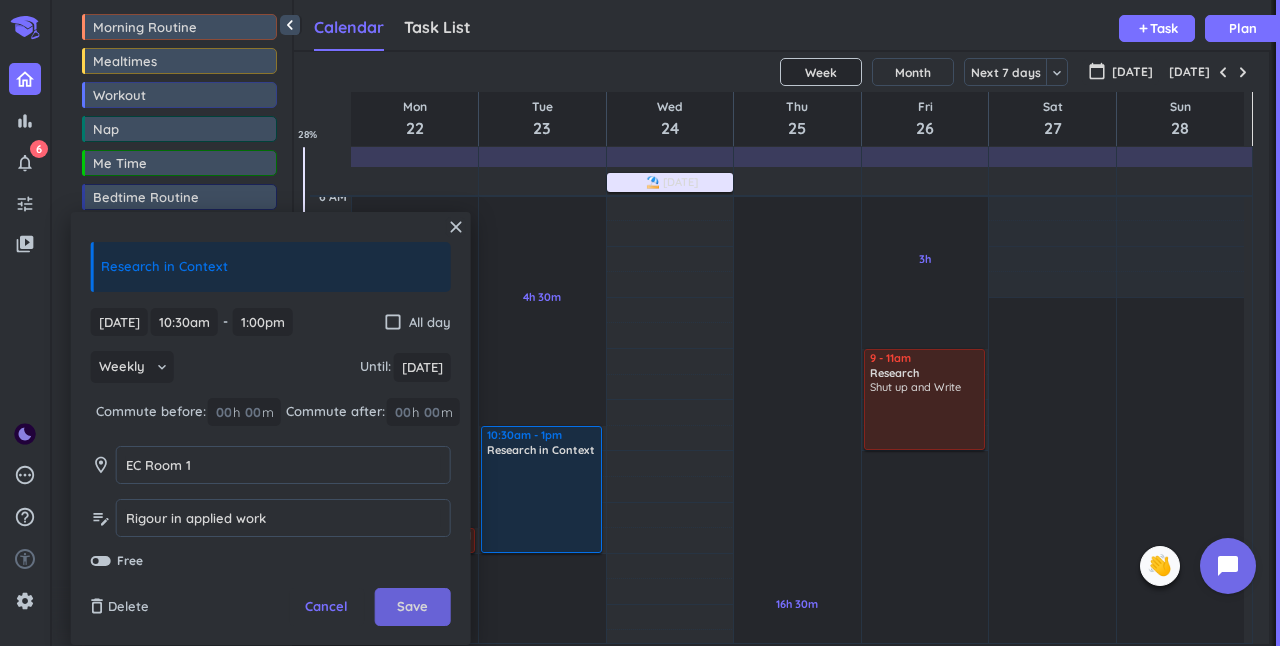 click on "Save" at bounding box center [413, 607] 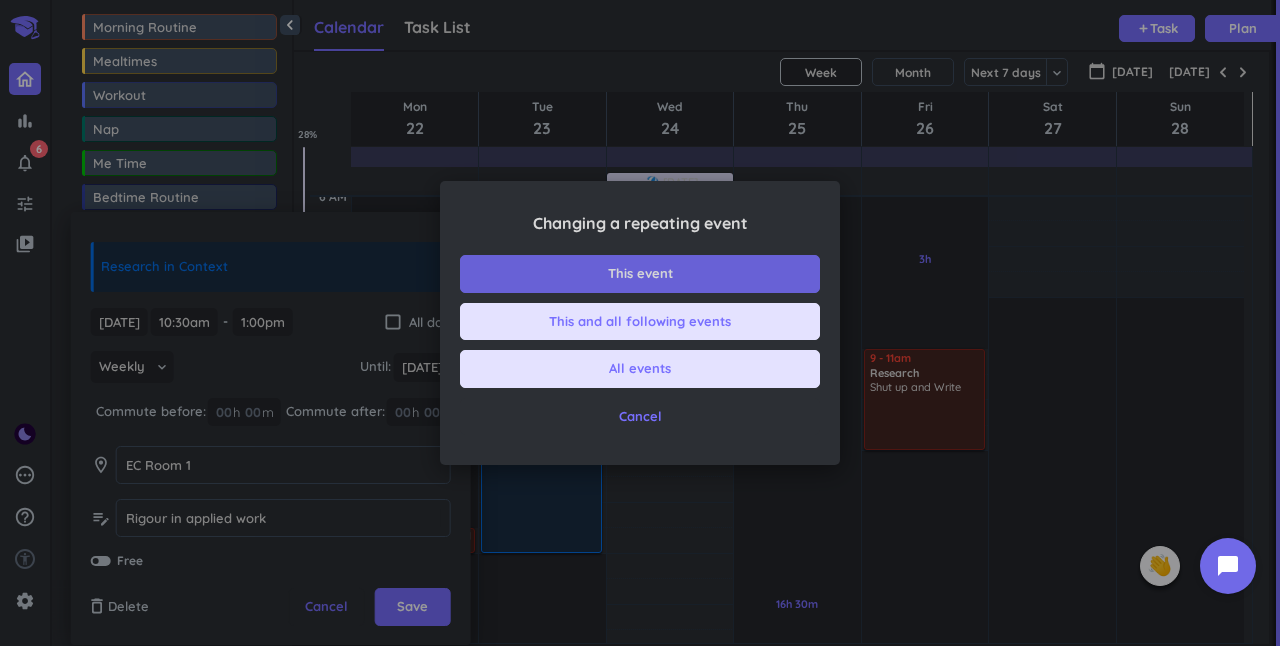 click on "This event" at bounding box center (640, 274) 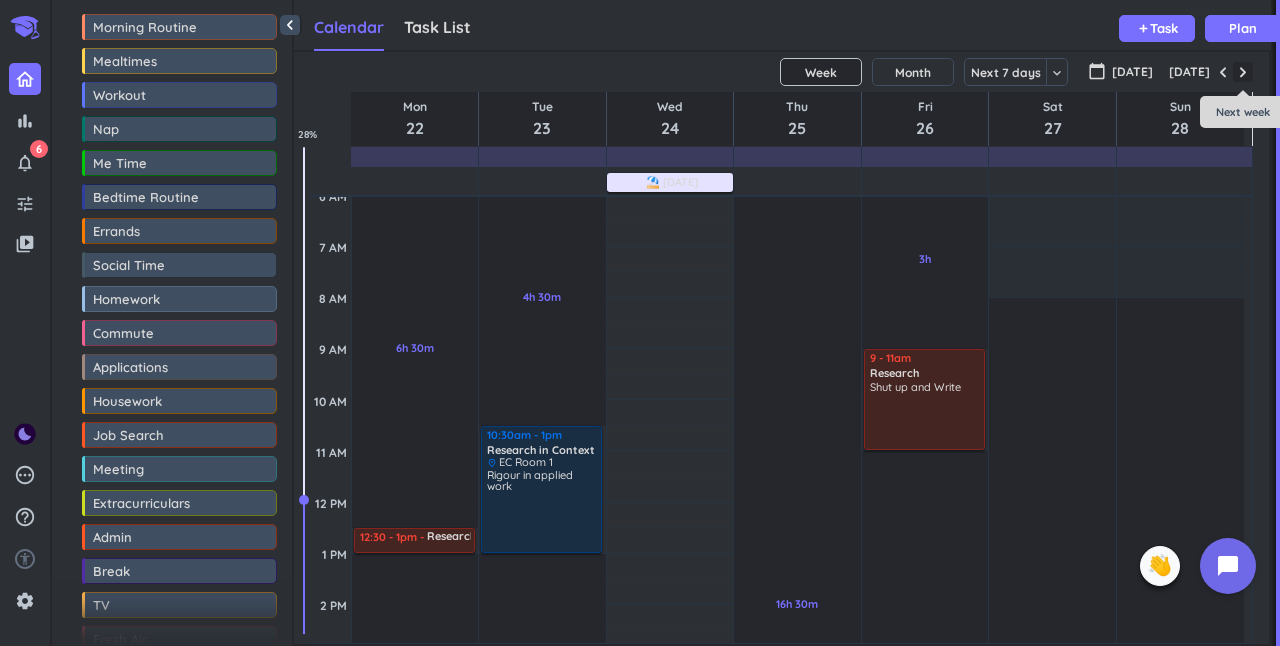 click at bounding box center [1243, 72] 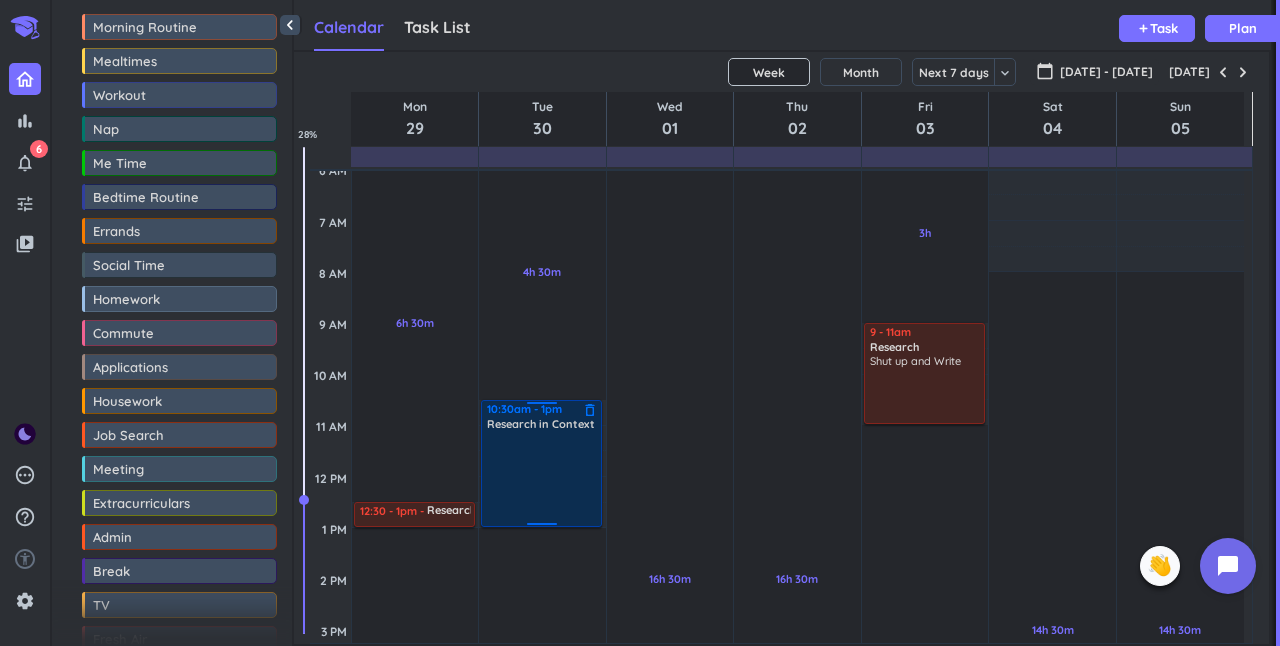 click at bounding box center (542, 478) 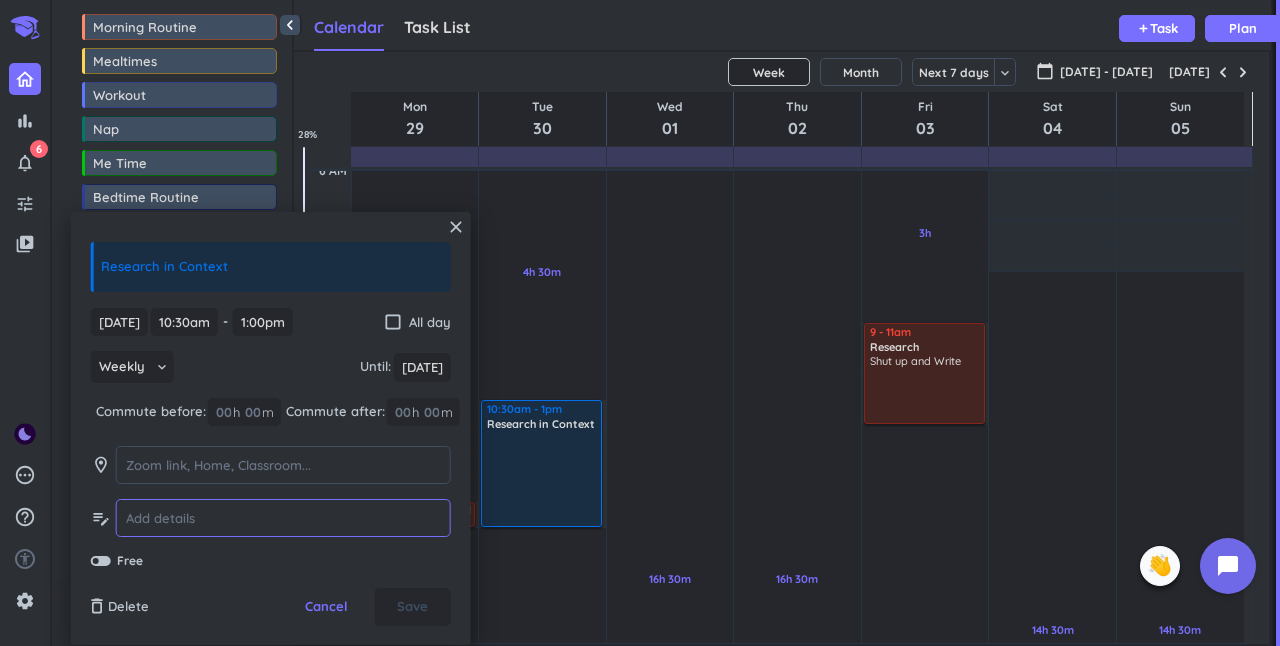 click at bounding box center (283, 518) 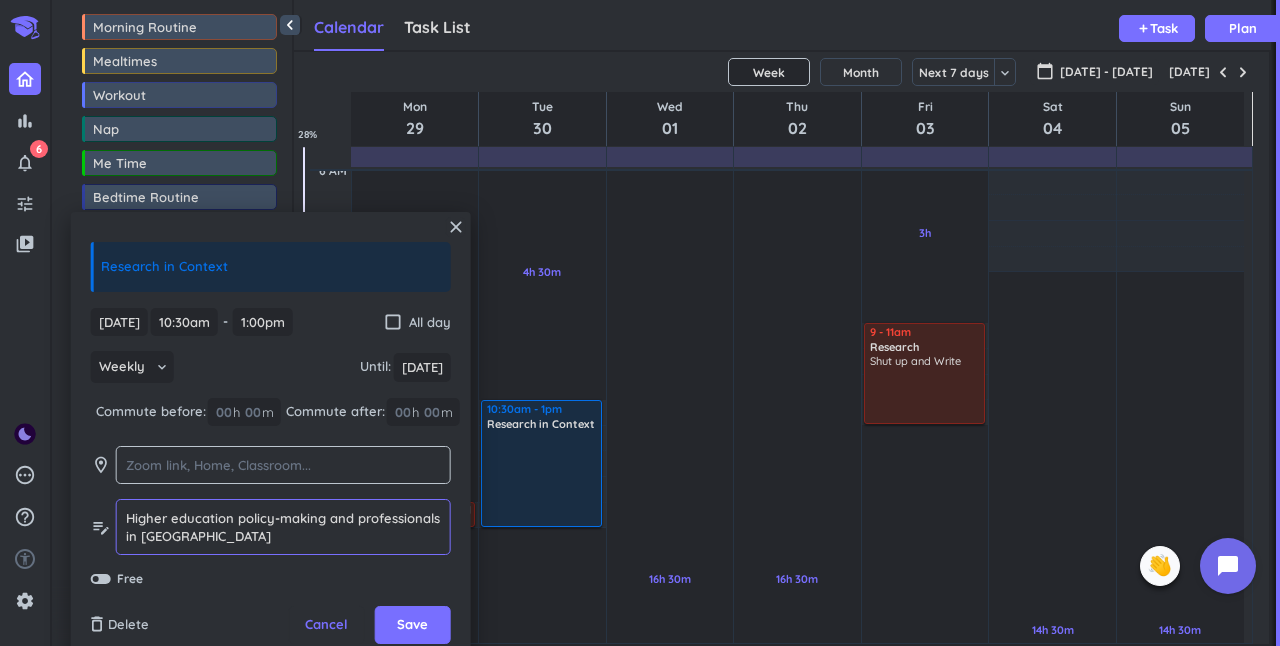 type on "Higher education policy-making and professionals in [GEOGRAPHIC_DATA]" 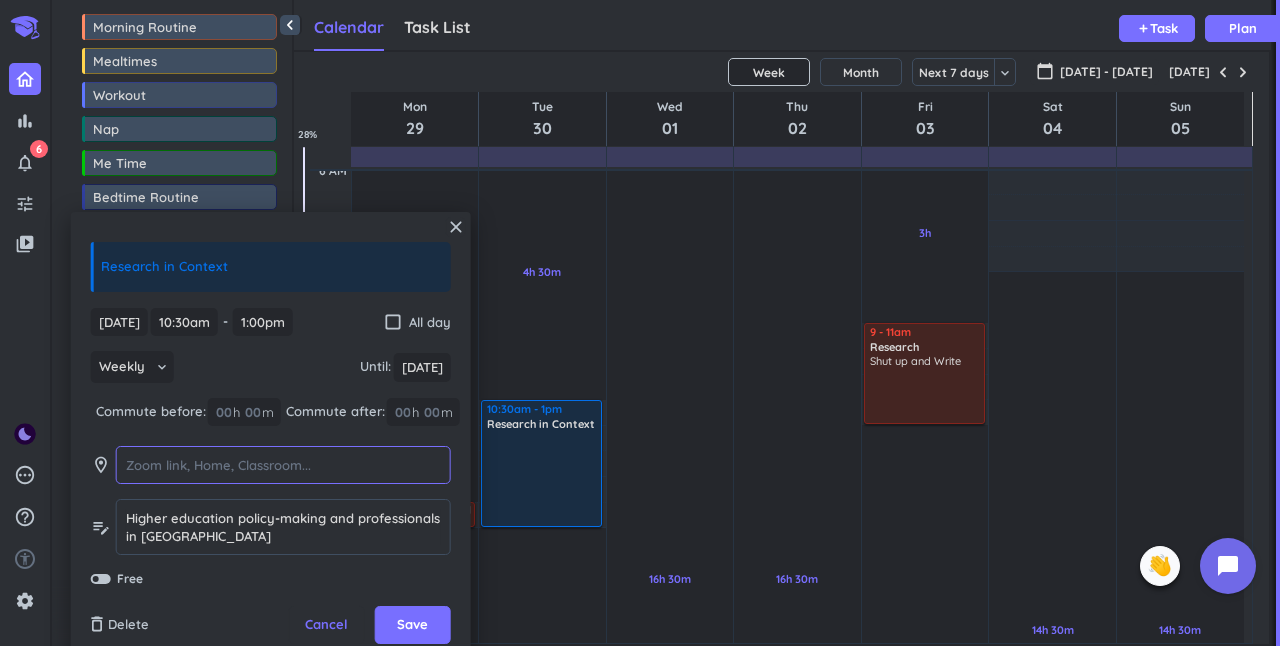 click at bounding box center (283, 465) 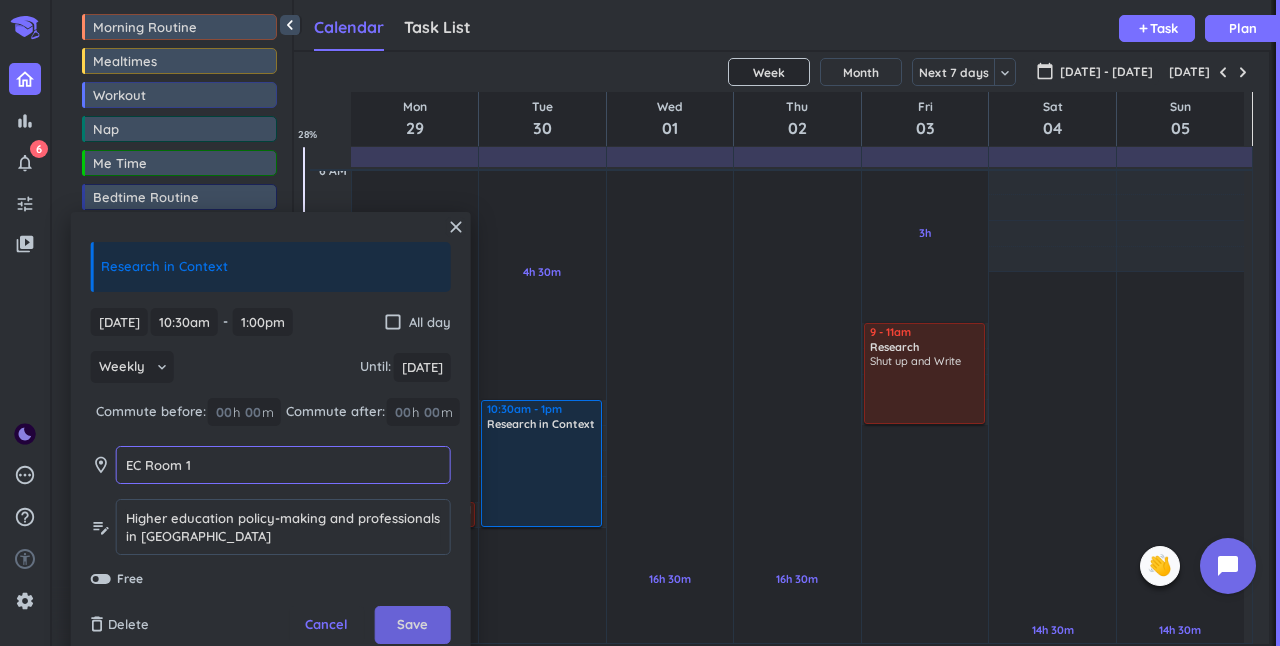 type on "EC Room 1" 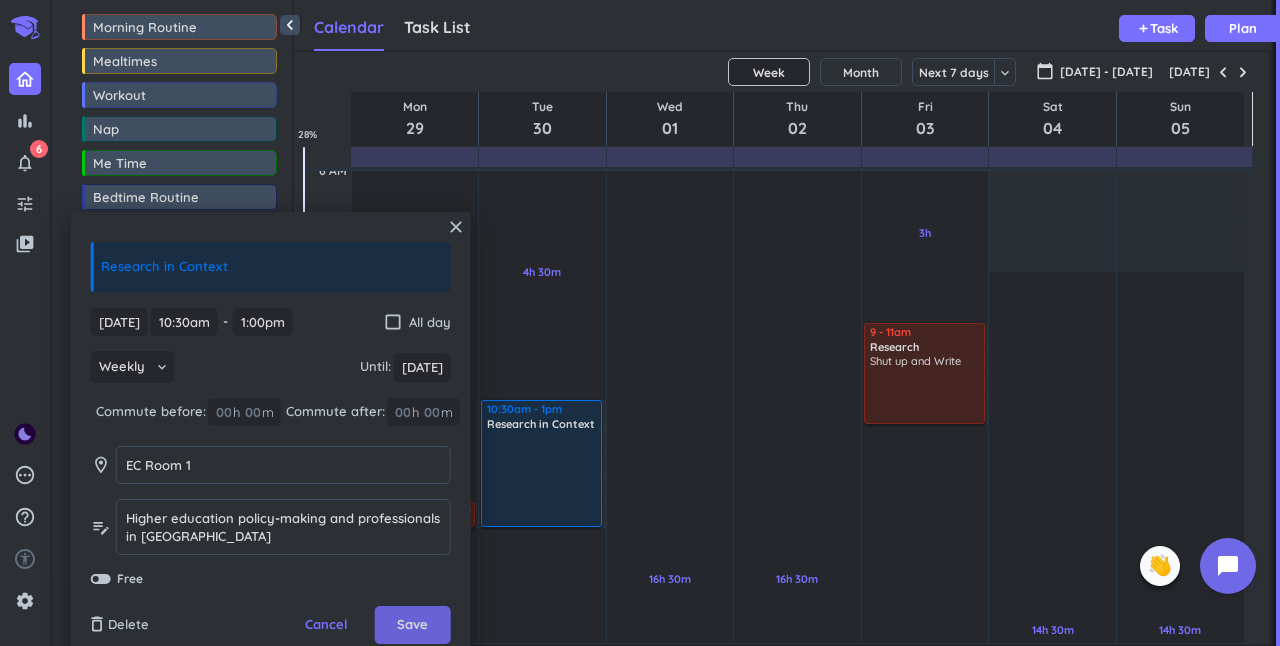 click on "Save" at bounding box center [412, 625] 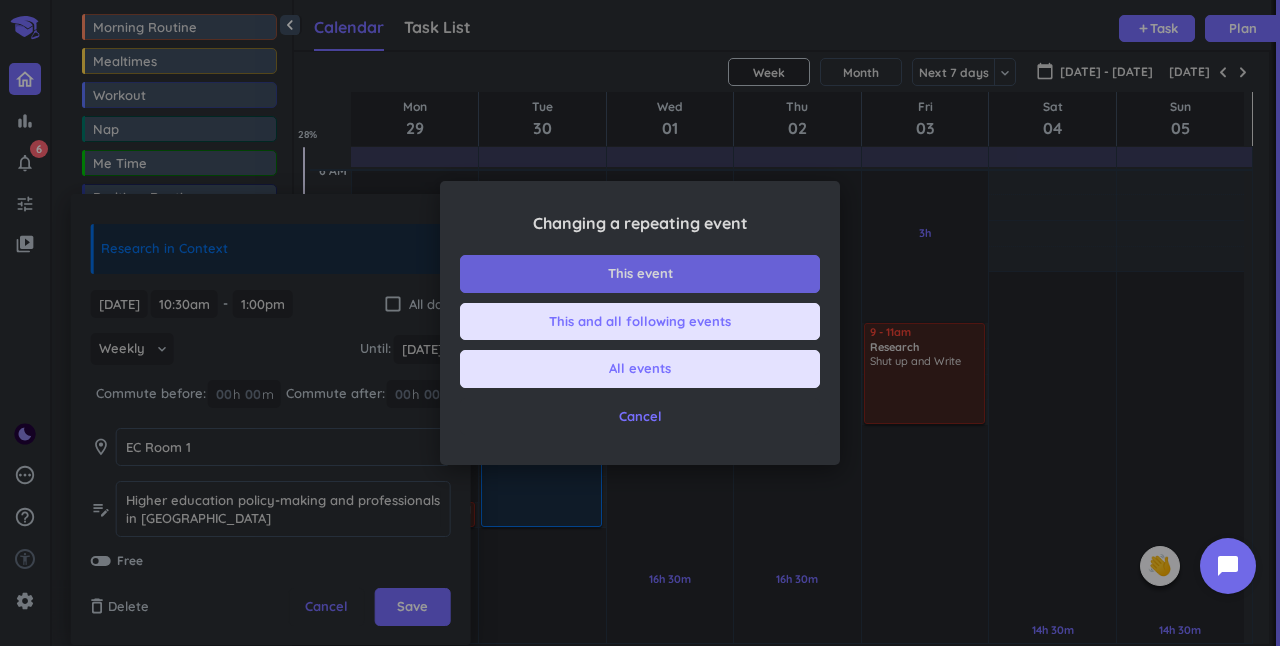 click on "This event" at bounding box center (640, 274) 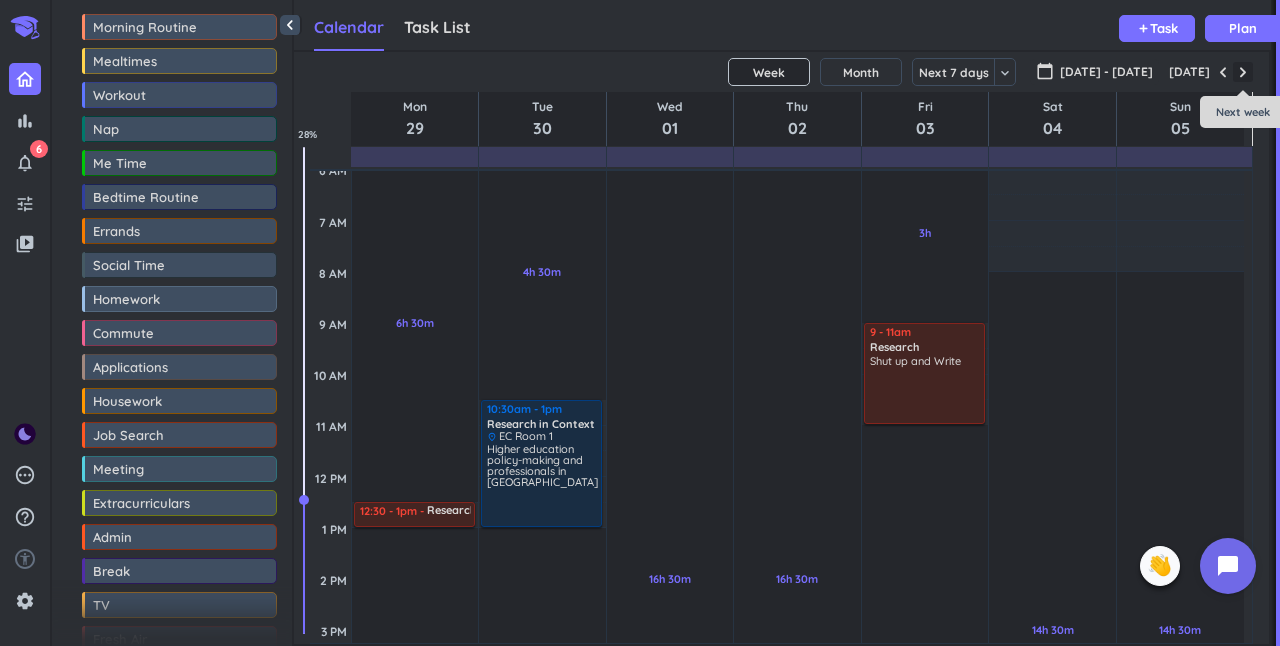 click at bounding box center [1243, 72] 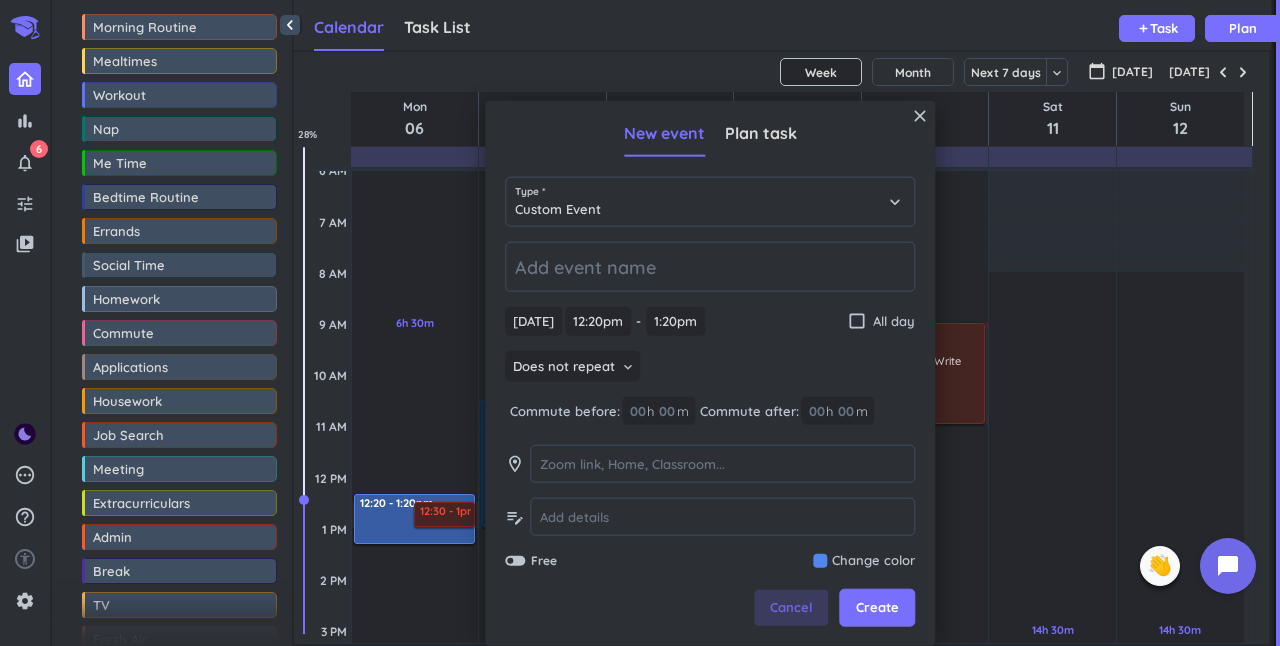 click on "Cancel" at bounding box center (791, 608) 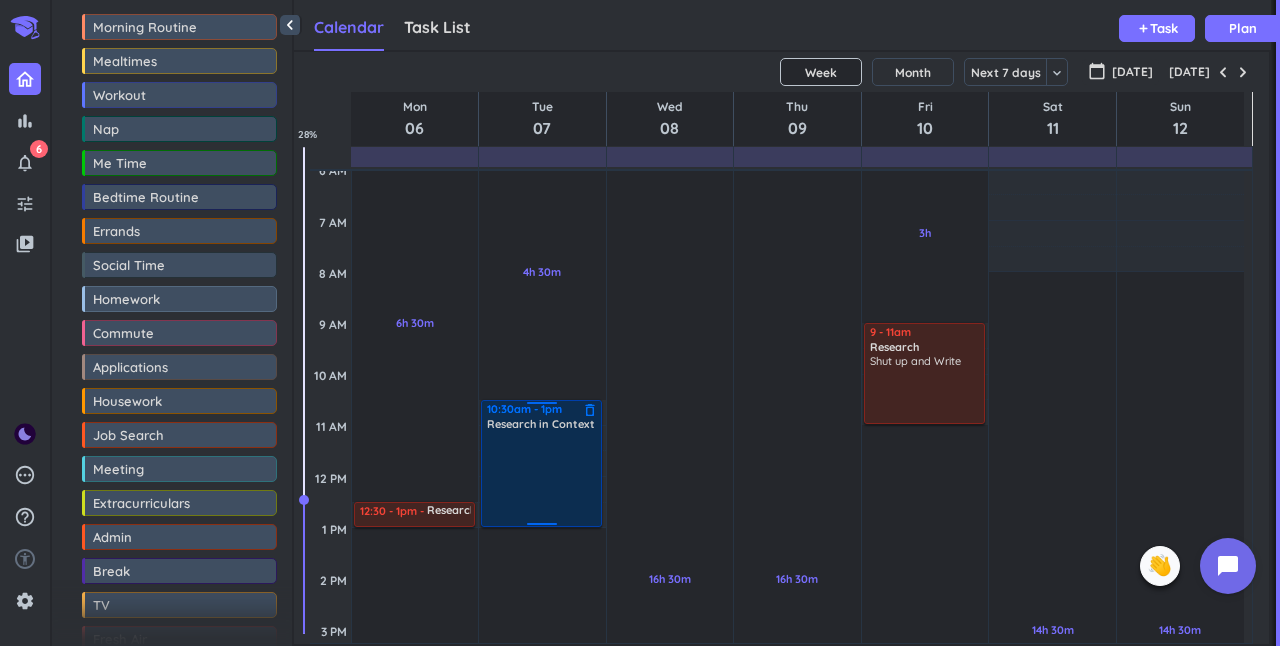 click at bounding box center (542, 478) 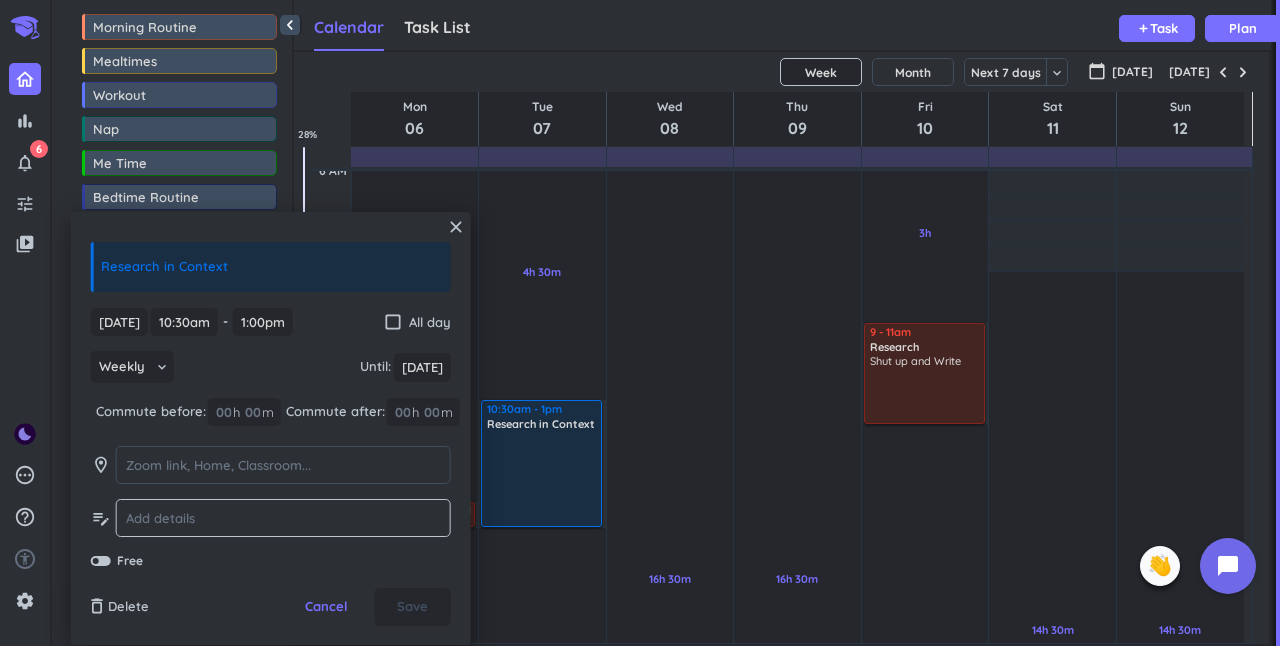 click 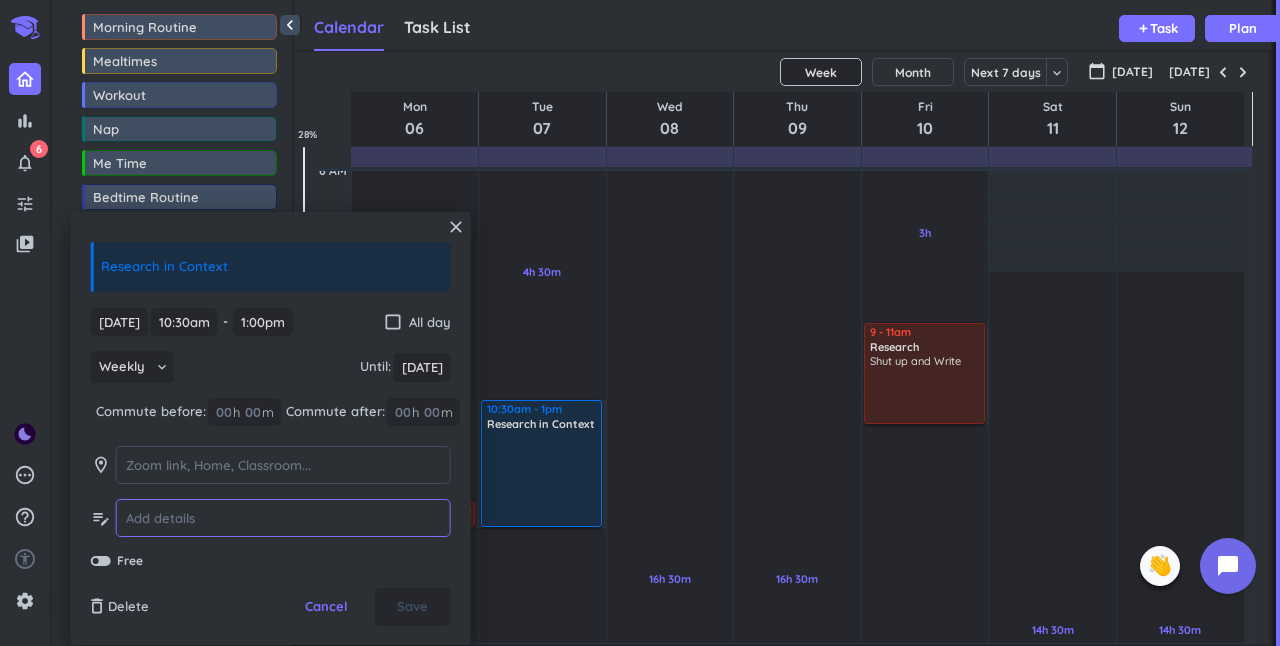 click at bounding box center [283, 518] 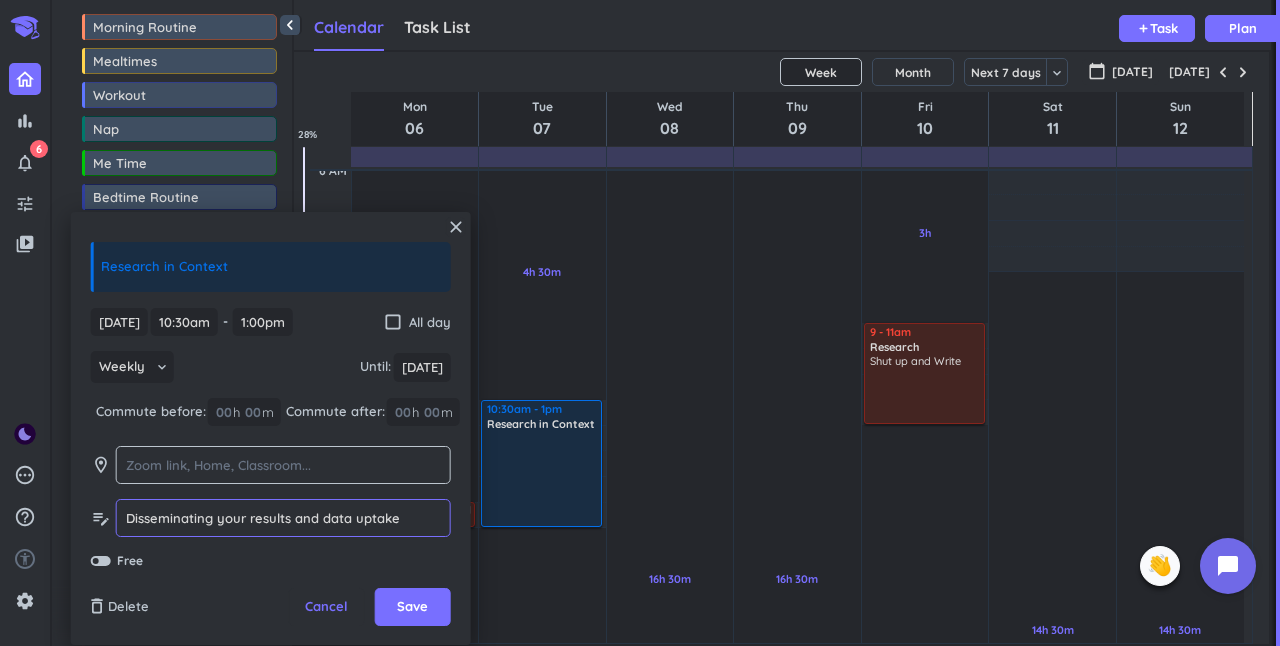 type on "Disseminating your results and data uptake" 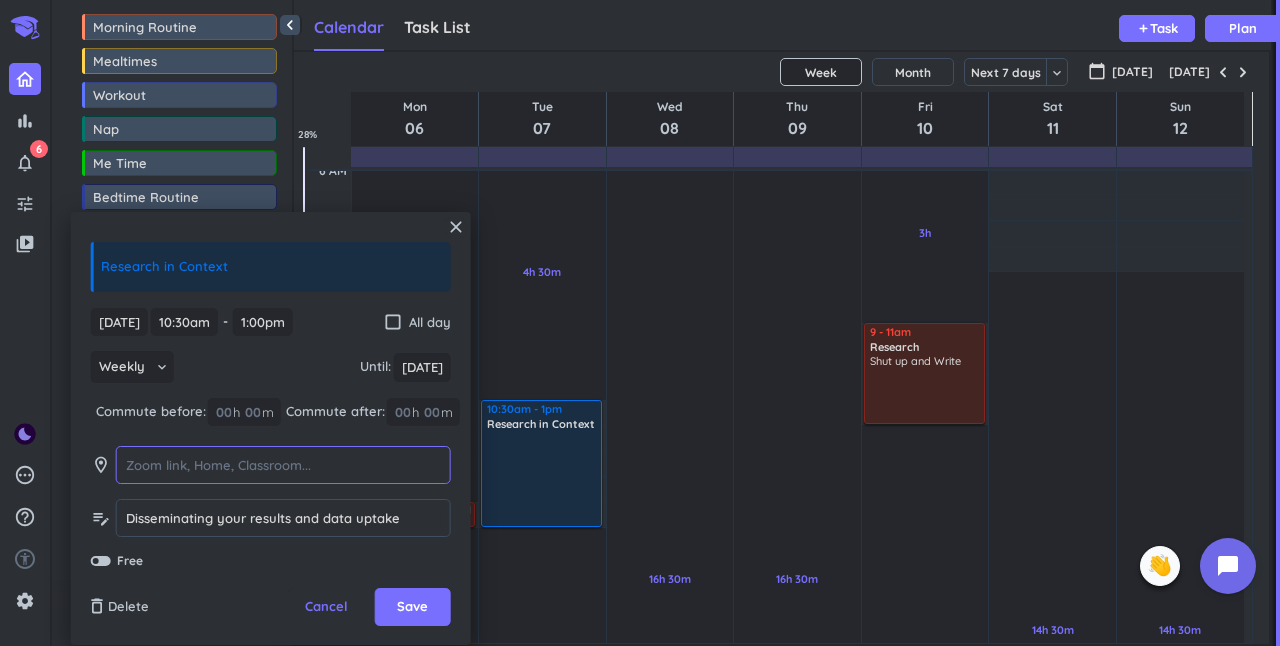 click at bounding box center [283, 465] 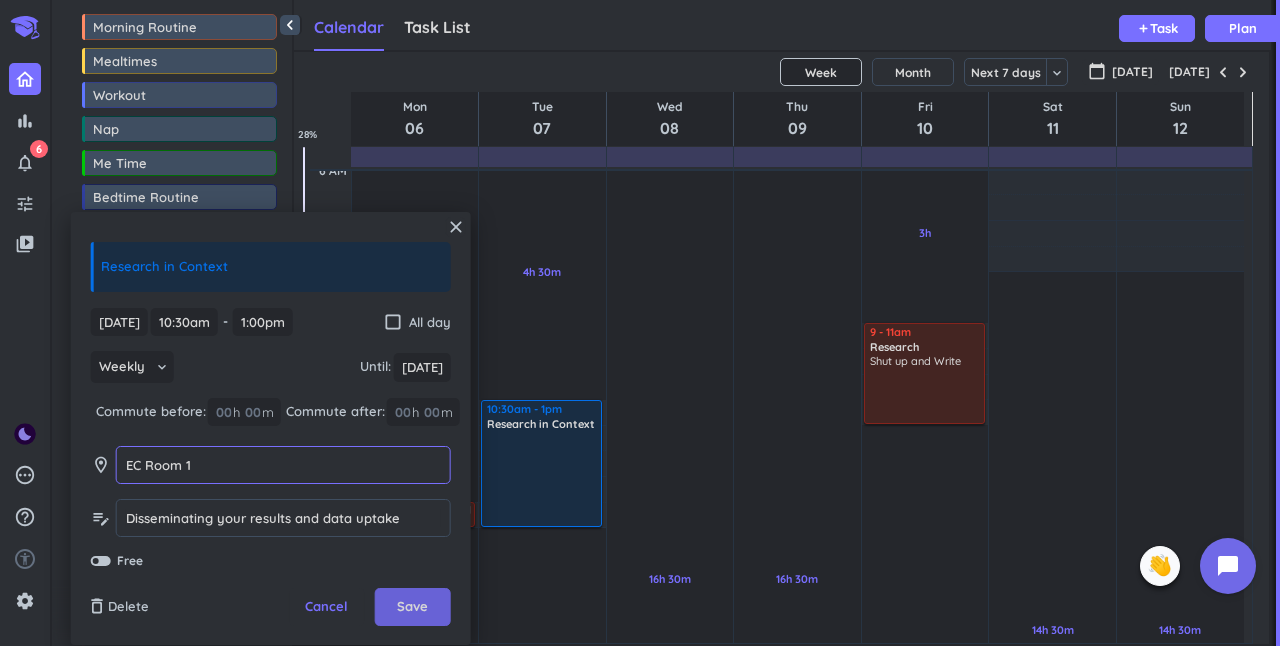 type on "EC Room 1" 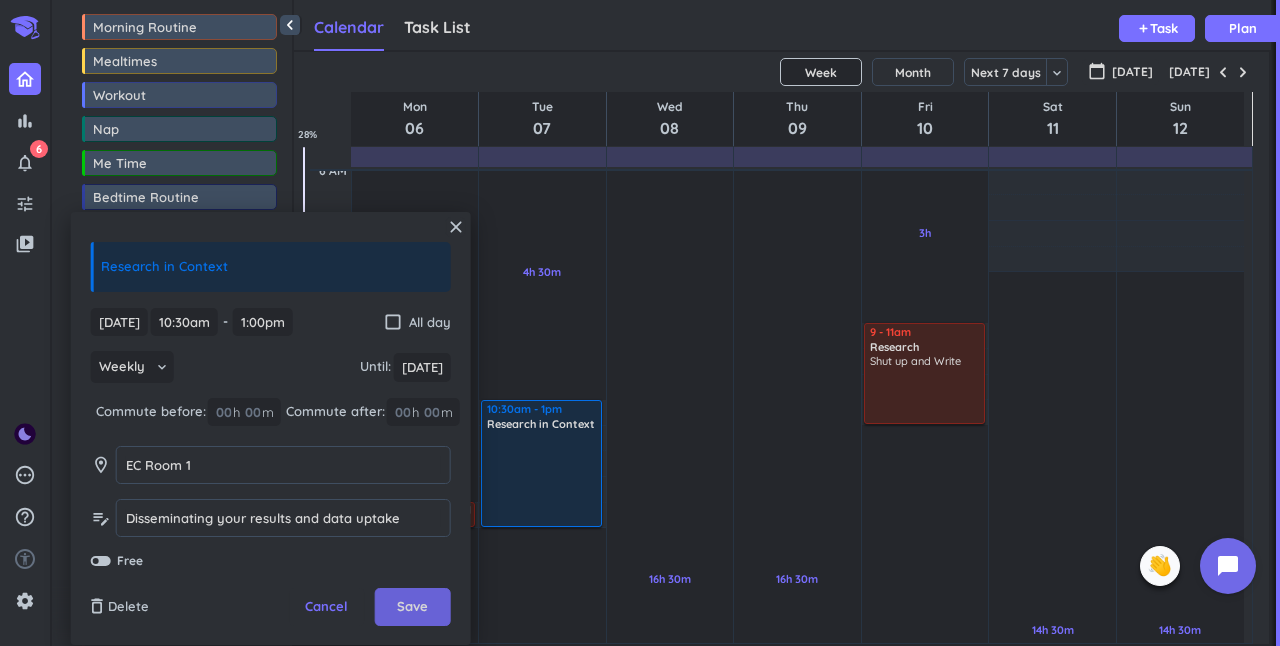 click on "Save" at bounding box center [413, 607] 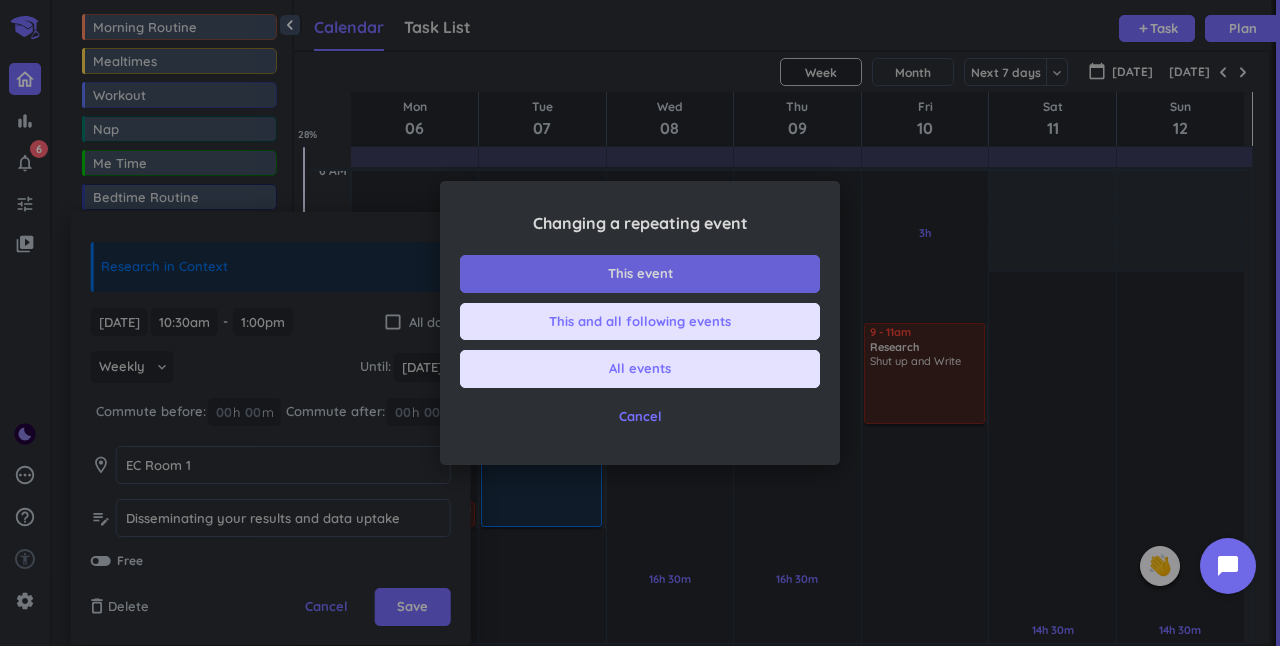 click on "This event" at bounding box center [640, 274] 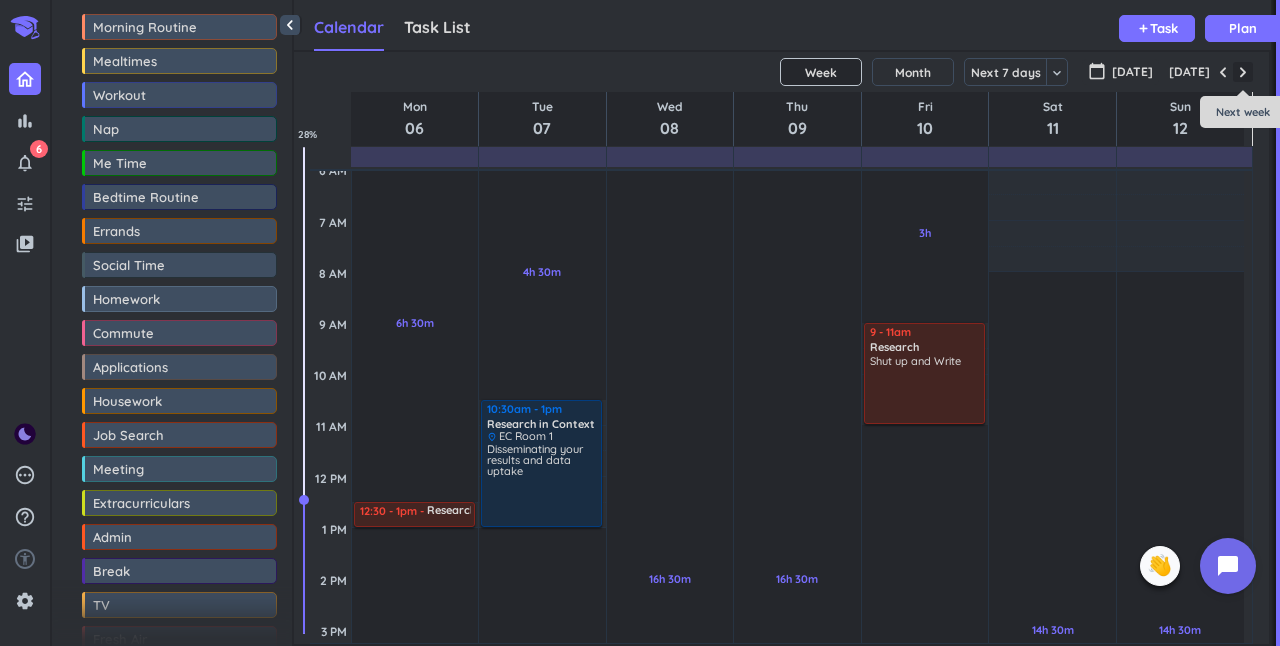 click at bounding box center [1243, 72] 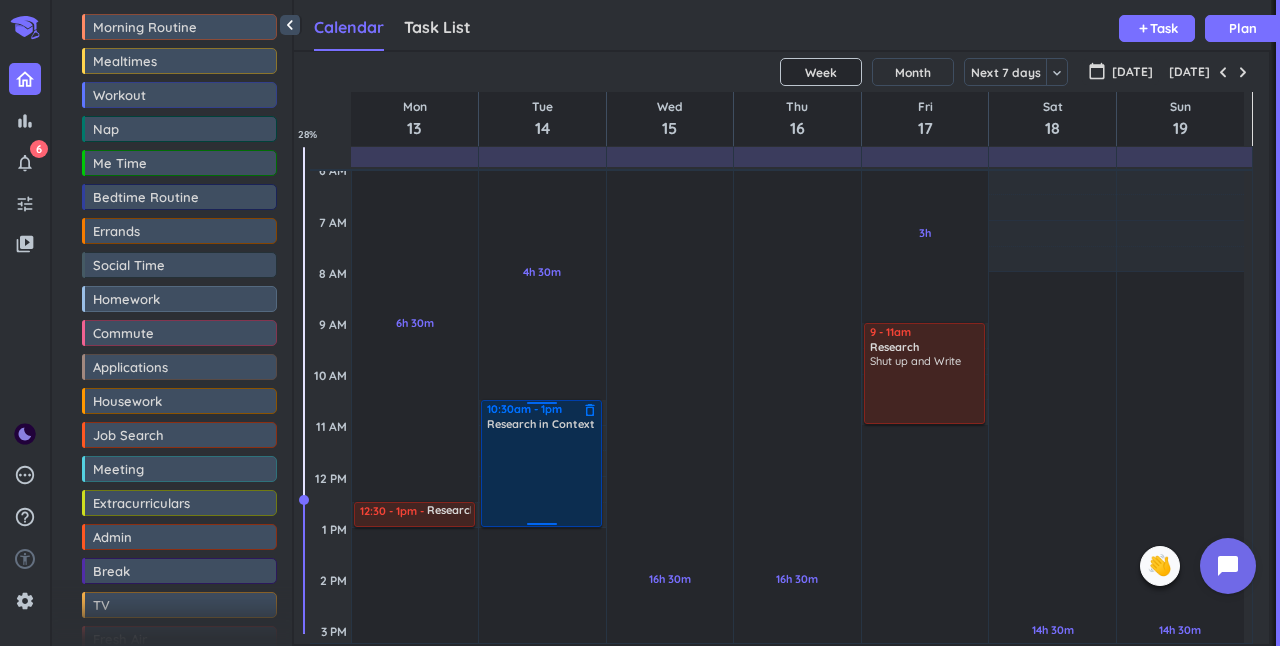 click at bounding box center (542, 478) 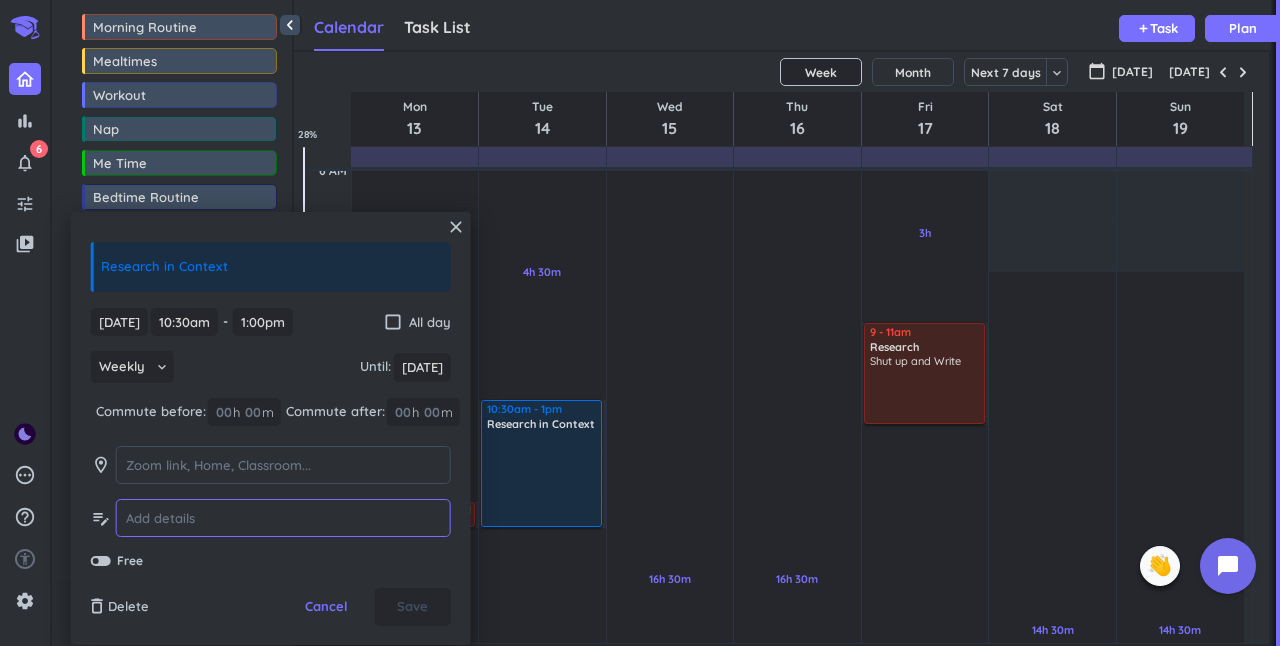 click at bounding box center [283, 518] 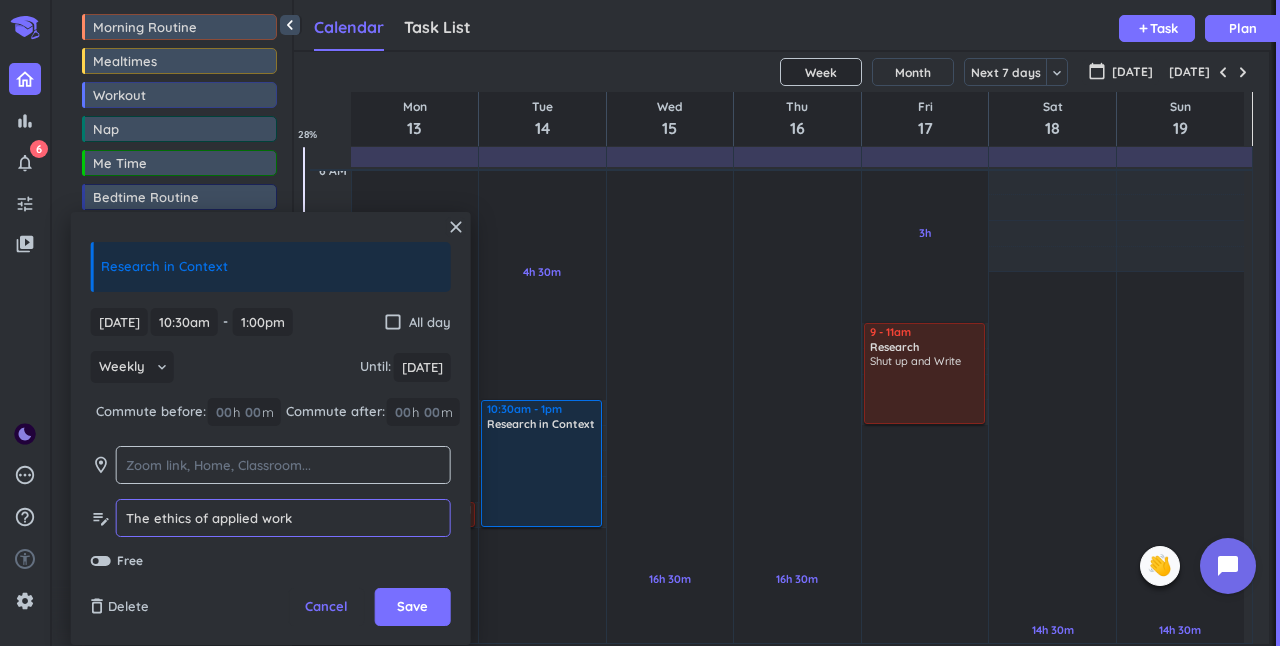type on "The ethics of applied work" 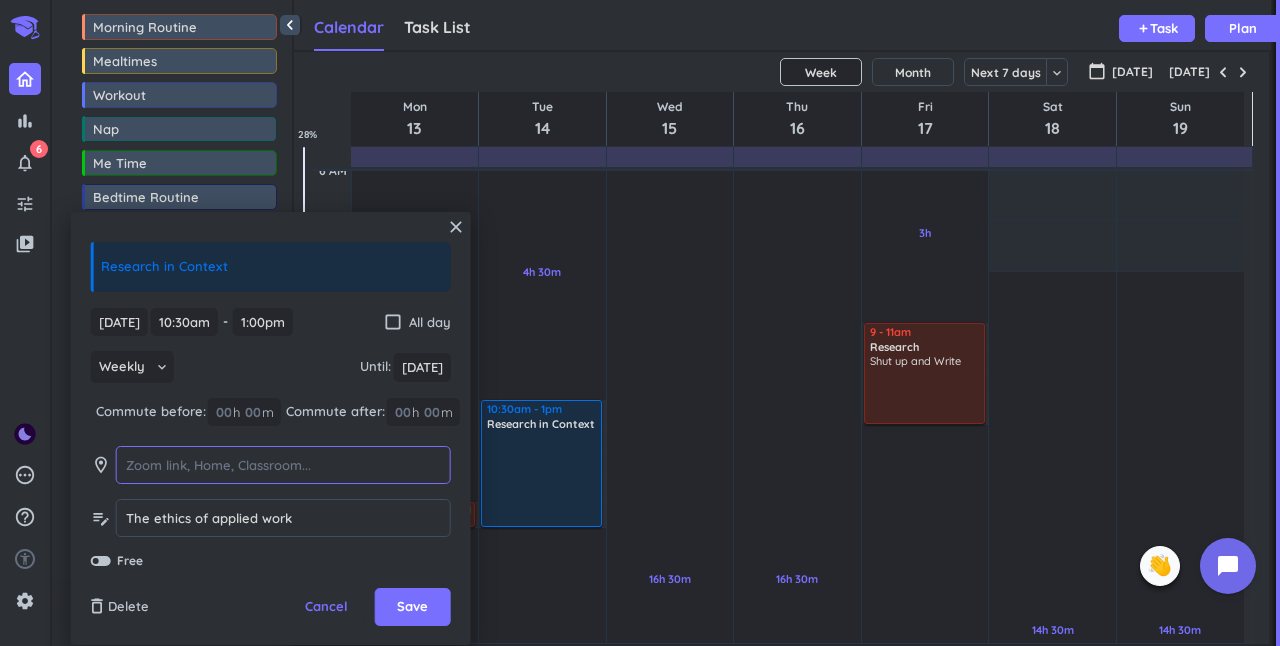 click at bounding box center (283, 465) 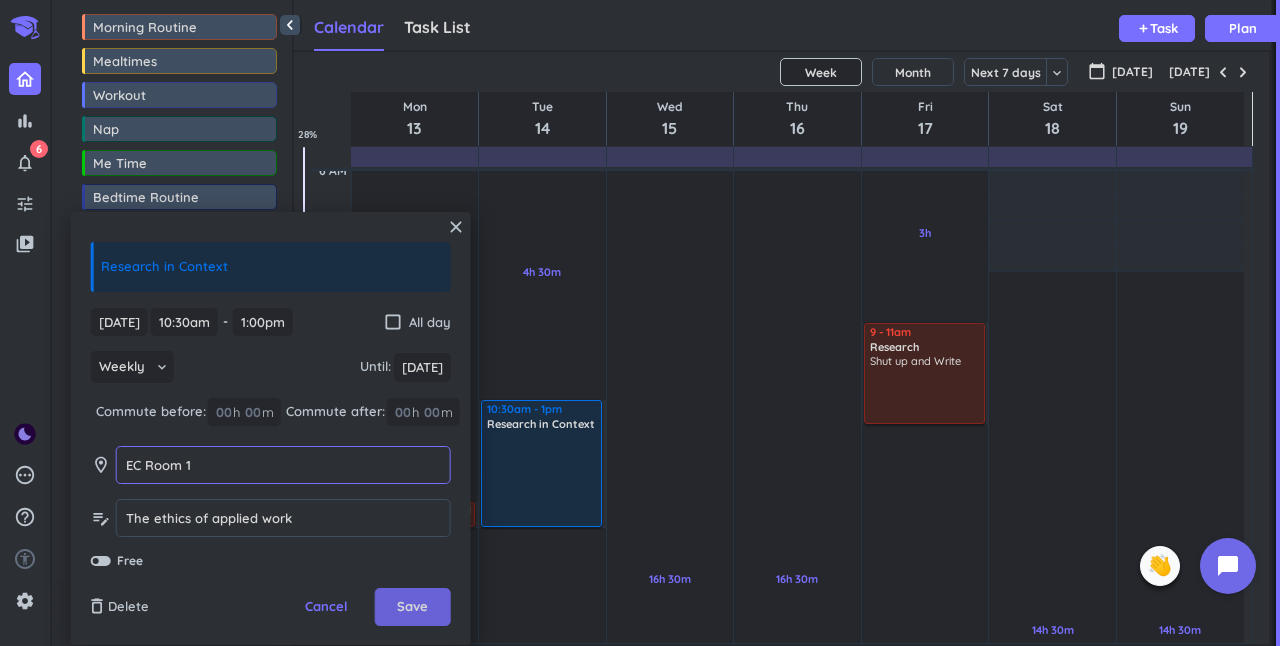 type on "EC Room 1" 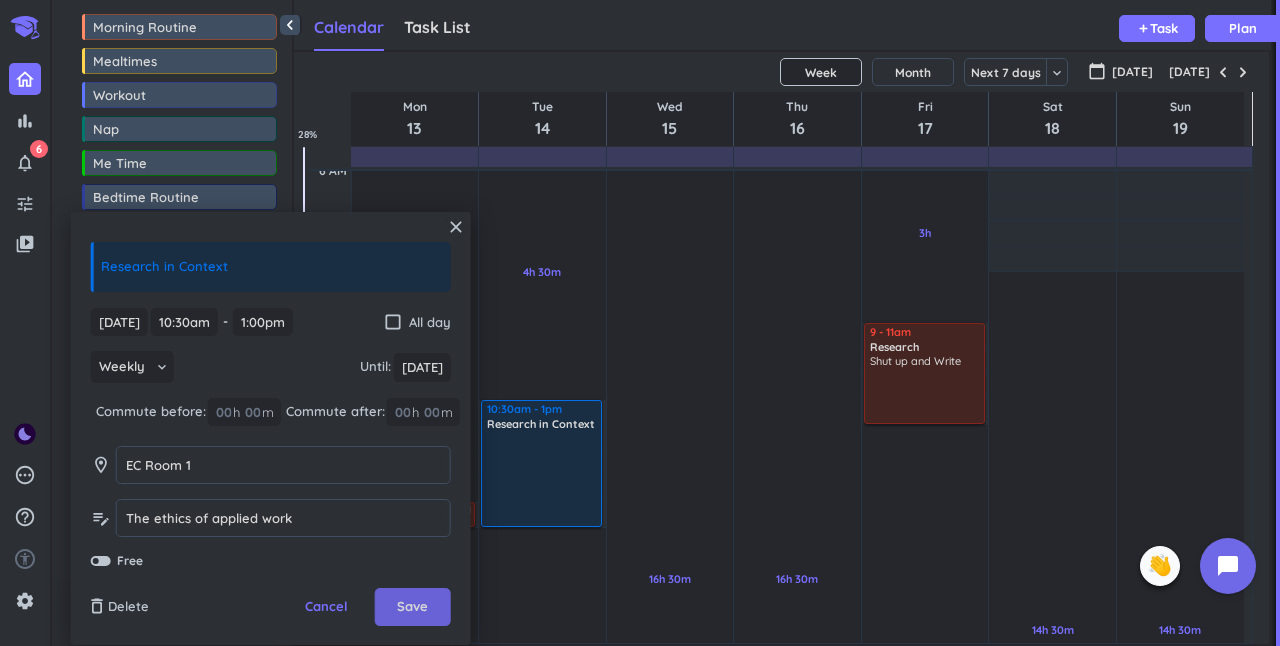 click on "Save" at bounding box center [413, 607] 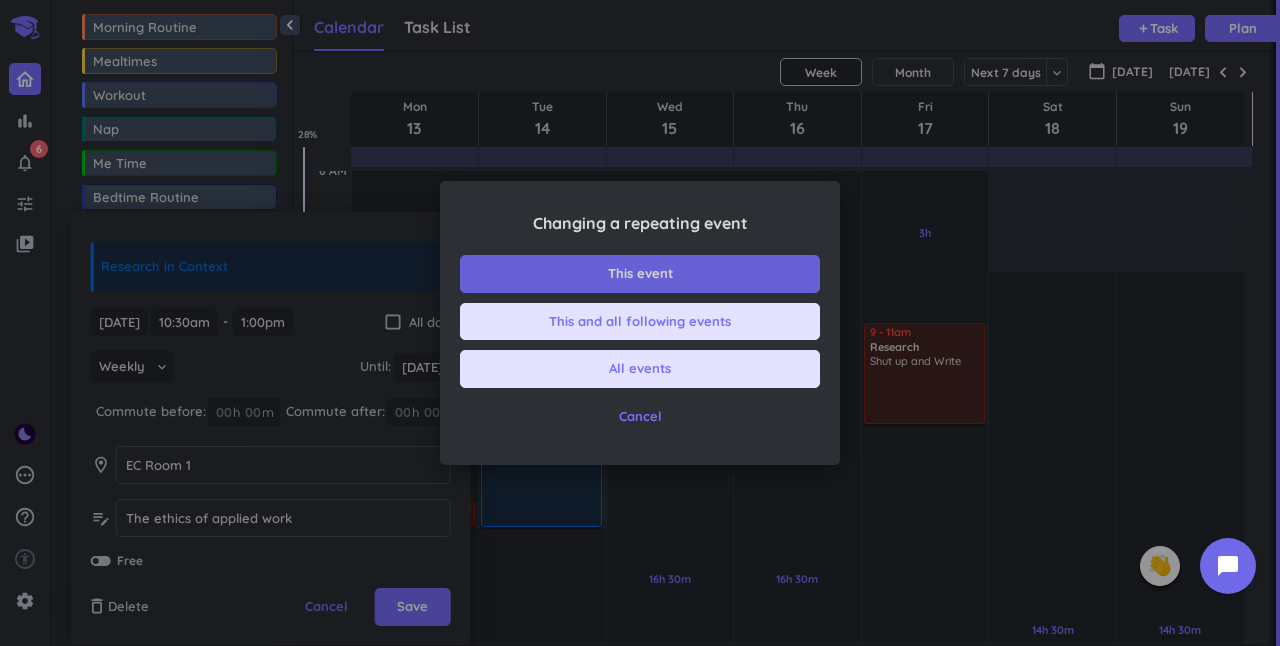 click on "This event" at bounding box center (640, 274) 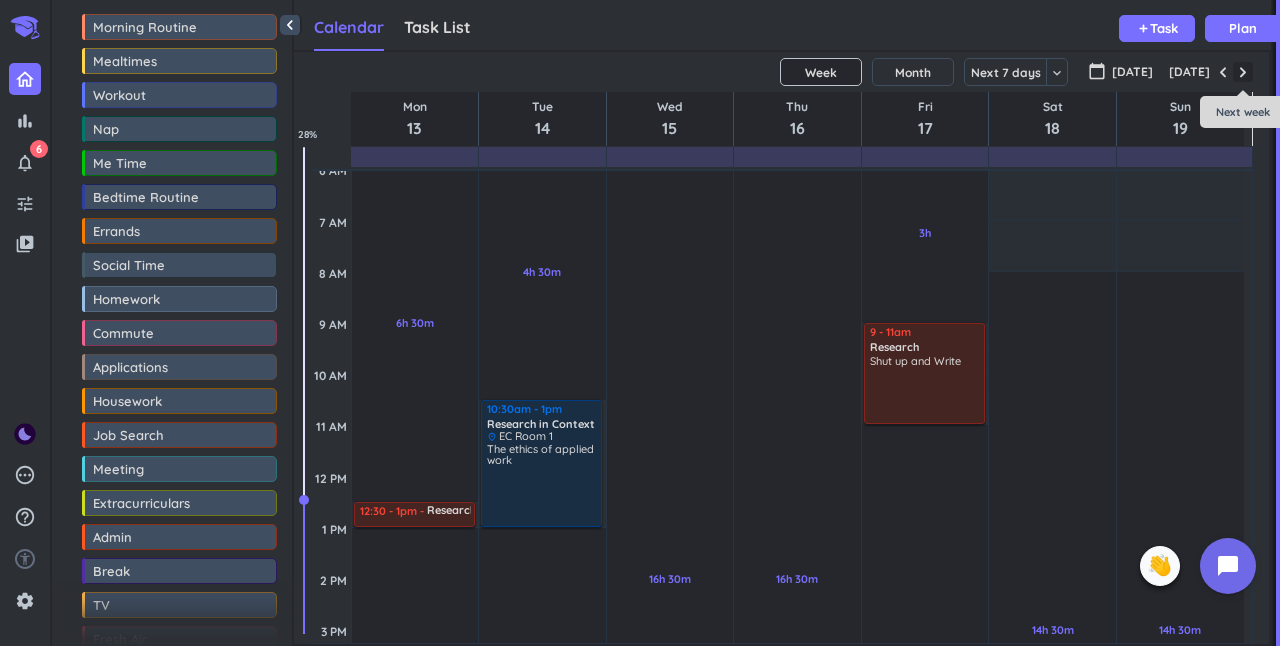 click at bounding box center (1243, 72) 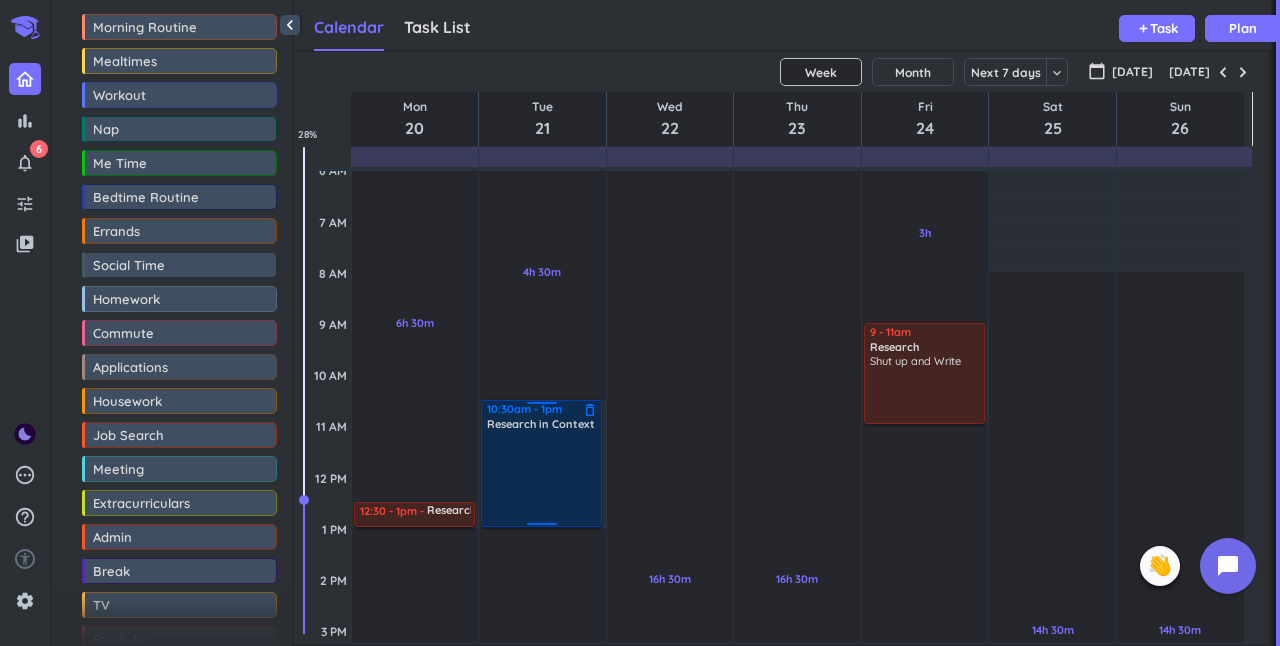 click at bounding box center (542, 478) 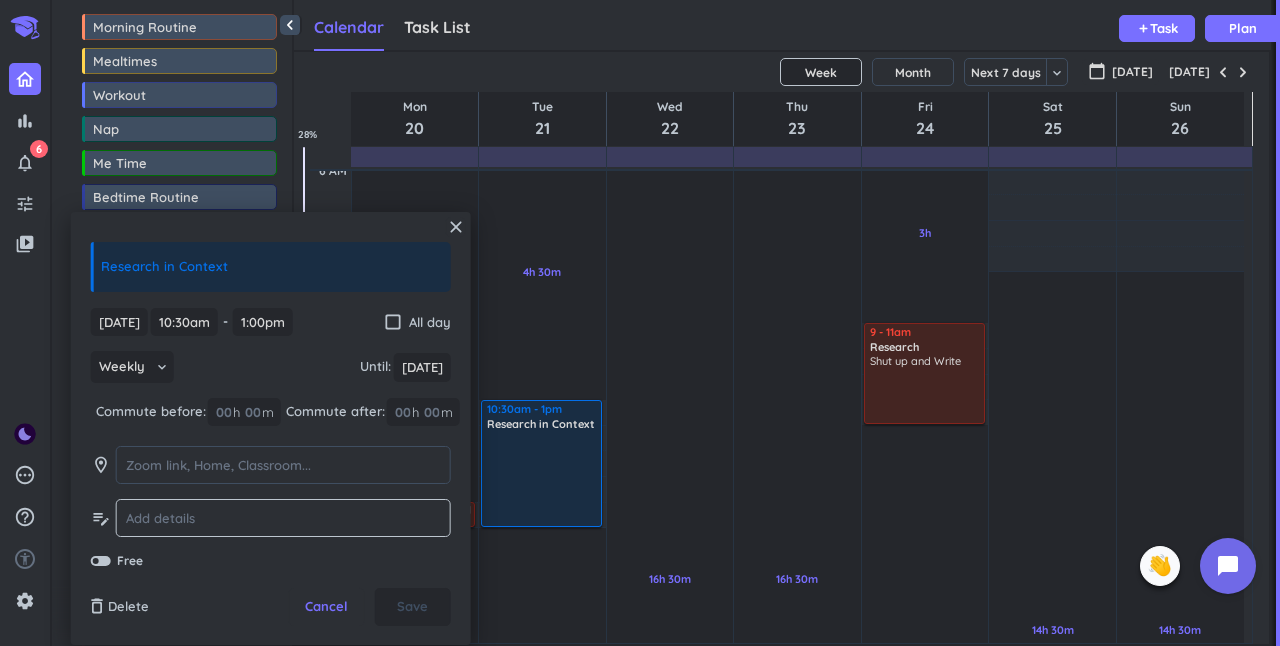 click 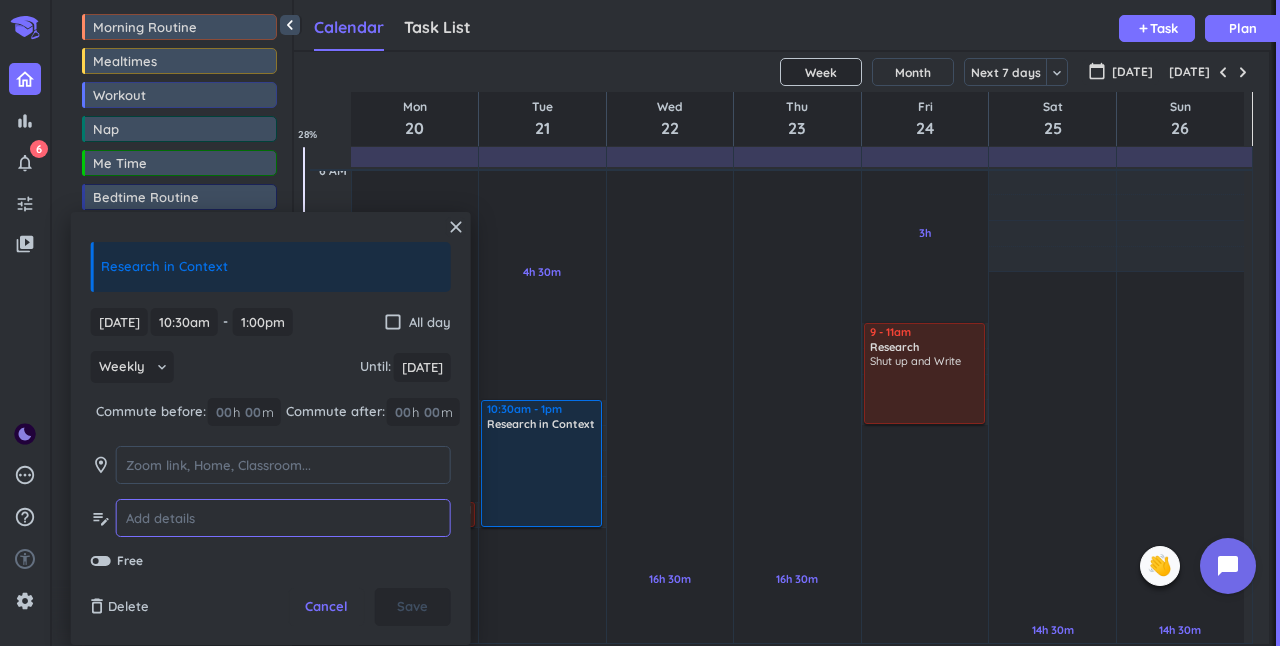 click at bounding box center (283, 518) 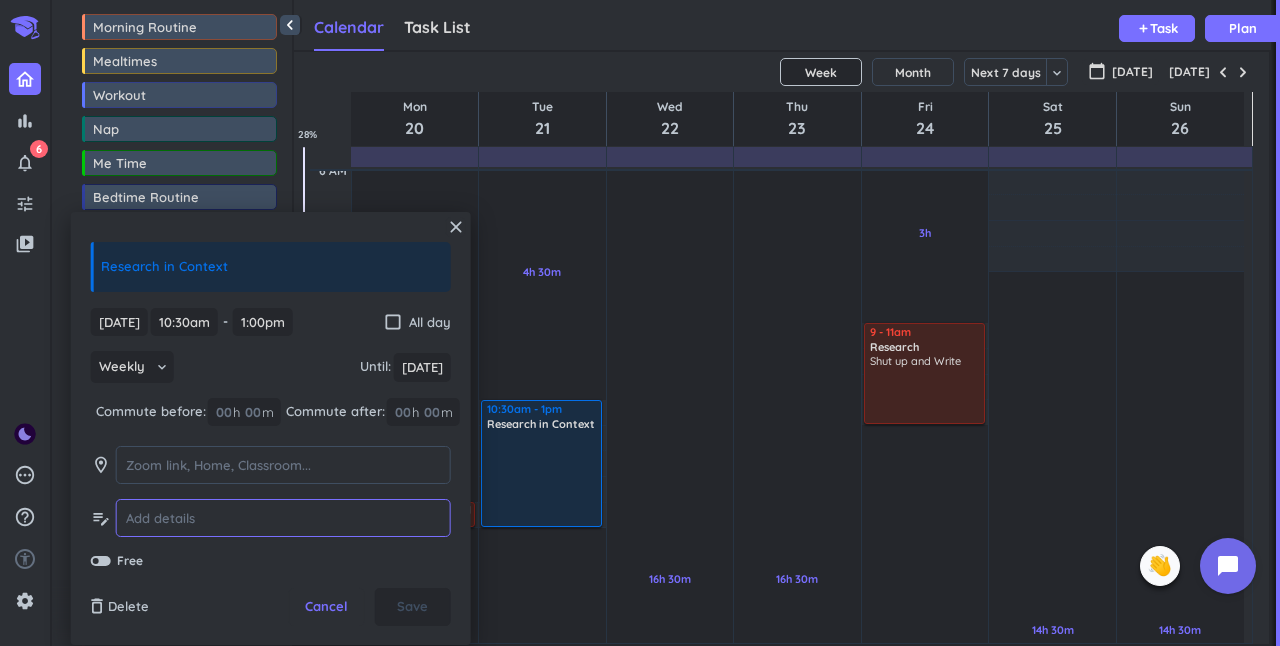 paste on "Horizons of research: Big data, ML and AI" 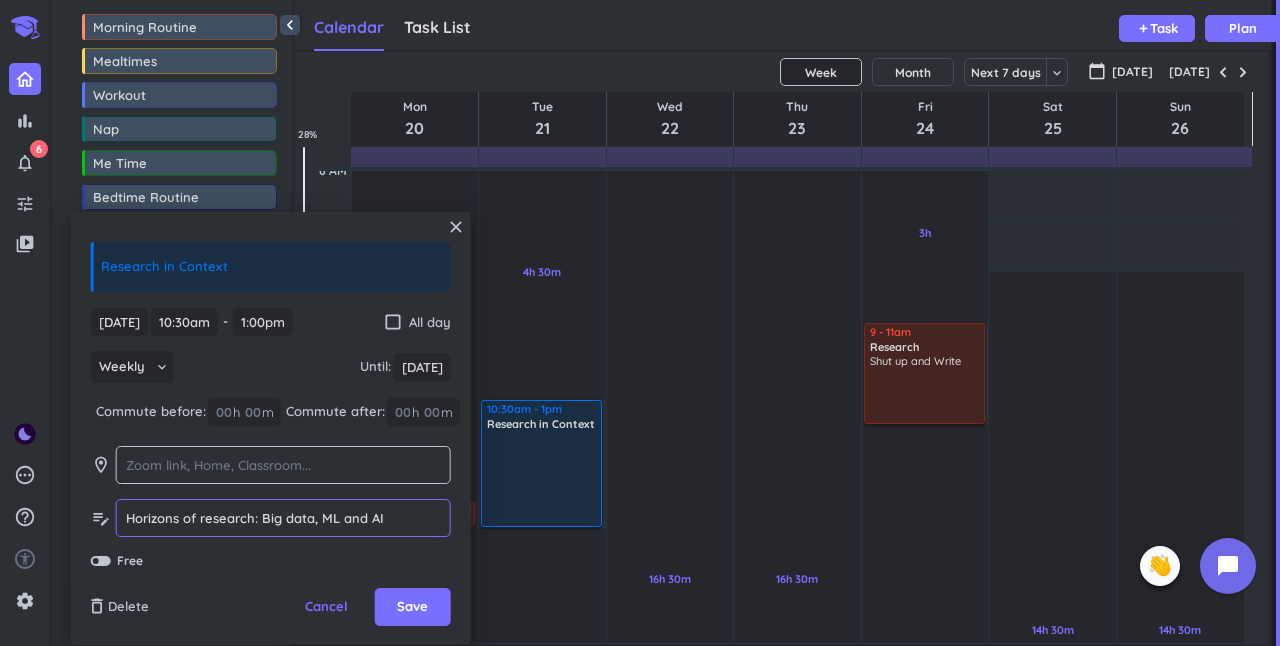 type on "Horizons of research: Big data, ML and AI" 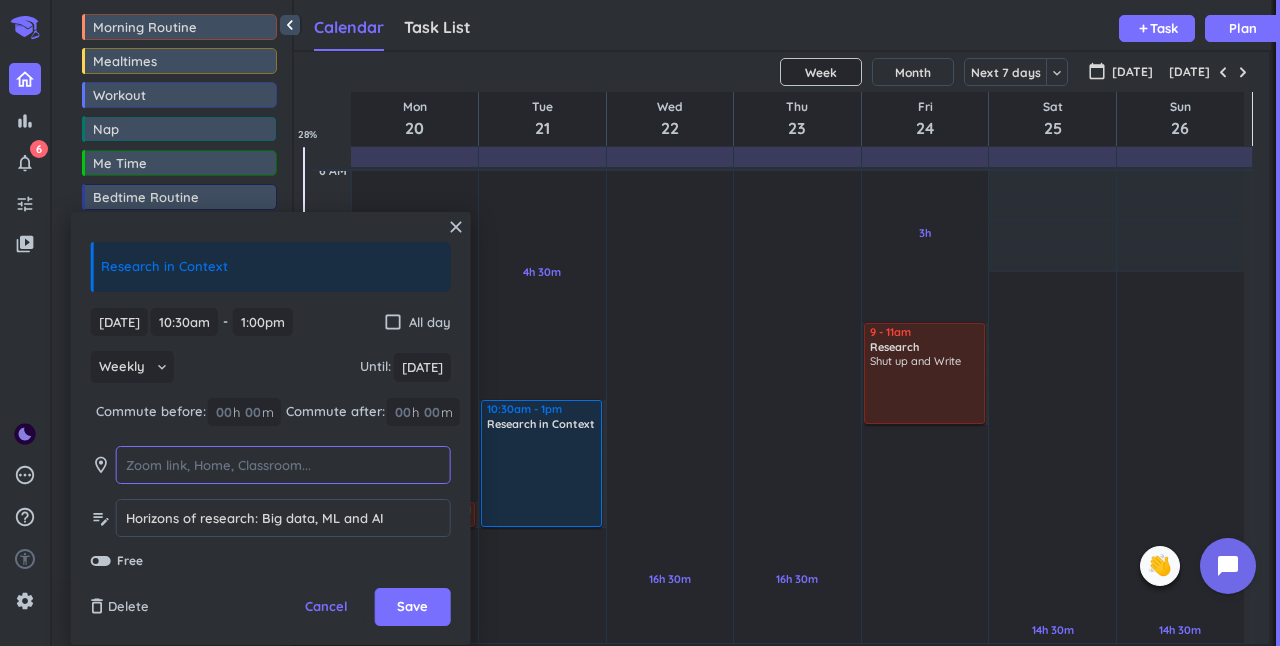 click at bounding box center (283, 465) 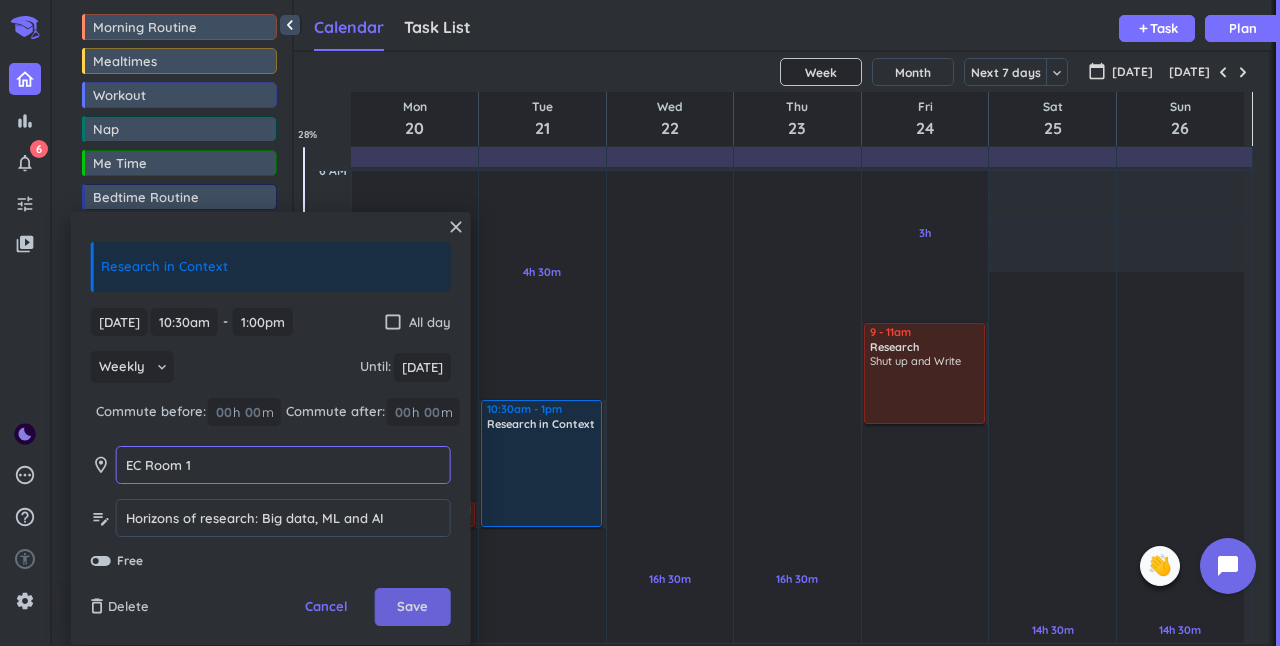 type on "EC Room 1" 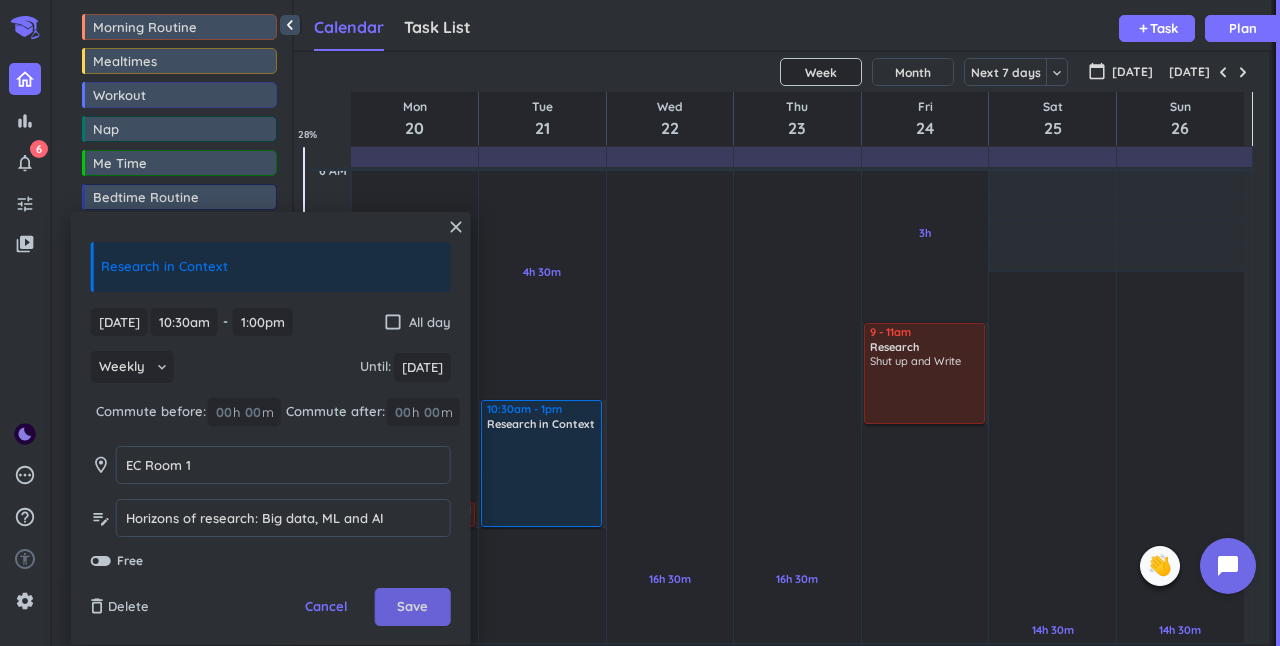 click on "Save" at bounding box center [412, 607] 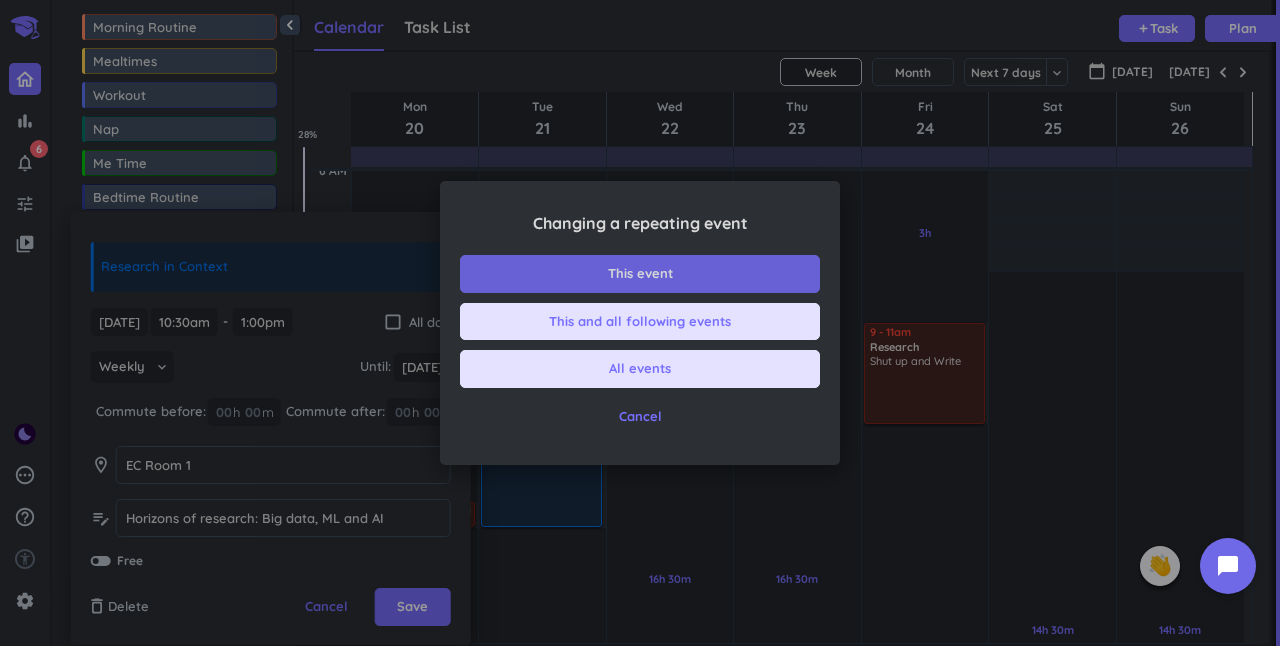 click on "This event" at bounding box center (640, 274) 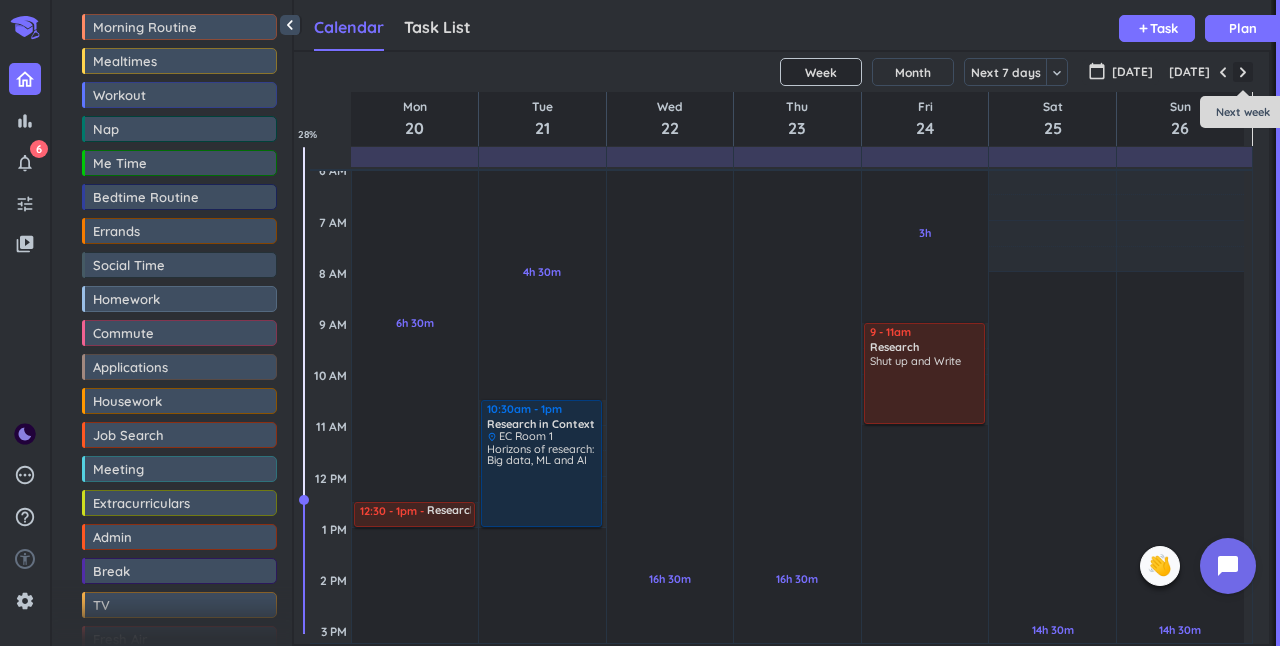 click at bounding box center (1243, 72) 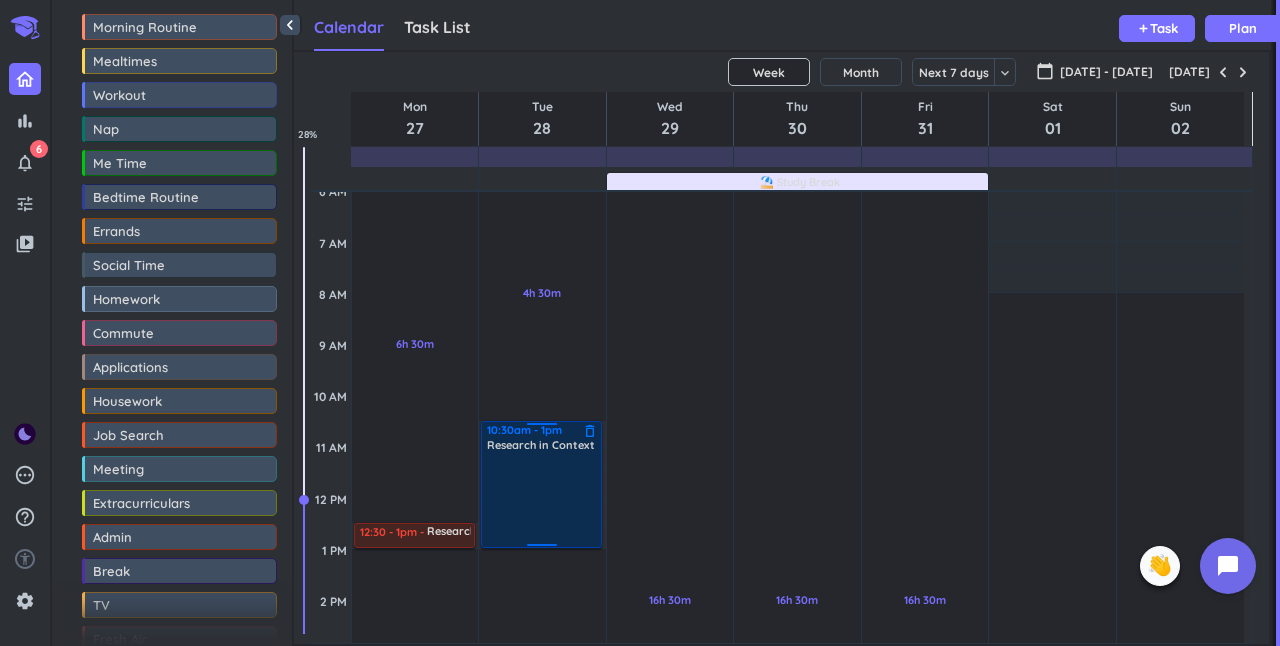 click at bounding box center [542, 499] 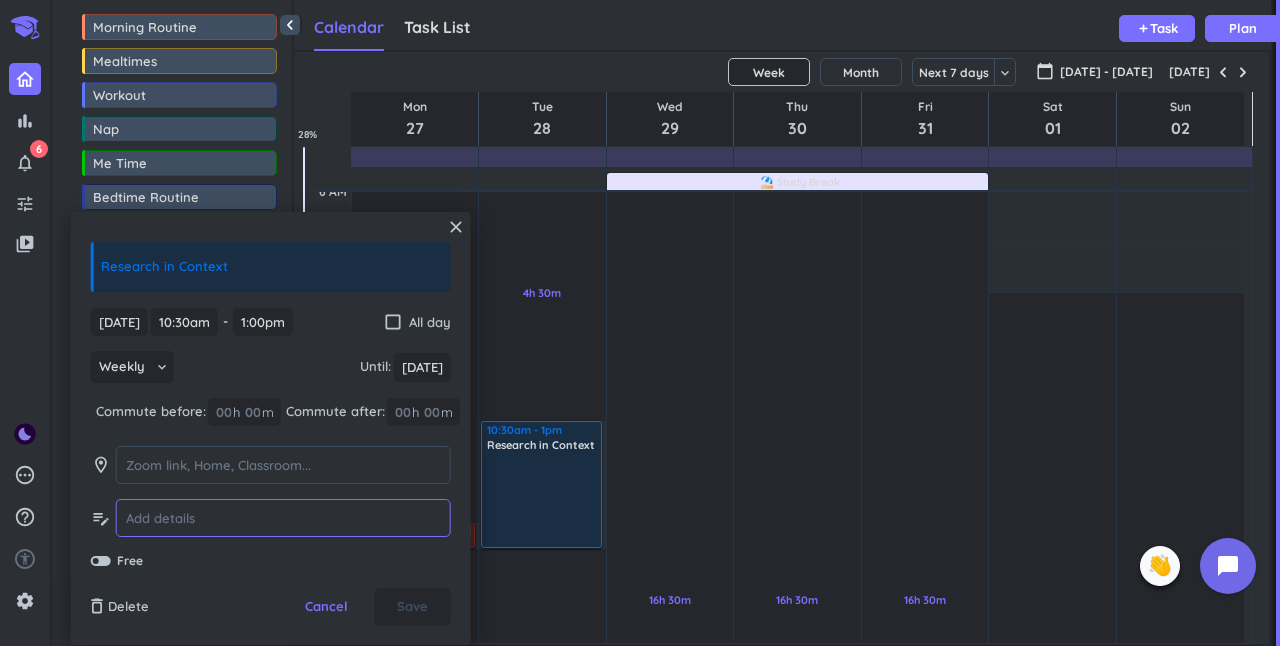 click at bounding box center [283, 518] 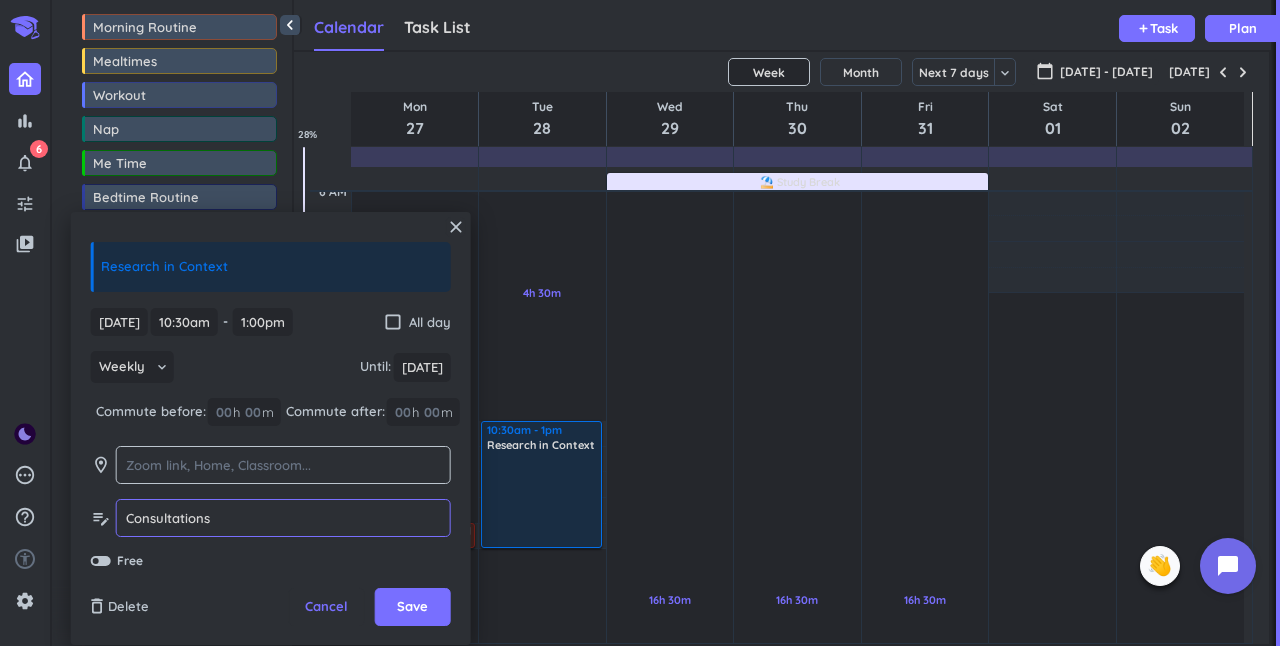 type on "Consultations" 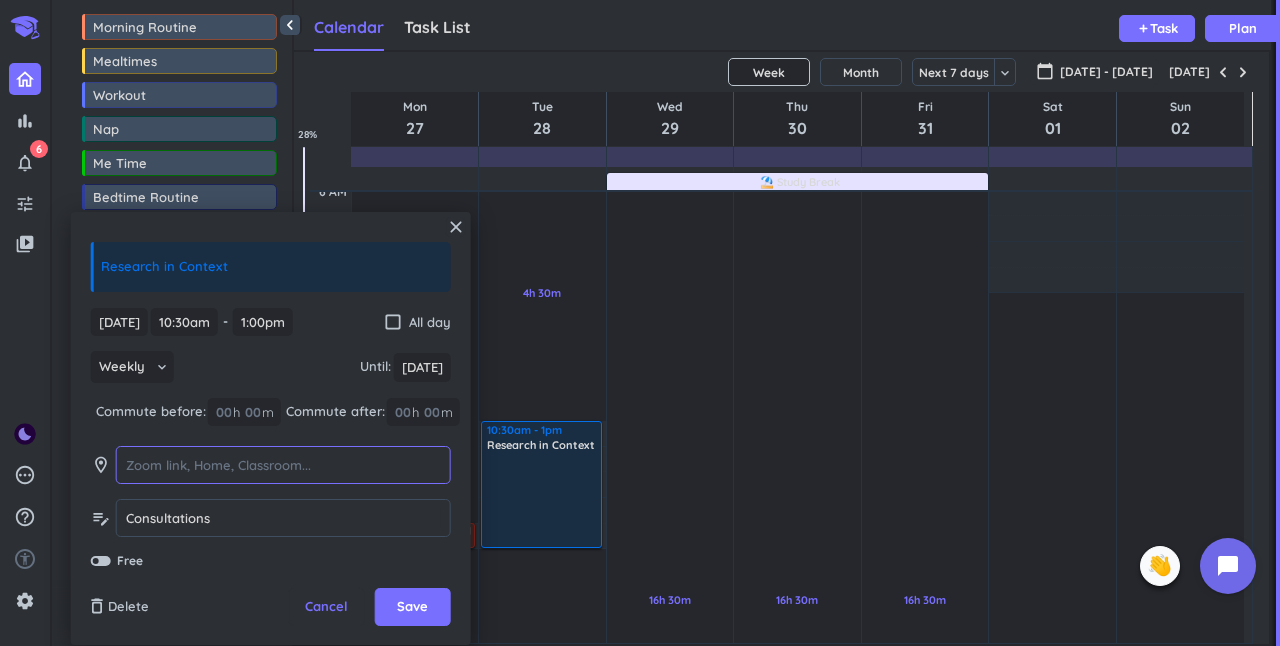 click at bounding box center (283, 465) 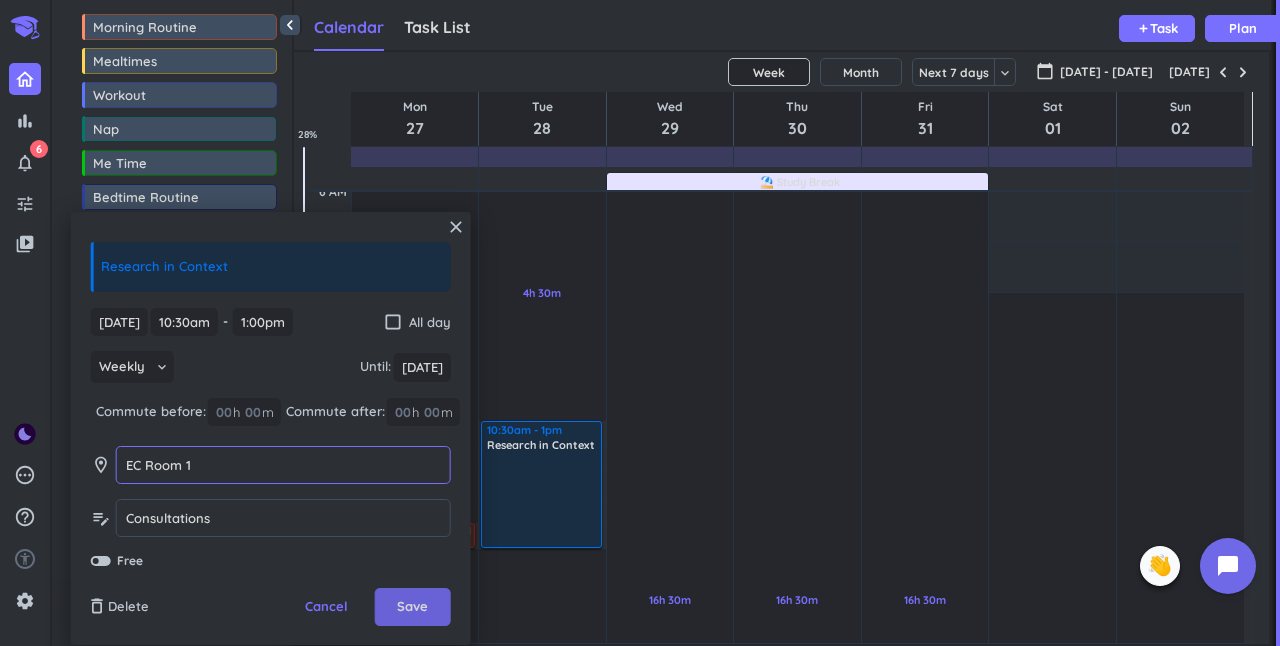 type on "EC Room 1" 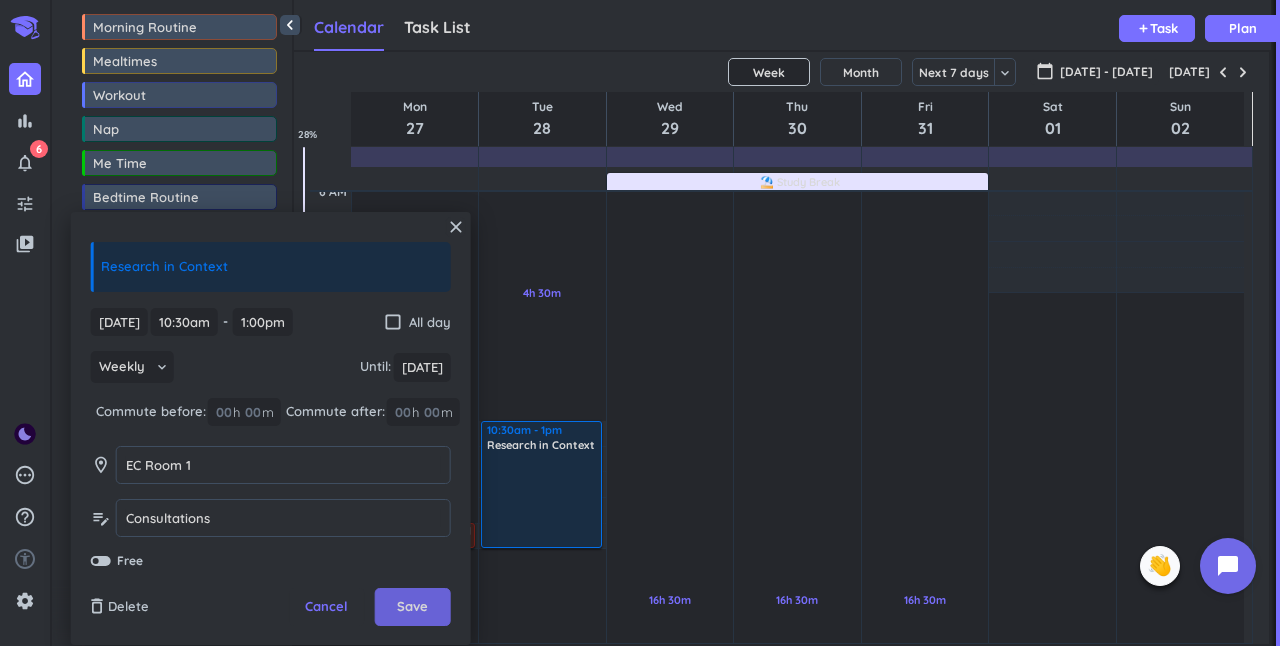 click on "Save" at bounding box center [412, 607] 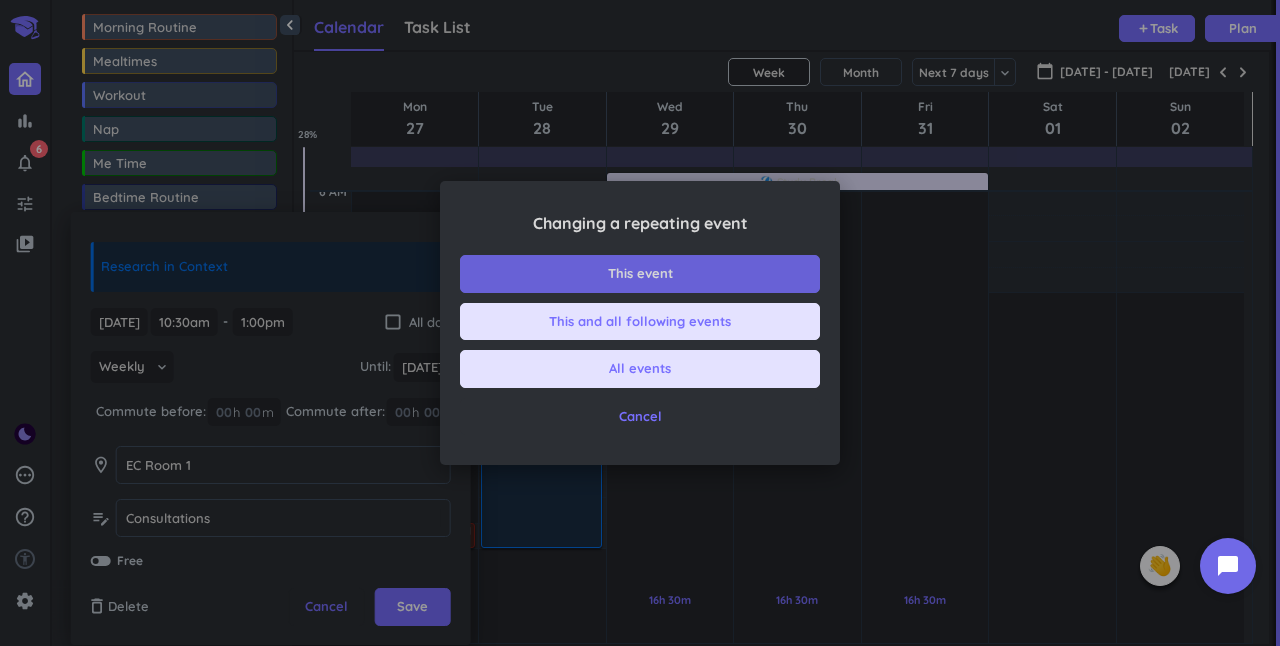 click on "This event" at bounding box center (640, 274) 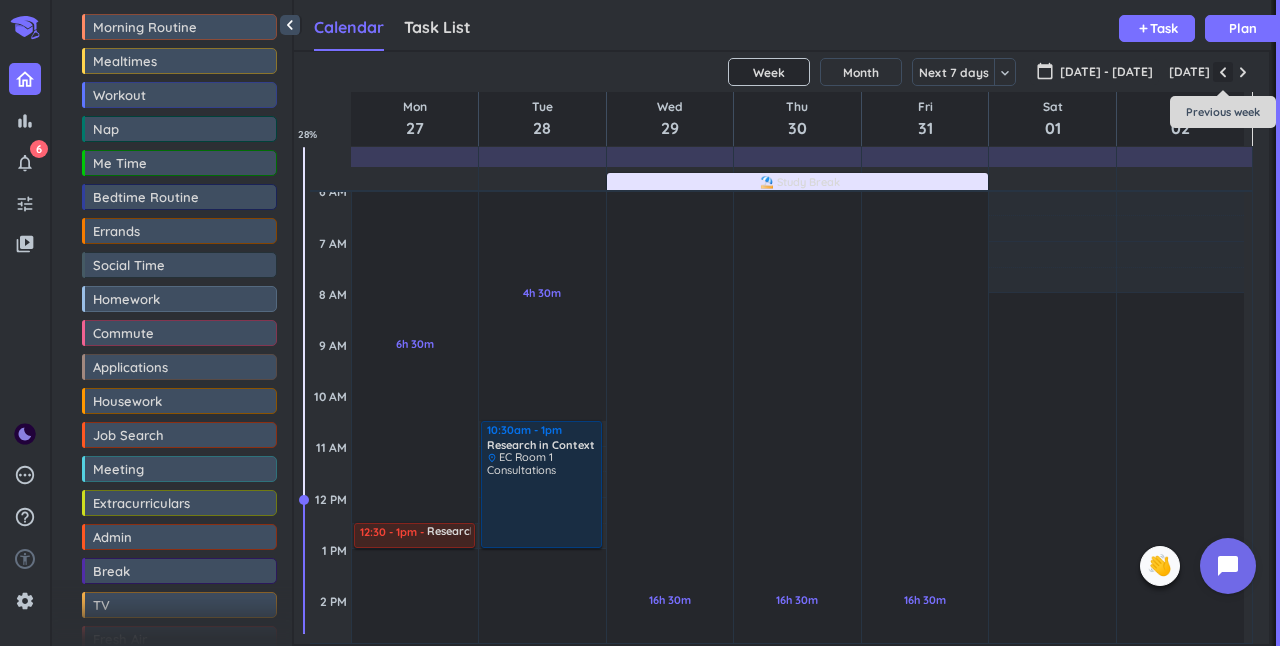click at bounding box center [1223, 72] 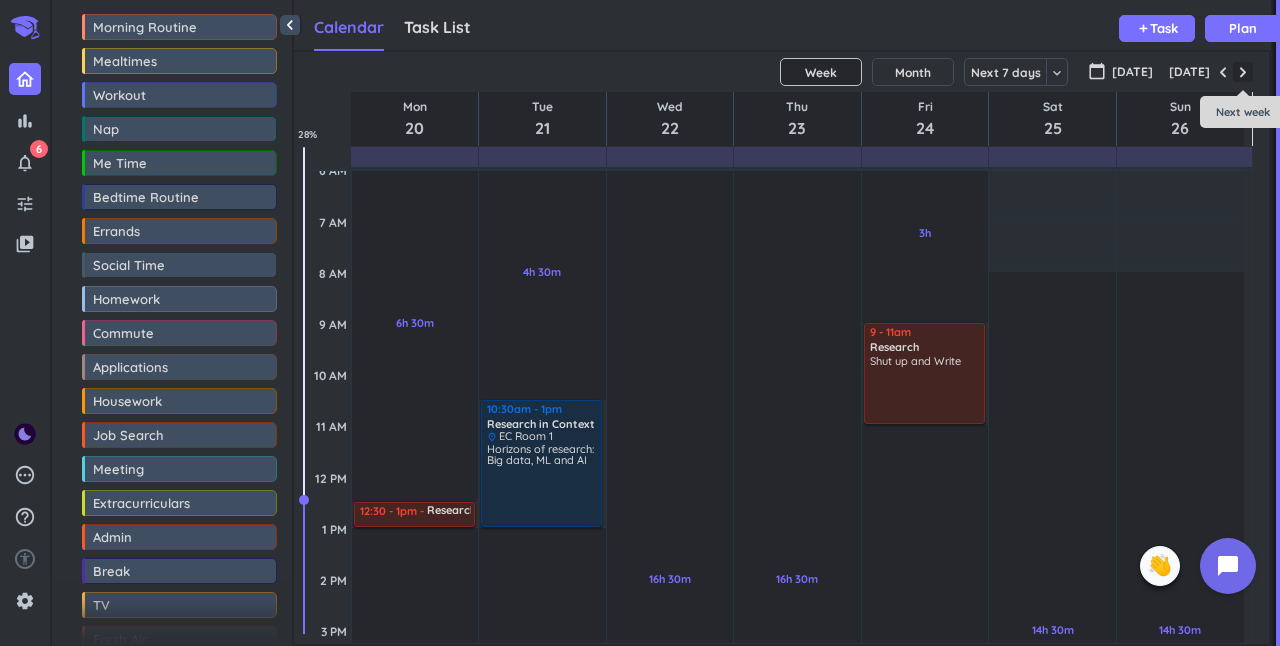 click at bounding box center [1243, 72] 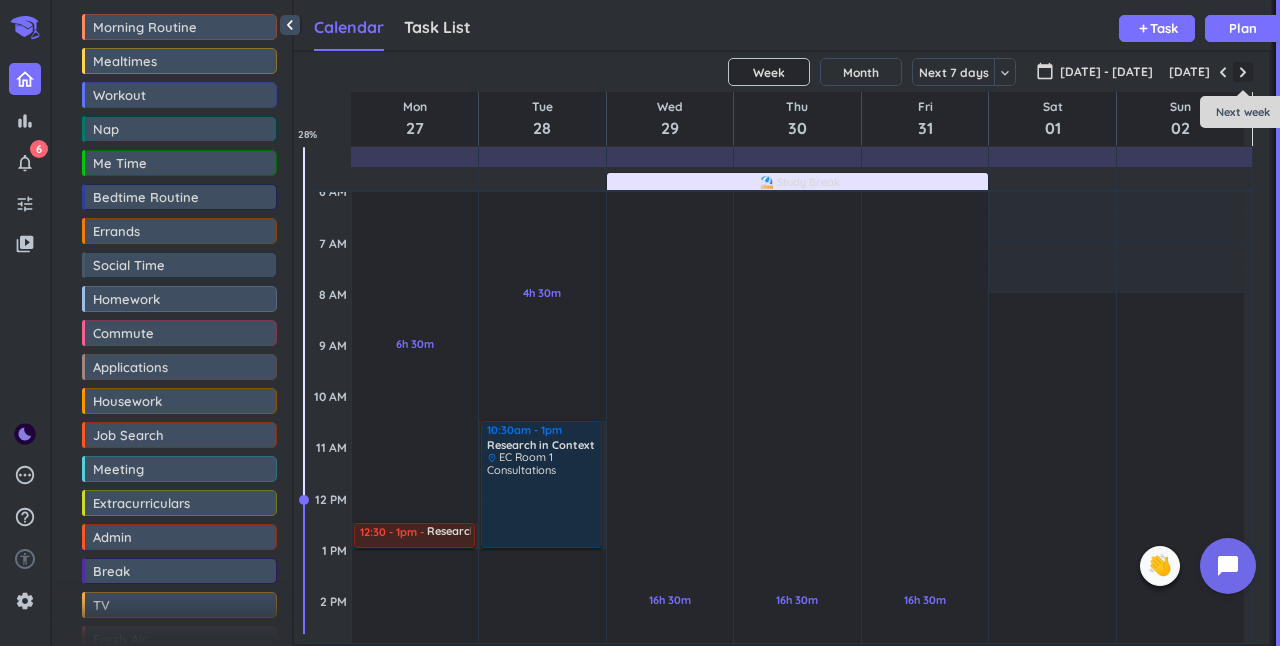 click at bounding box center (1243, 72) 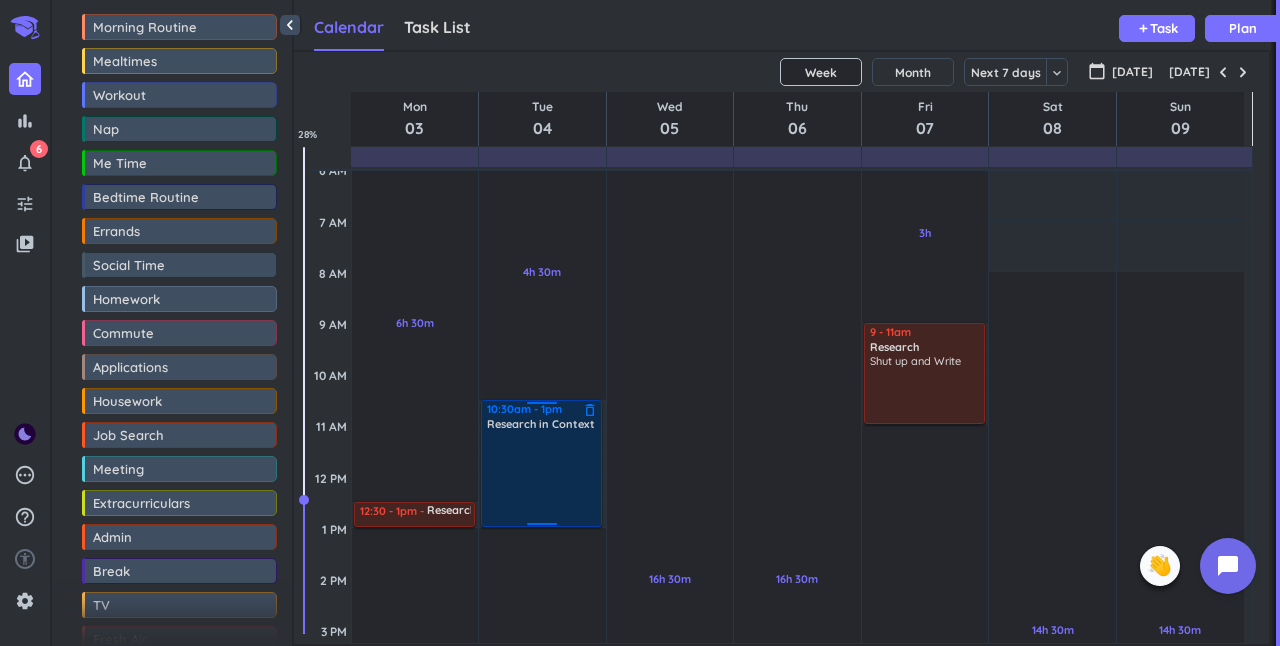 click on "delete_outline" at bounding box center (590, 410) 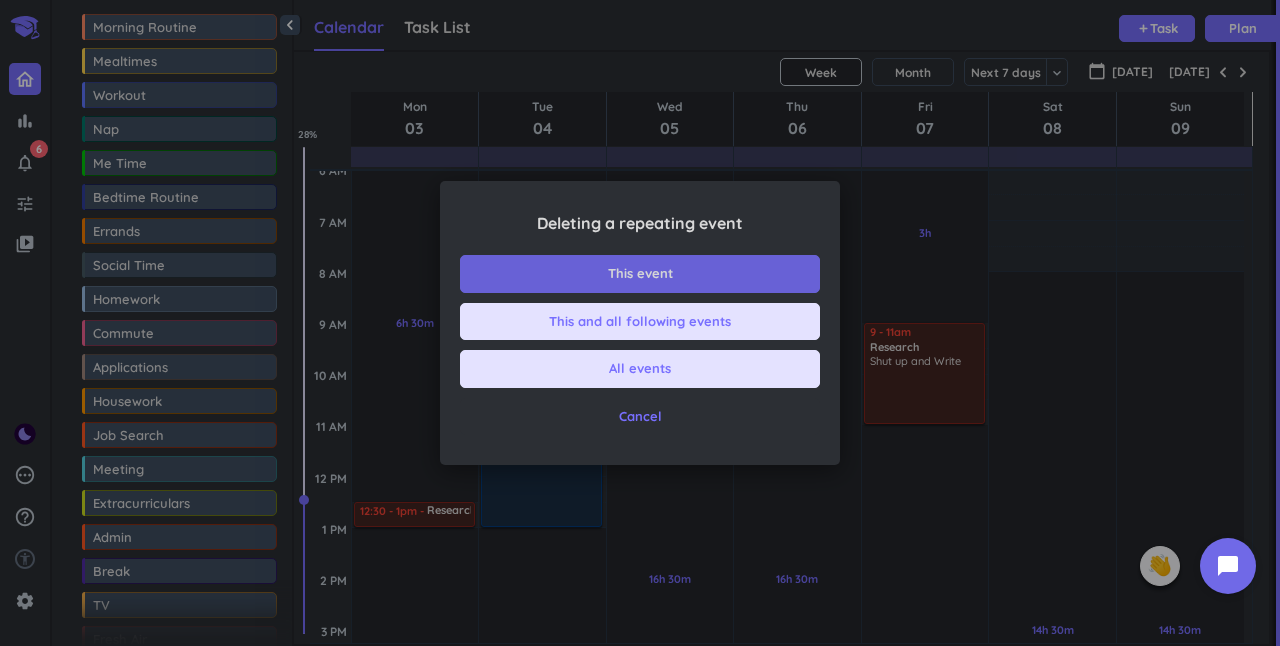 click on "This event" at bounding box center (640, 274) 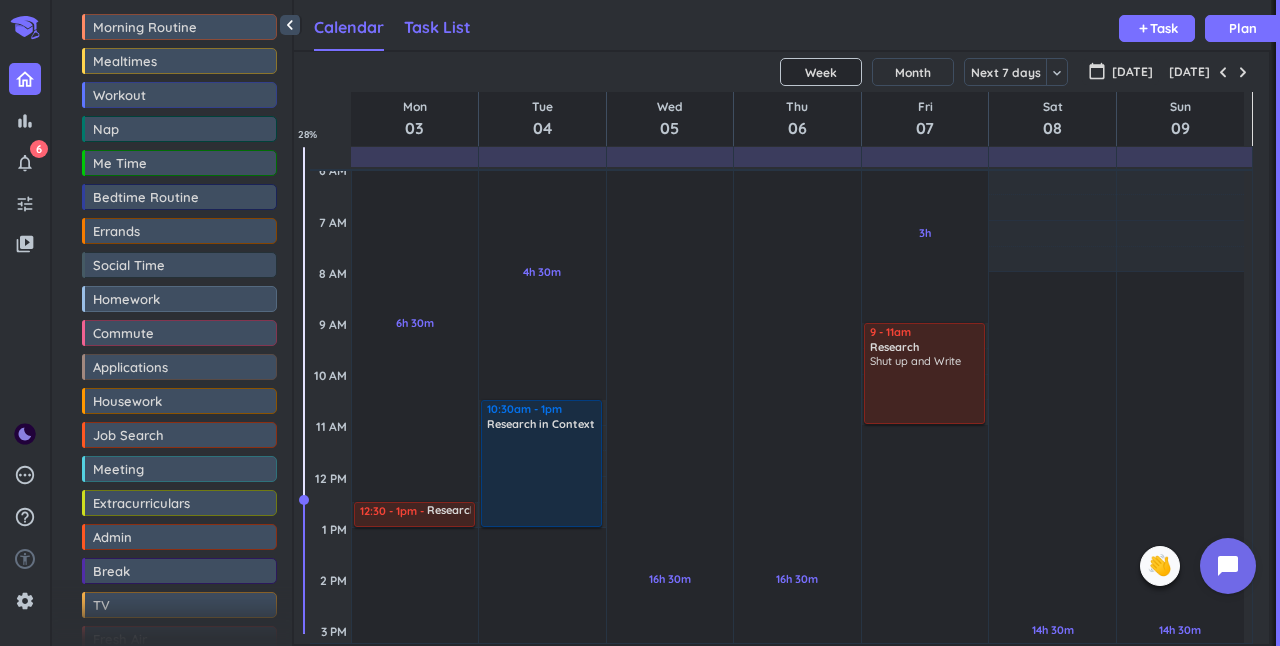 click on "Task List" at bounding box center [437, 27] 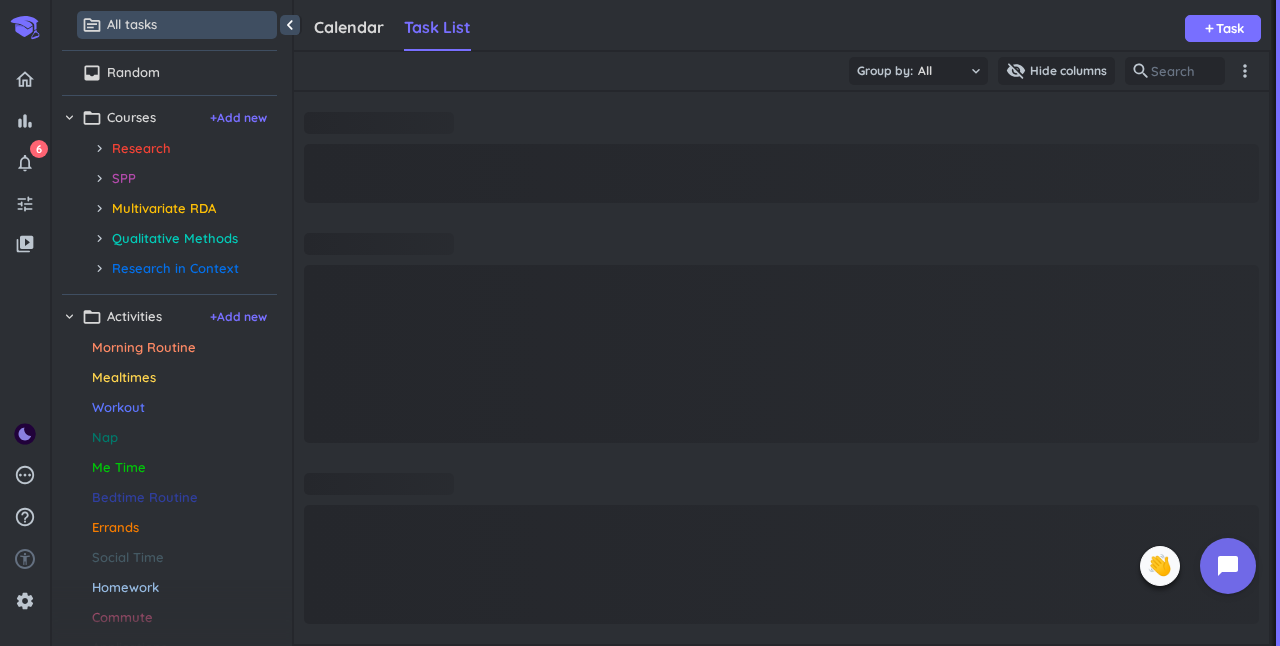 scroll, scrollTop: 9, scrollLeft: 8, axis: both 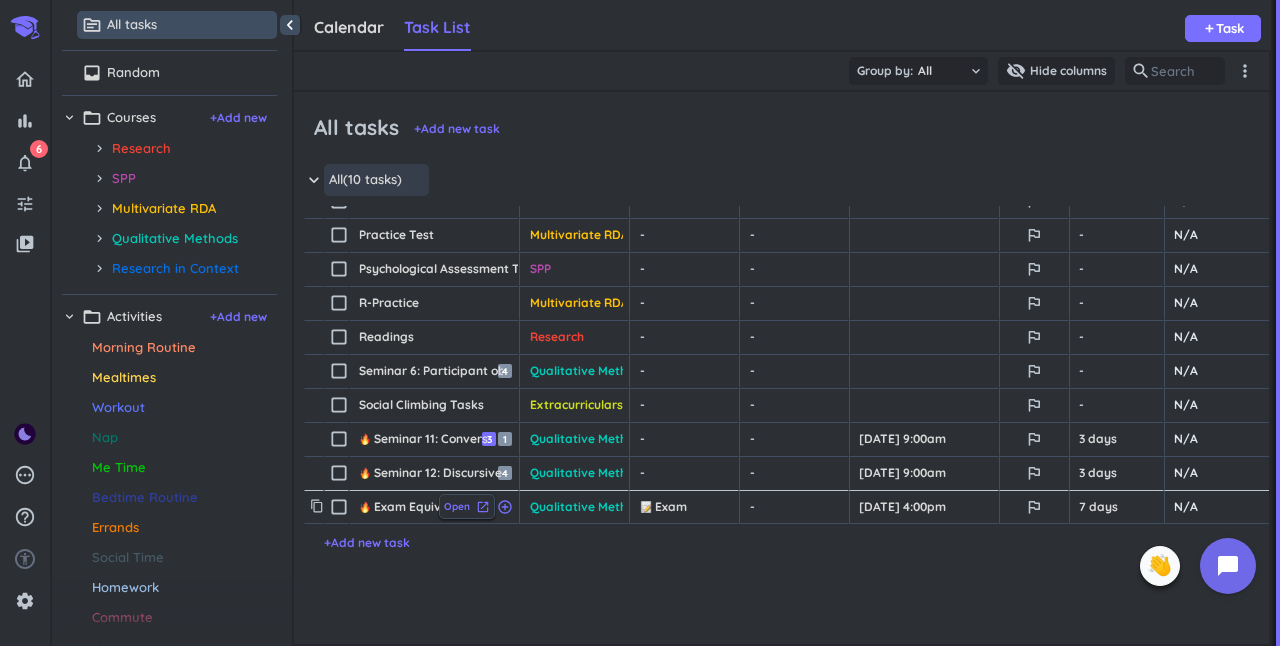 click on "Open" at bounding box center [457, 506] 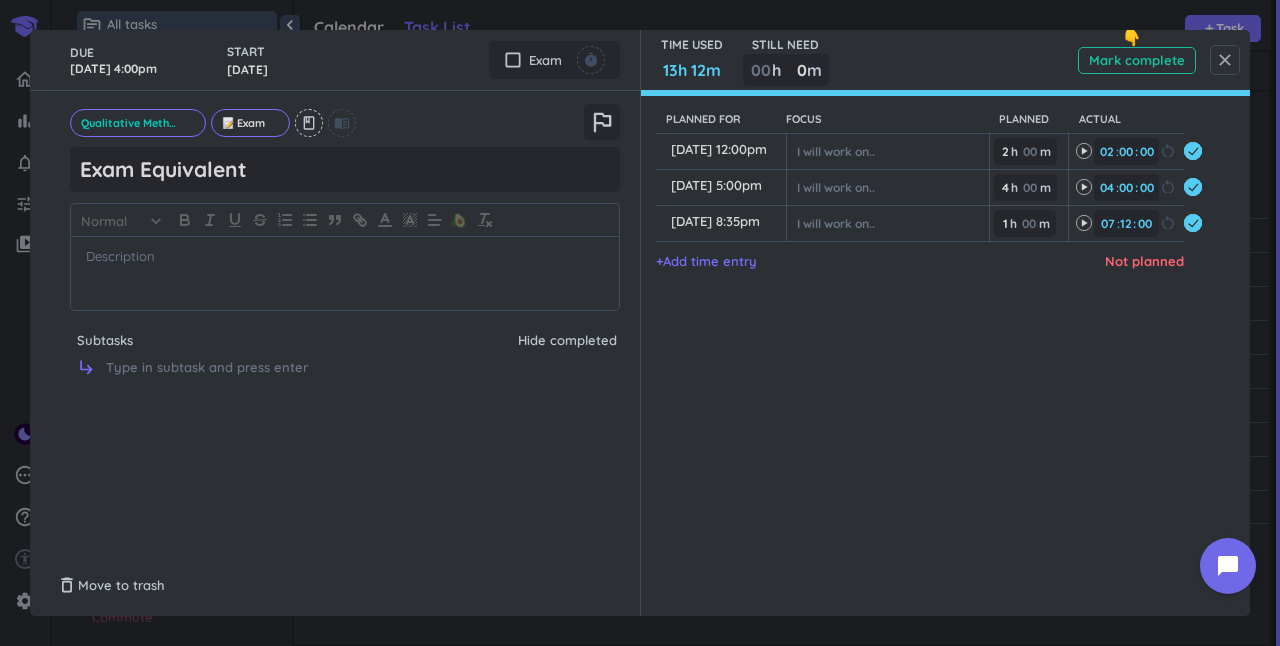 click on "close" at bounding box center (1225, 60) 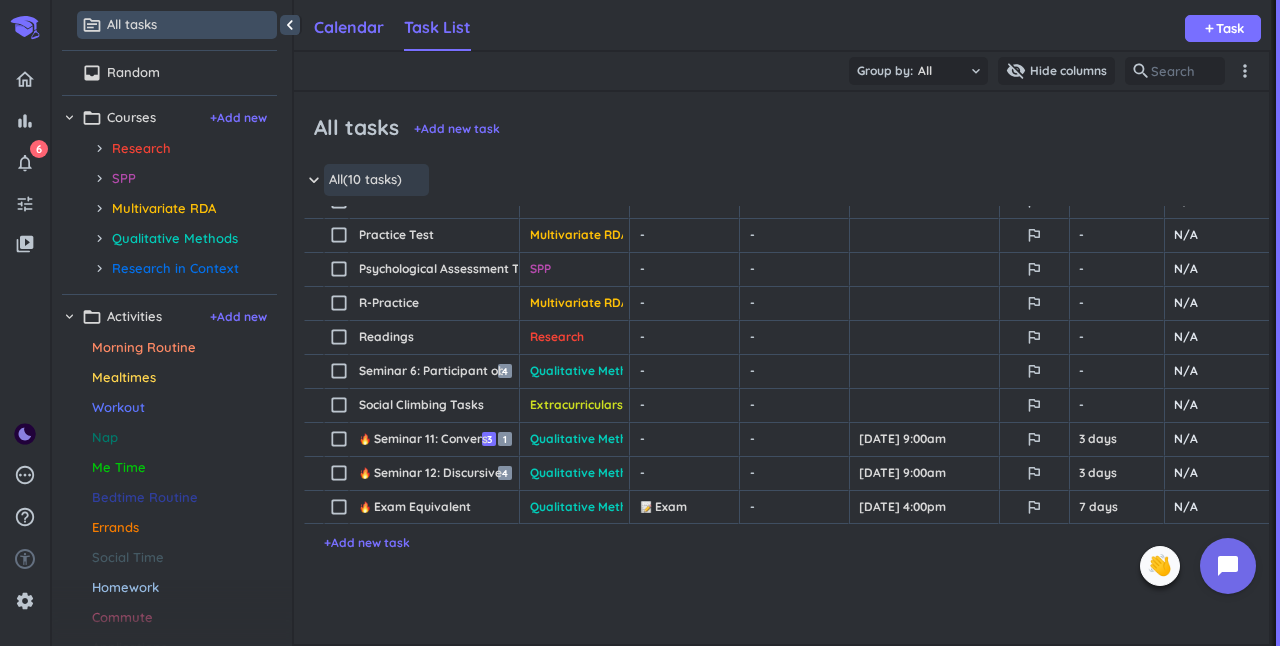 click on "Calendar" at bounding box center (349, 27) 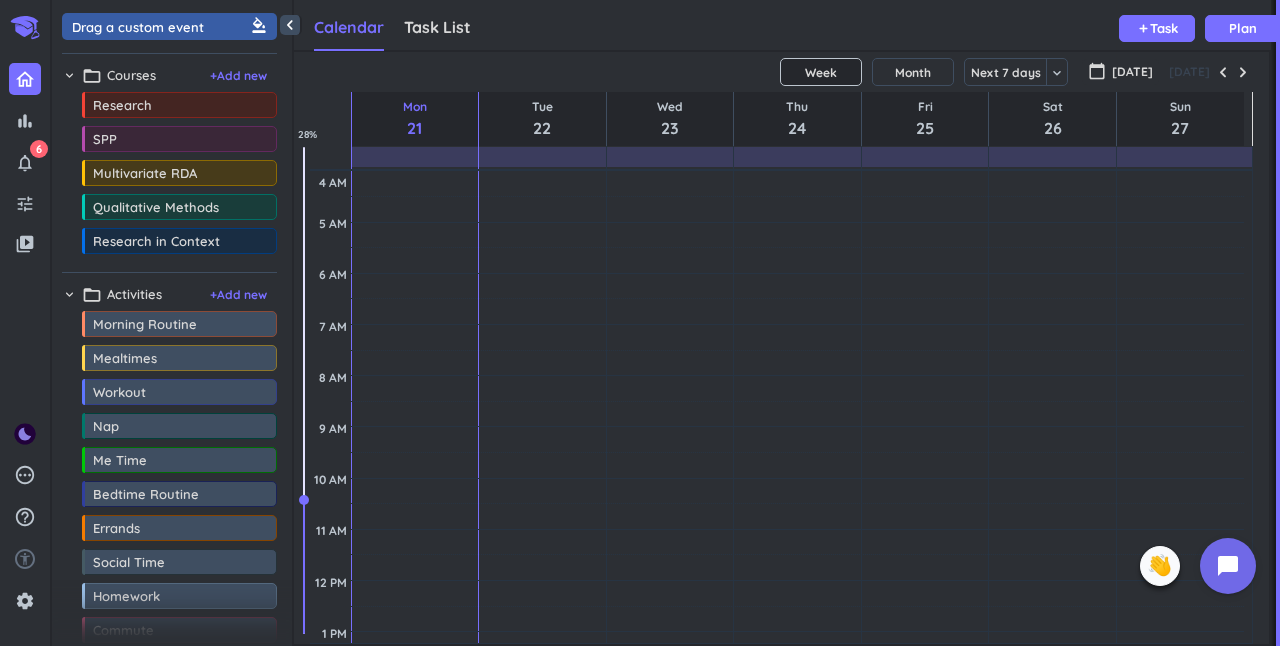 scroll, scrollTop: 9, scrollLeft: 8, axis: both 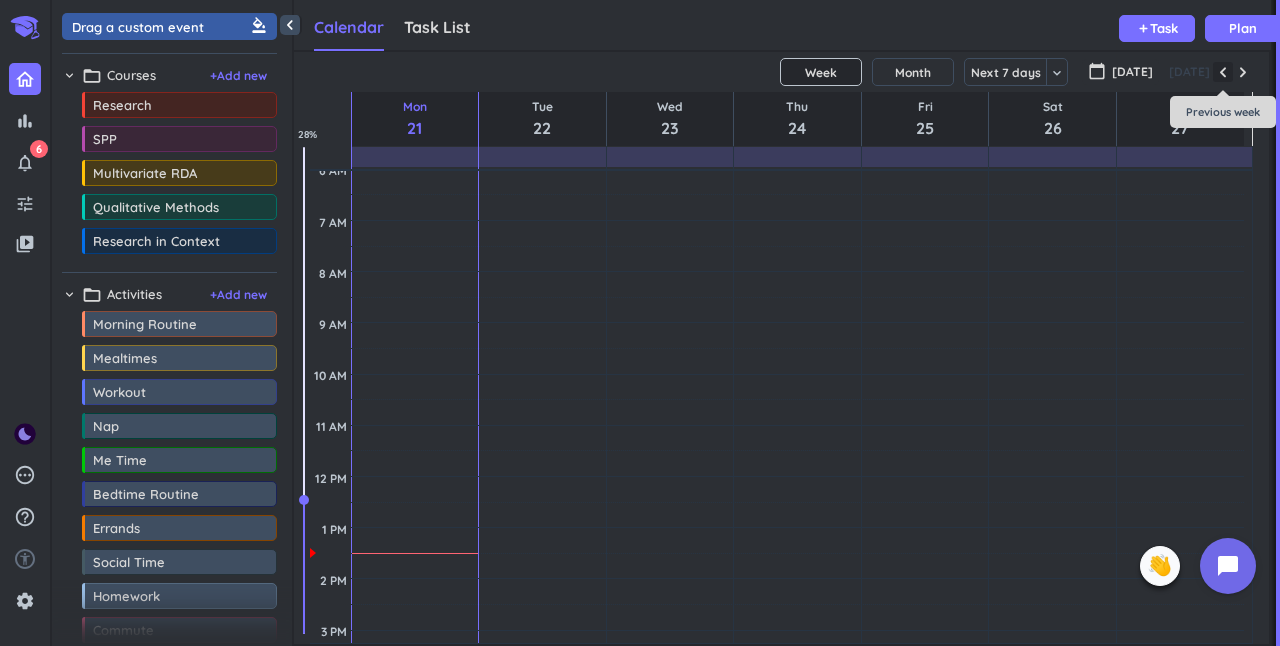 click at bounding box center [1223, 72] 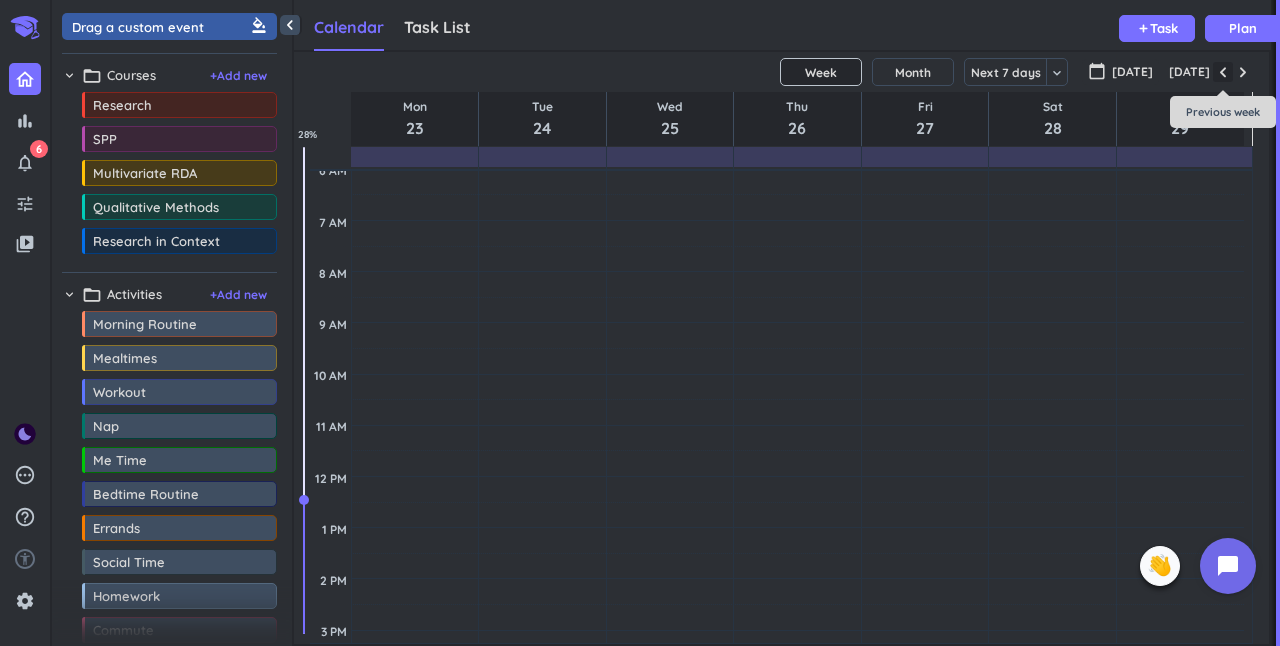 click at bounding box center [1223, 72] 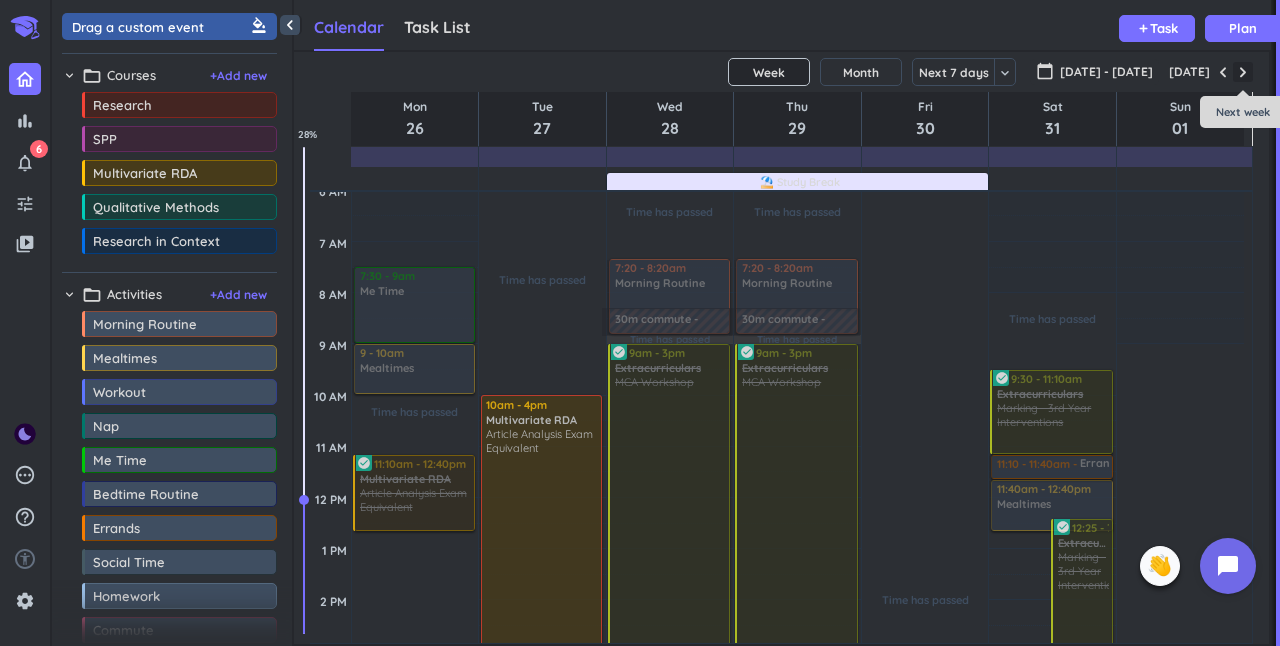 click at bounding box center (1243, 72) 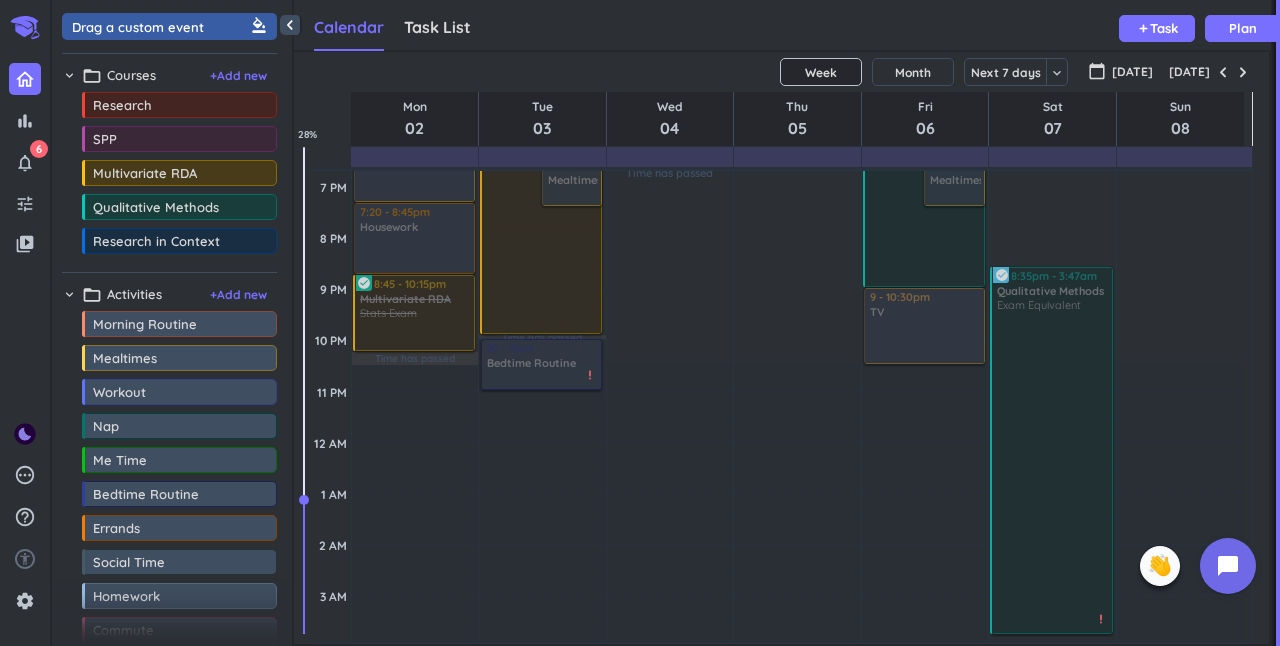 scroll, scrollTop: 756, scrollLeft: 0, axis: vertical 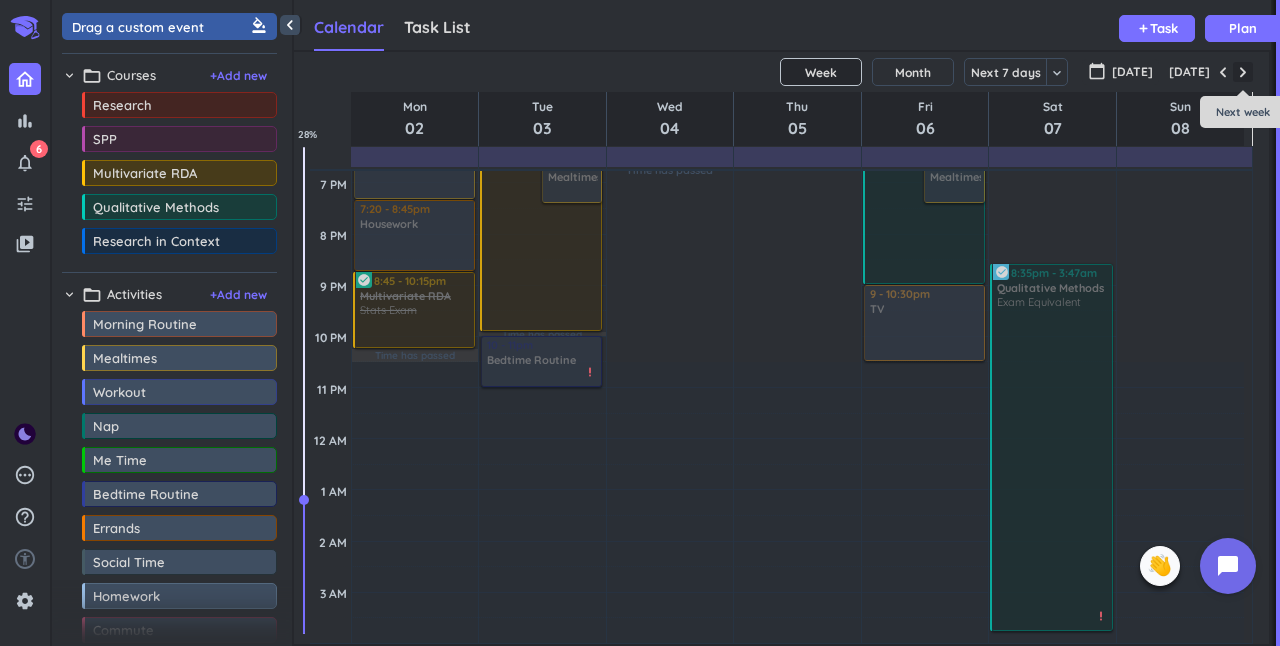 click at bounding box center [1243, 72] 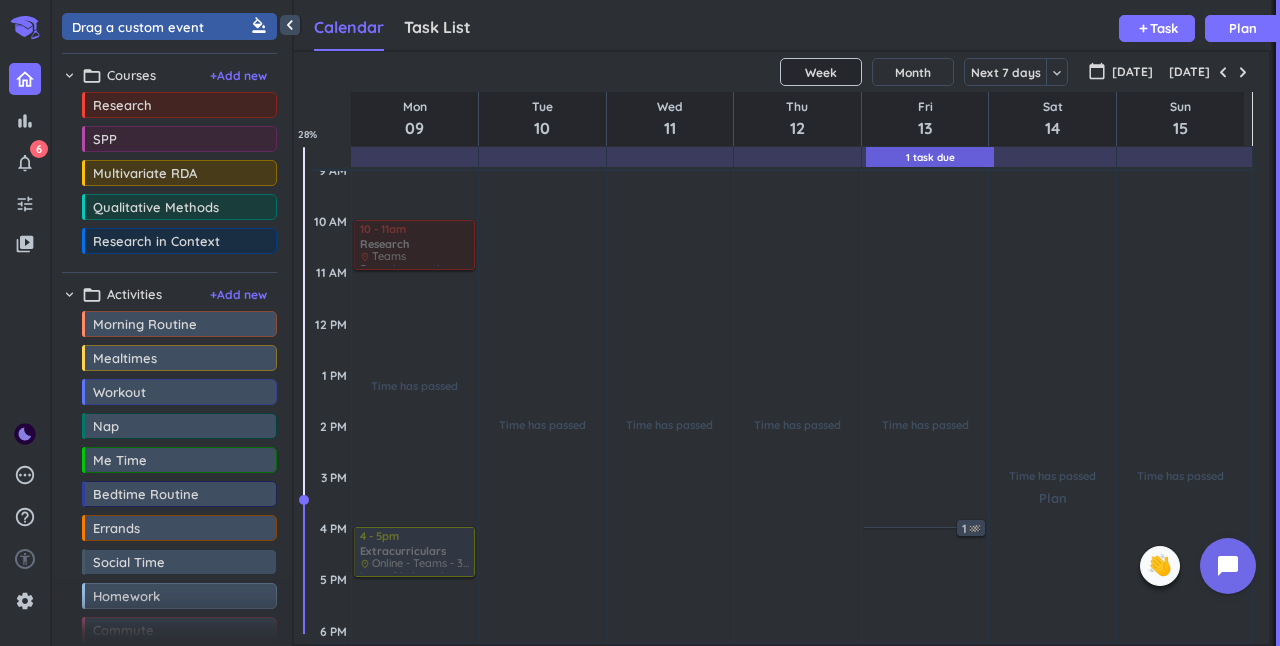 scroll, scrollTop: 206, scrollLeft: 0, axis: vertical 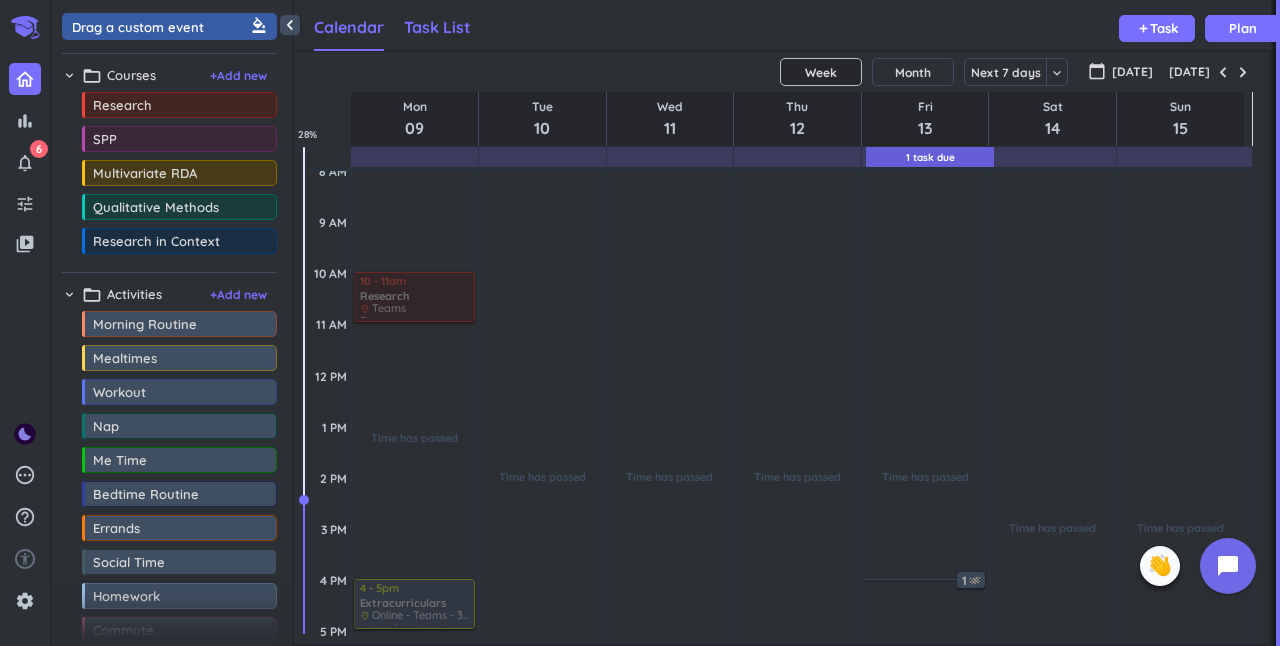 click on "Task List" at bounding box center [437, 27] 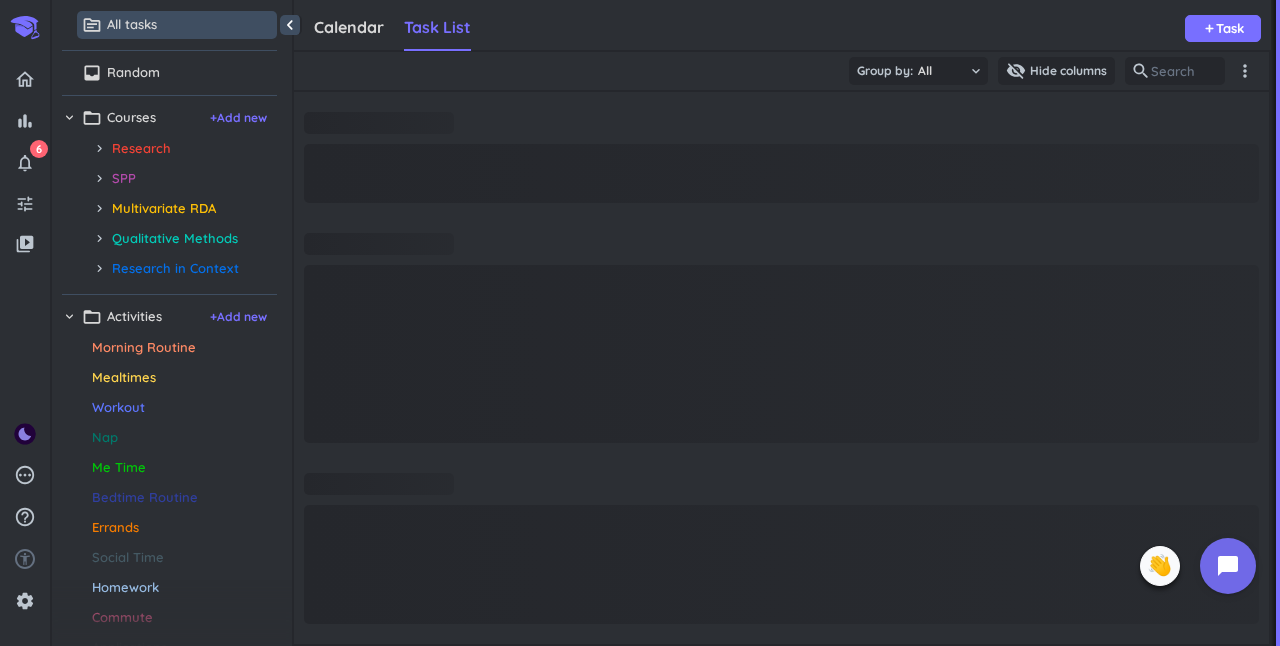 scroll, scrollTop: 9, scrollLeft: 8, axis: both 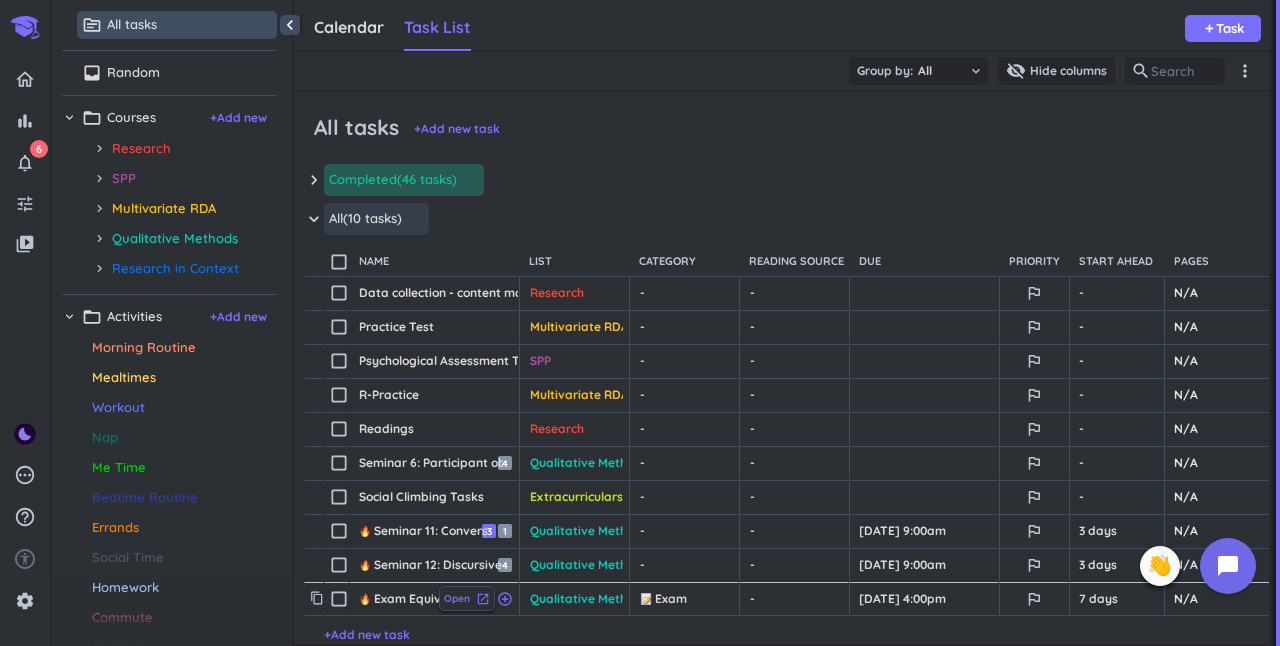 click on "Open launch" at bounding box center [467, 598] 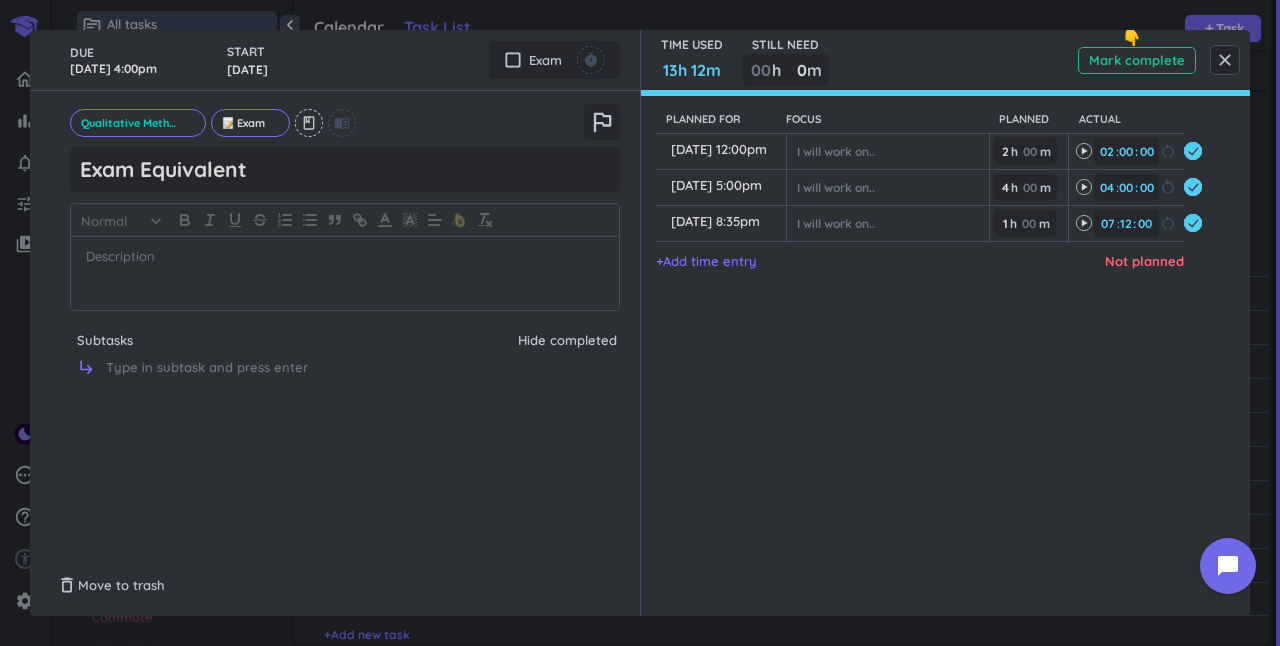 click on "+  Add time entry Not planned" at bounding box center [936, 262] 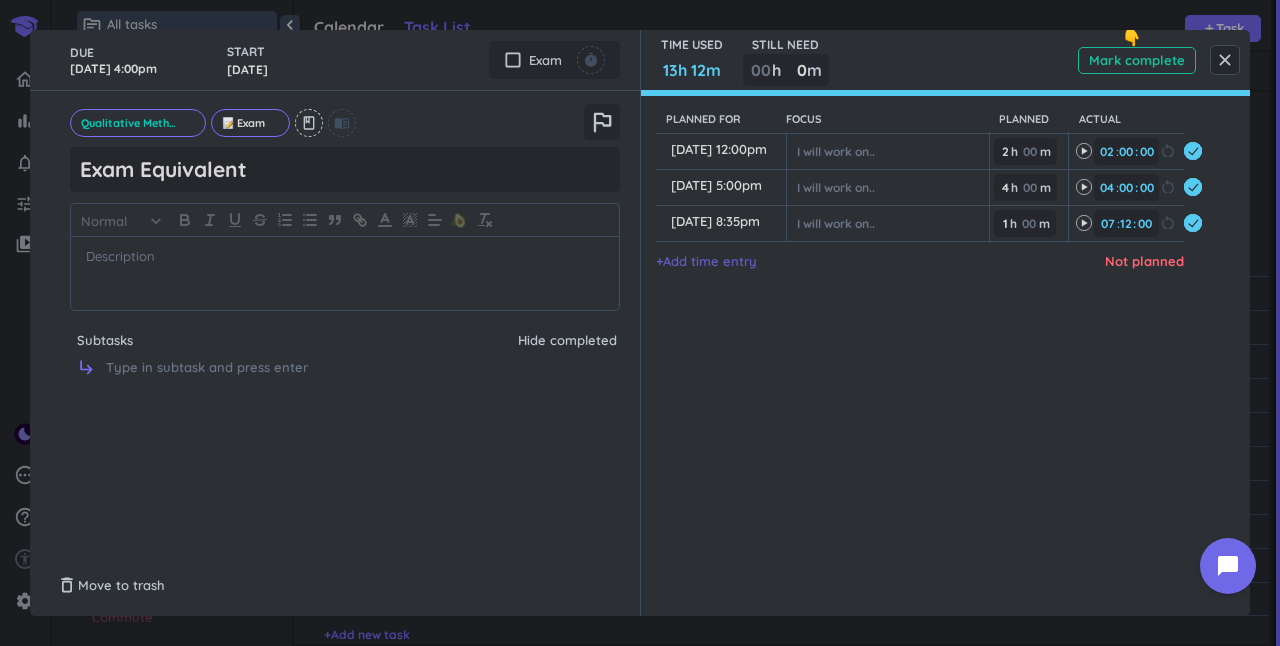 click on "+  Add time entry" at bounding box center (706, 262) 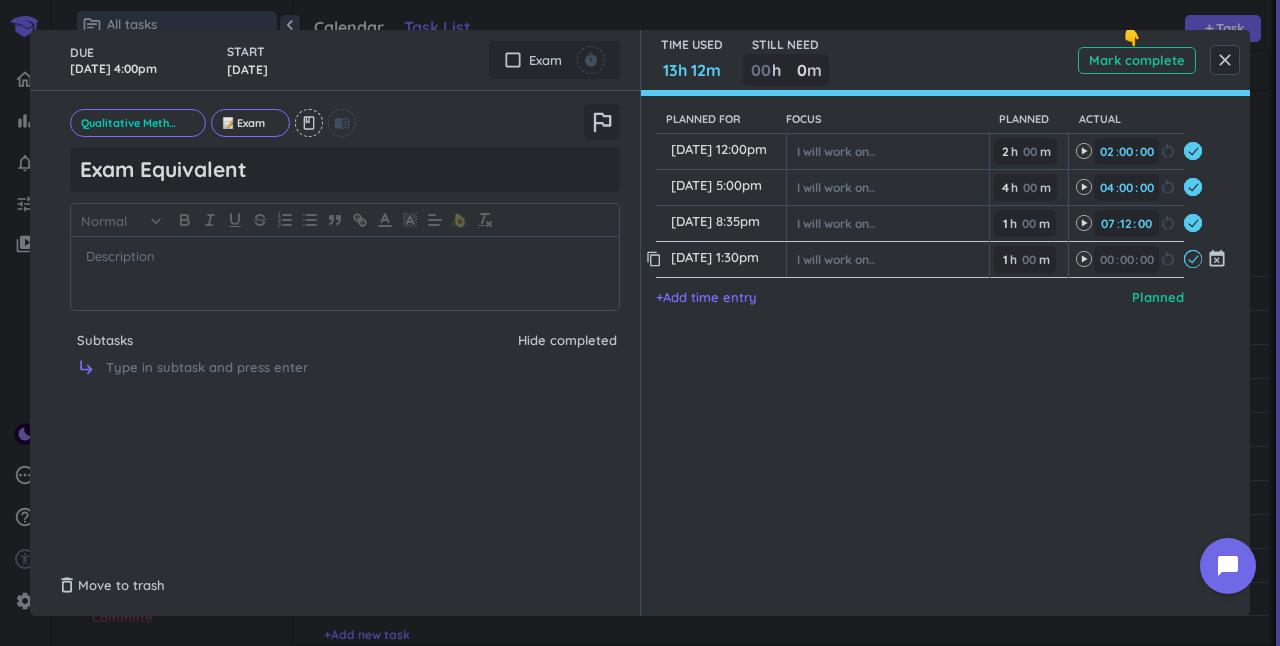click on "[DATE] 1:30pm ️ I will work on.. 1 1 00 h 00 m 00 00 : 00 restart_alt" at bounding box center [920, 259] 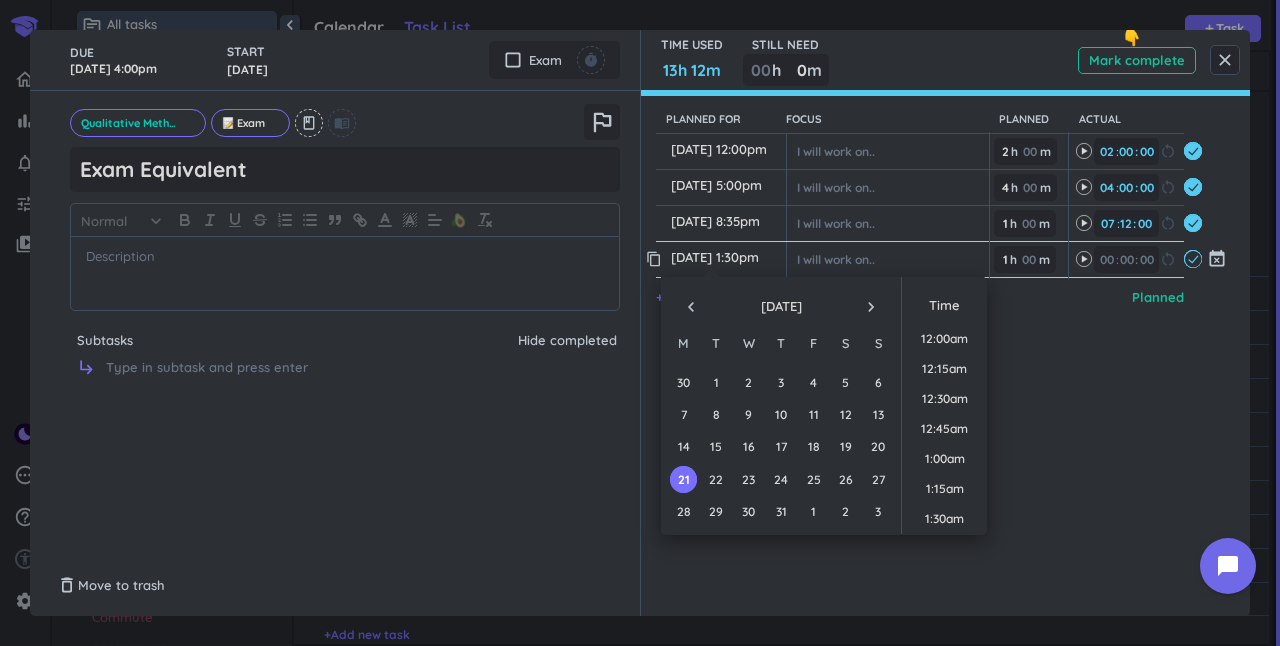 scroll, scrollTop: 1529, scrollLeft: 0, axis: vertical 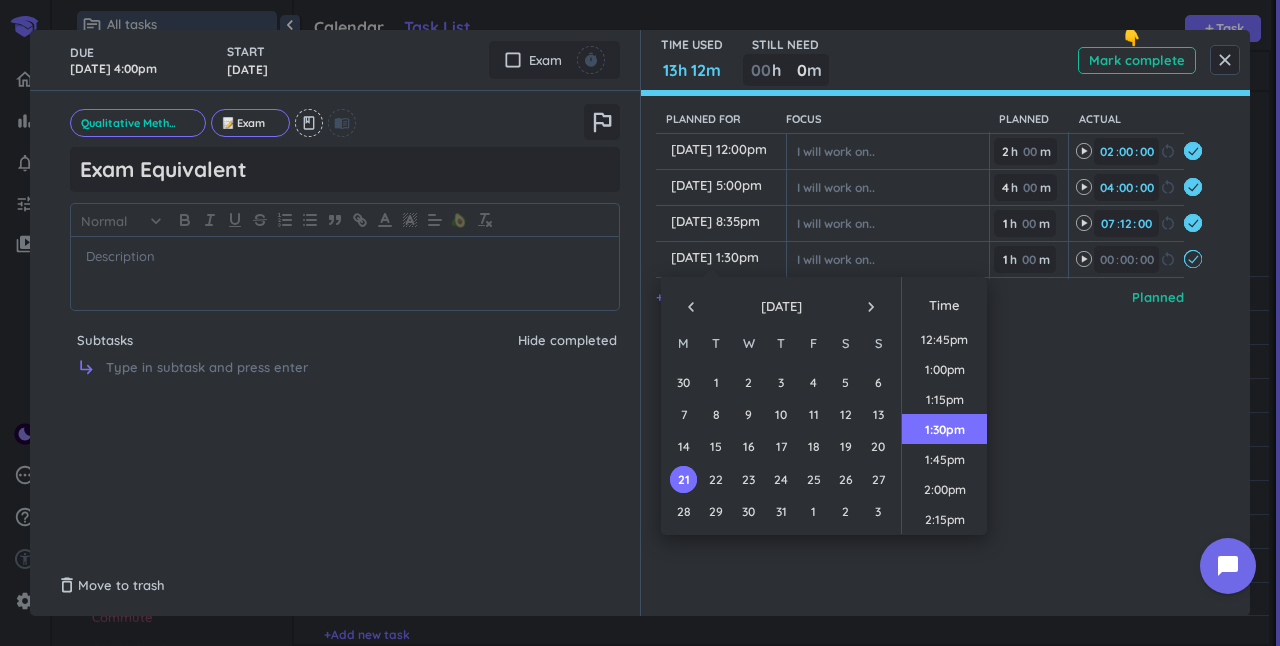click on "navigate_before" at bounding box center (691, 307) 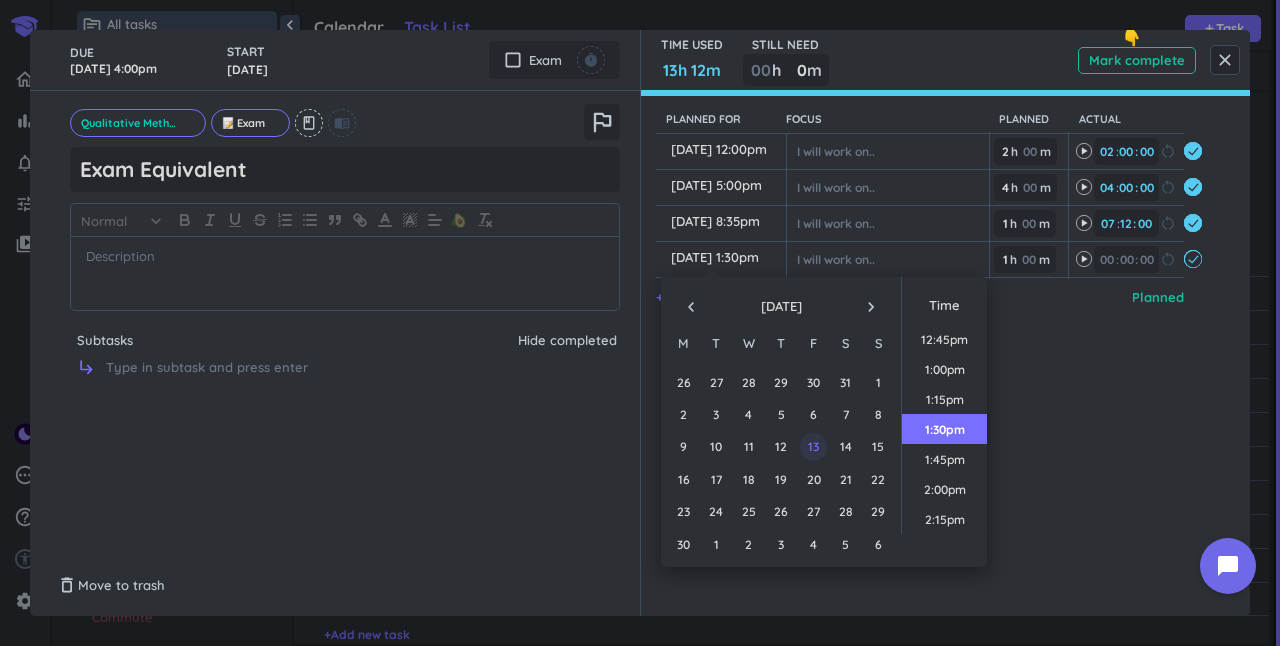 click on "13" at bounding box center [813, 446] 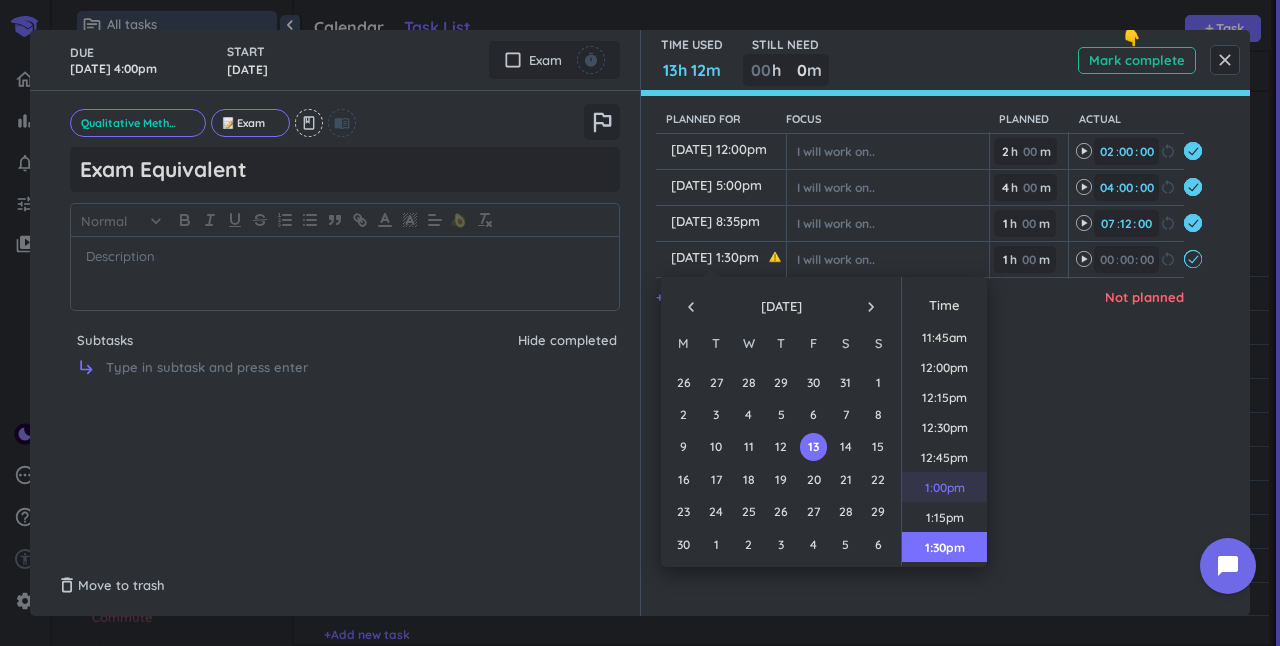 scroll, scrollTop: 1386, scrollLeft: 0, axis: vertical 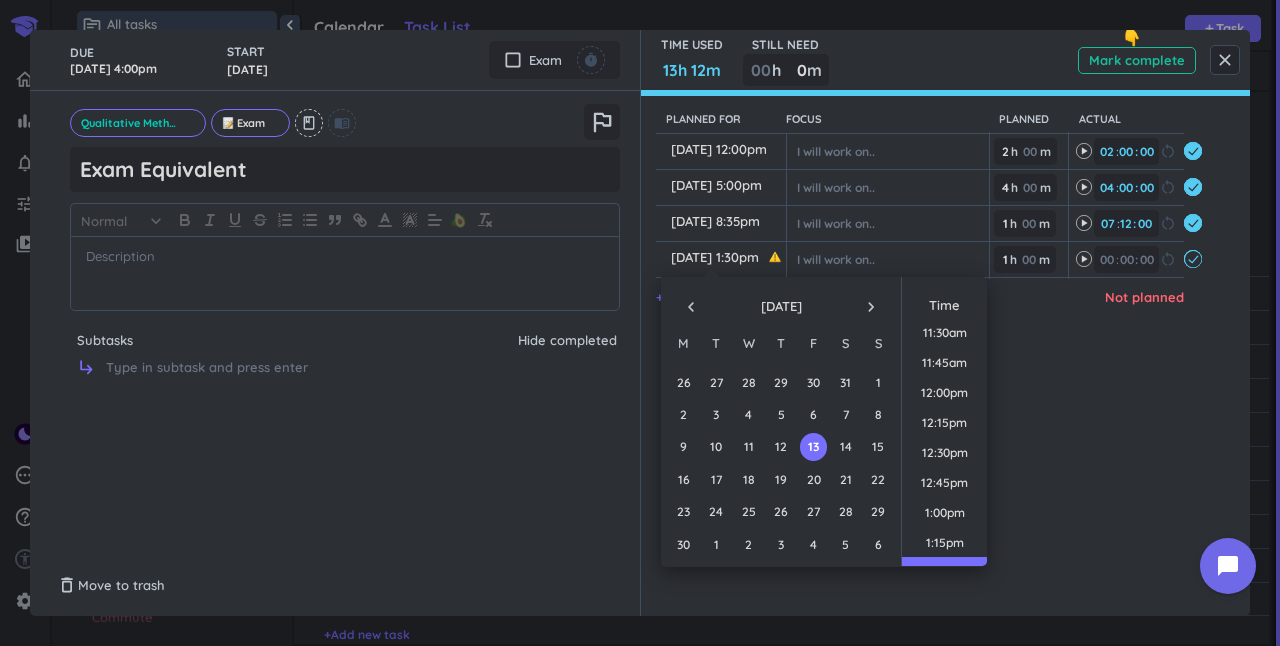 click on "12:00pm" at bounding box center (944, 392) 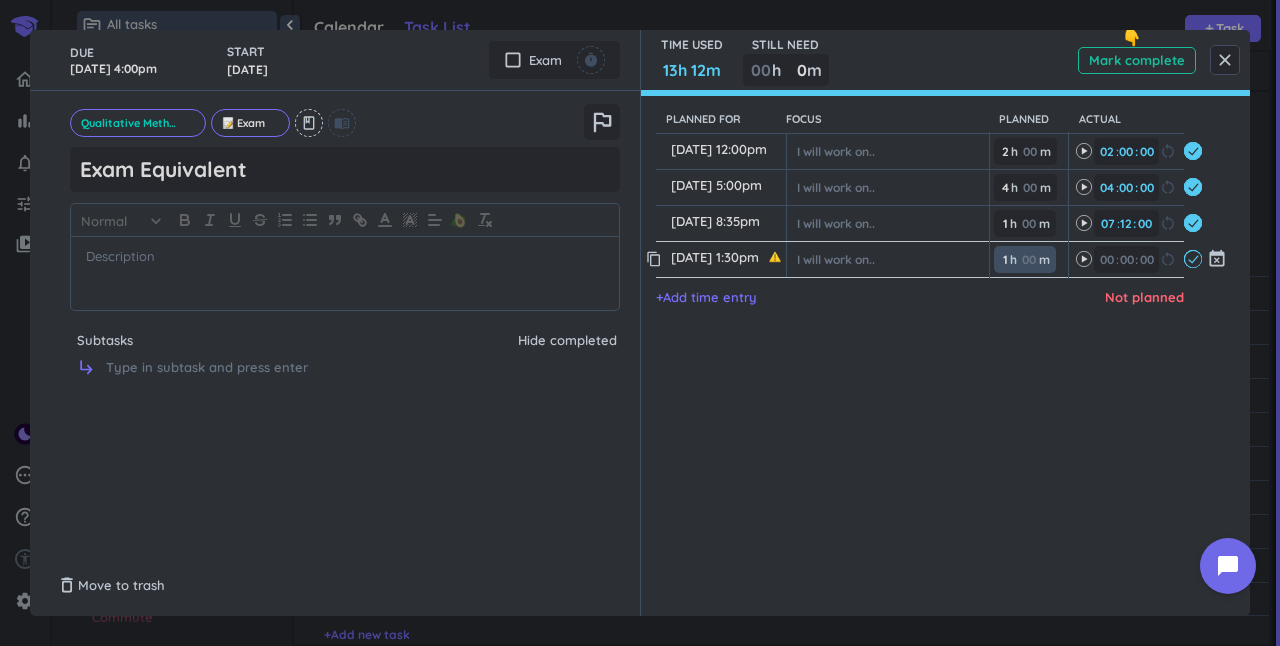type on "[DATE] 12:00pm" 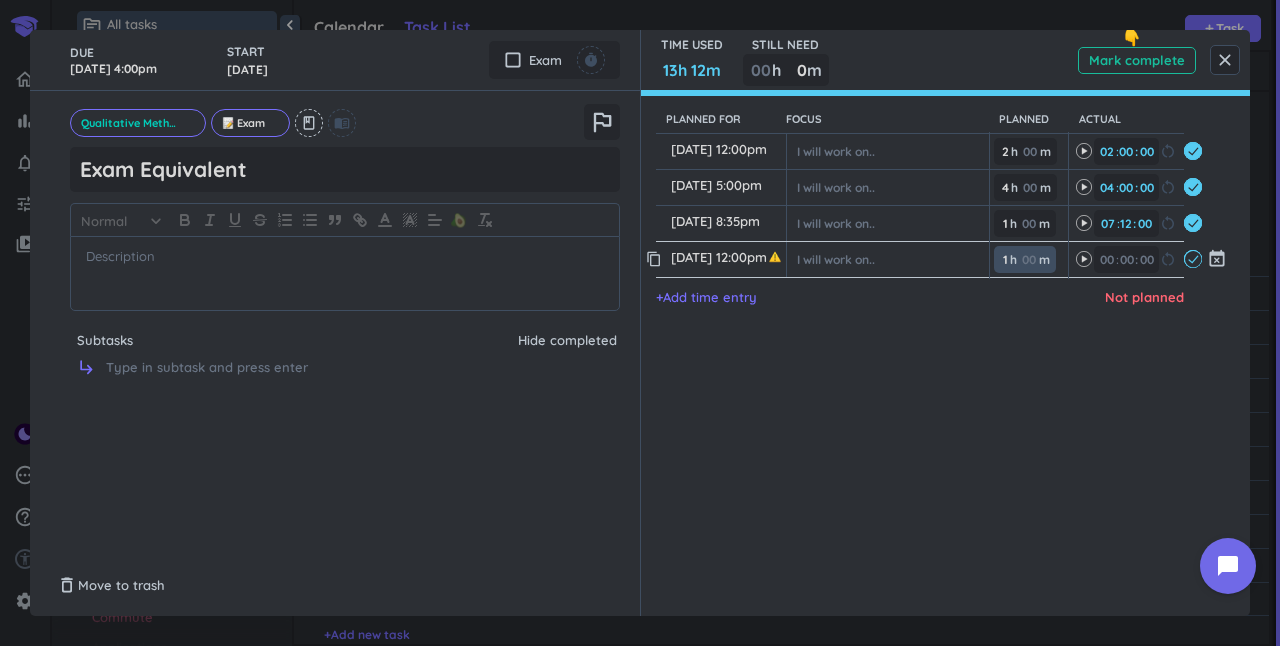 click on "00" at bounding box center [1034, 259] 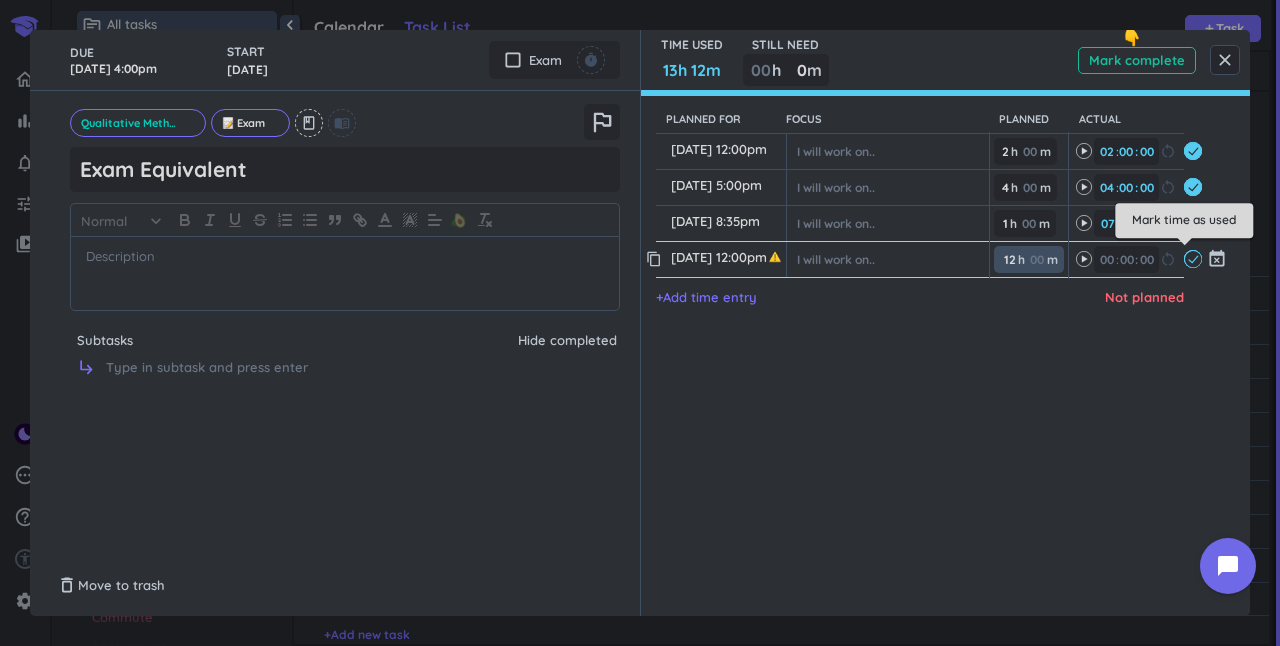 type on "12" 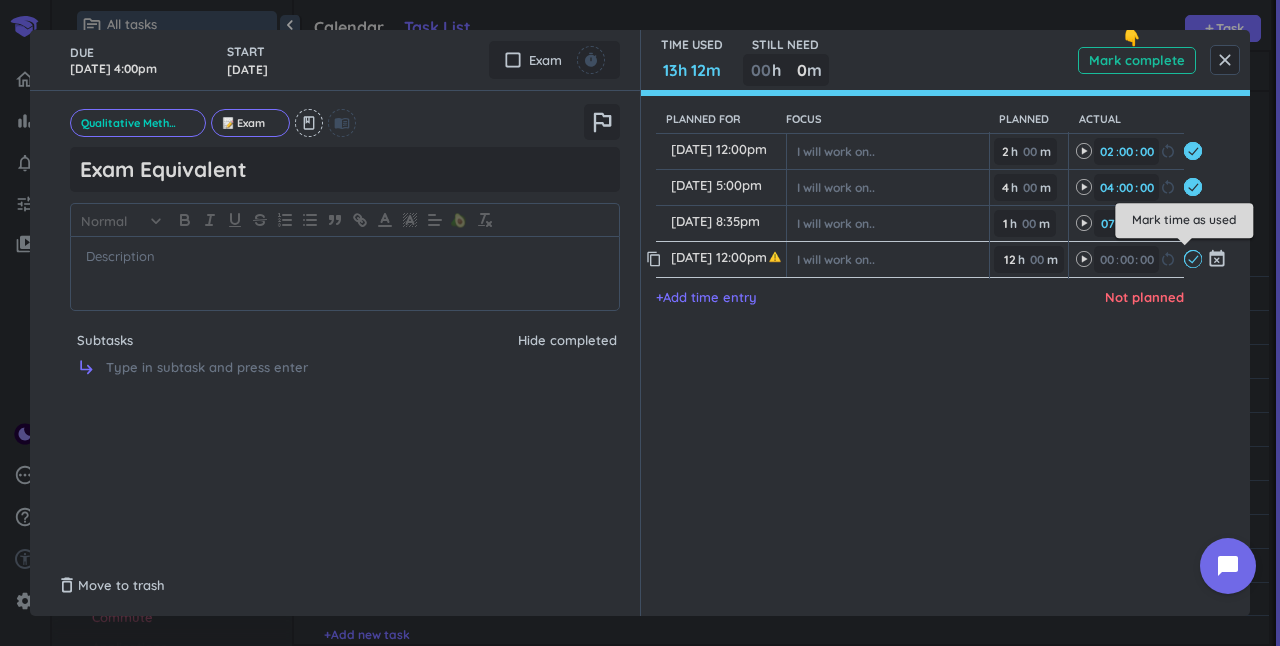 click 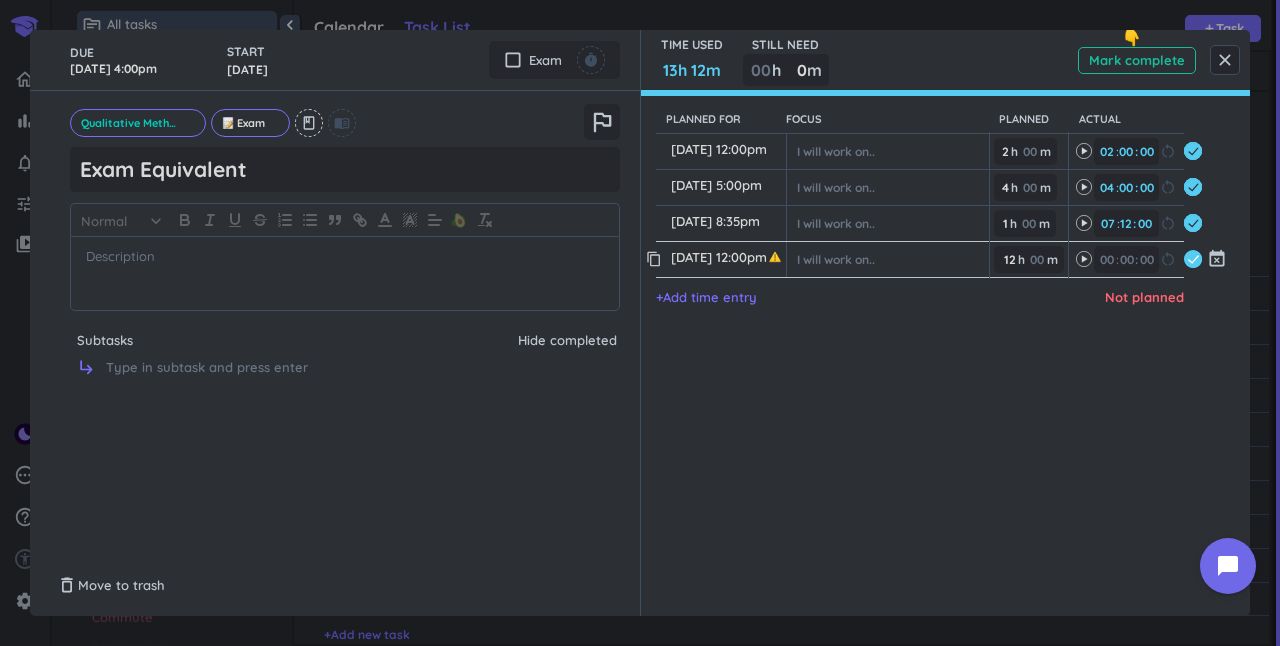 type on "12" 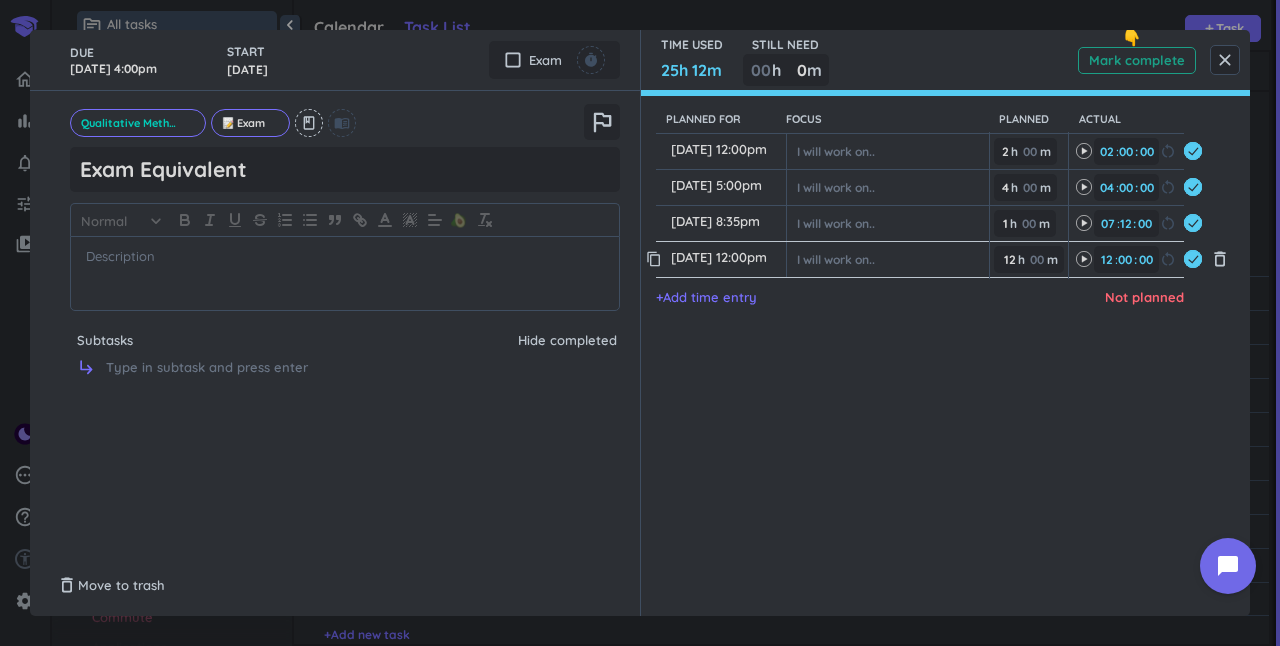 click on "Mark complete" at bounding box center (1137, 60) 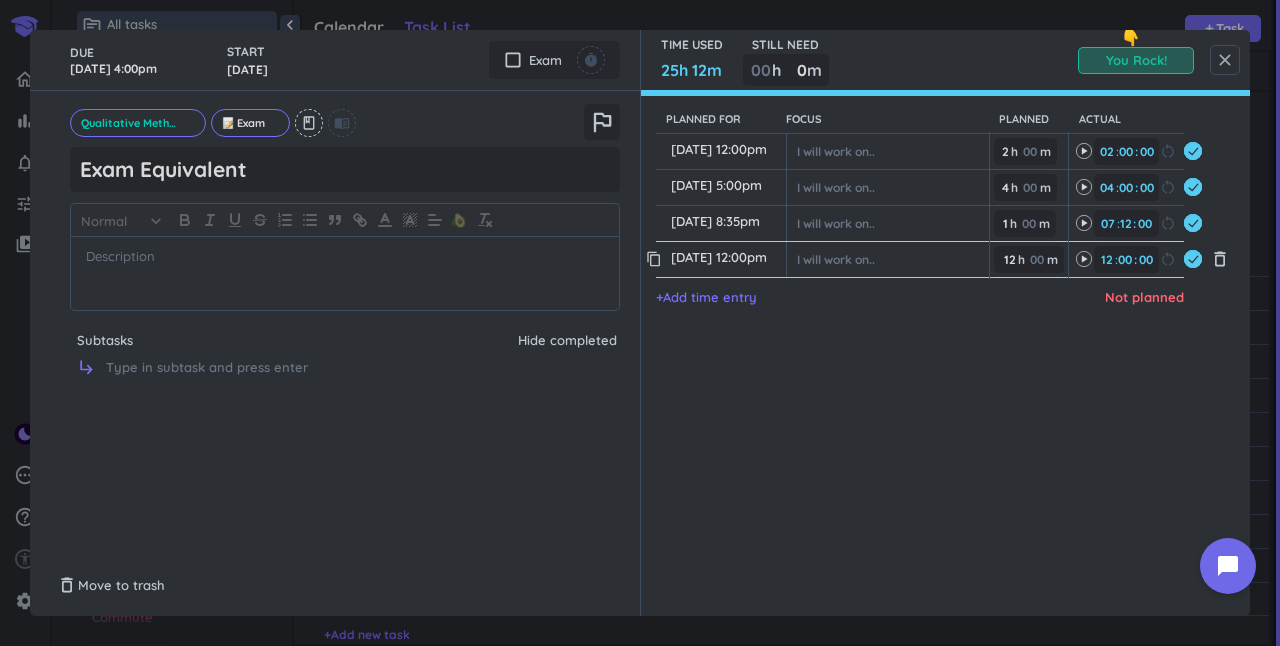 click on "close" at bounding box center [1225, 60] 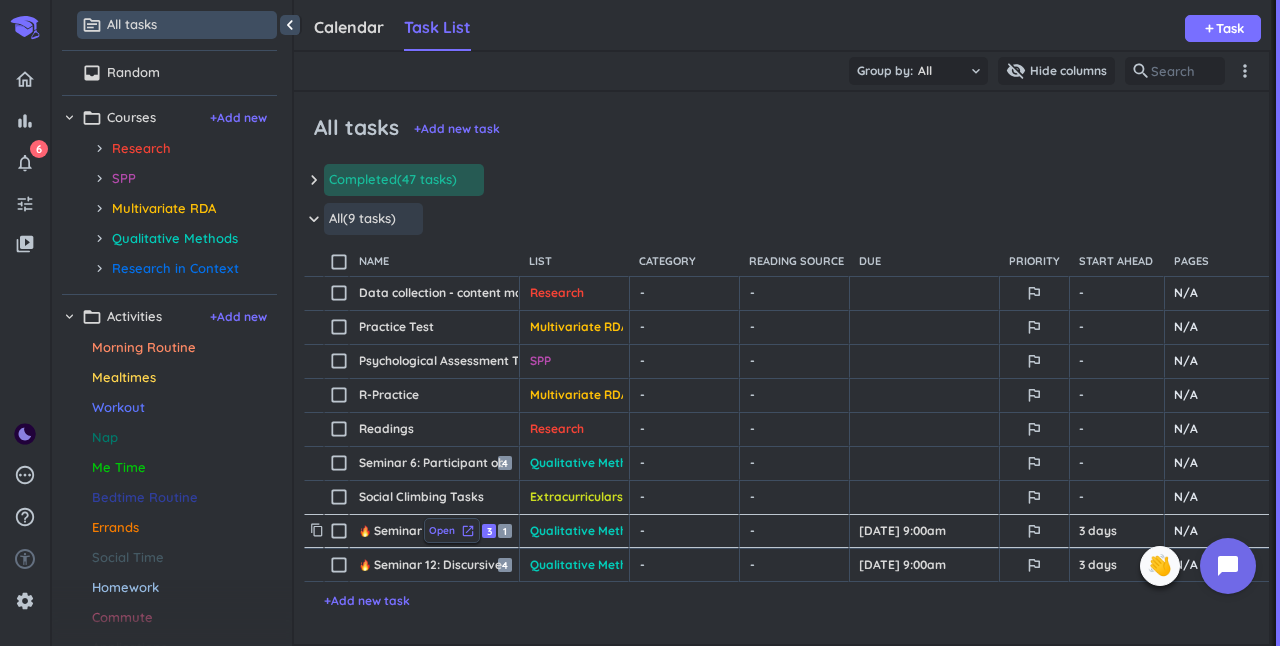 click on "launch" at bounding box center (468, 531) 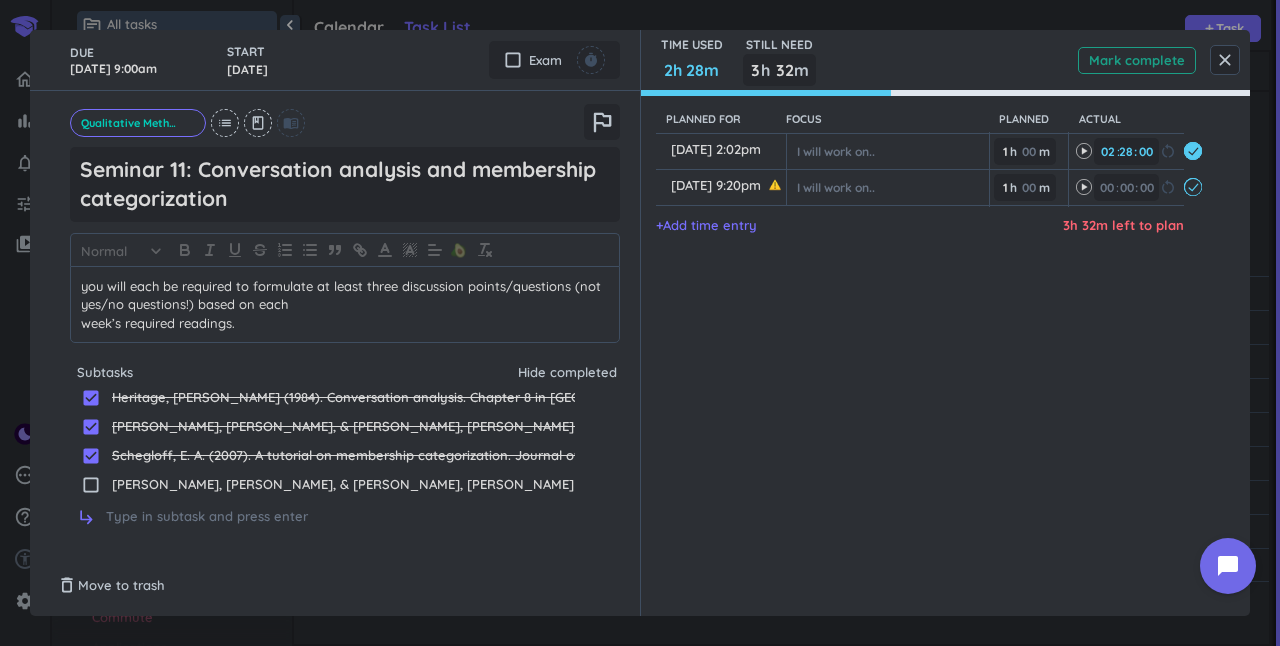click on "Mark complete" at bounding box center (1137, 60) 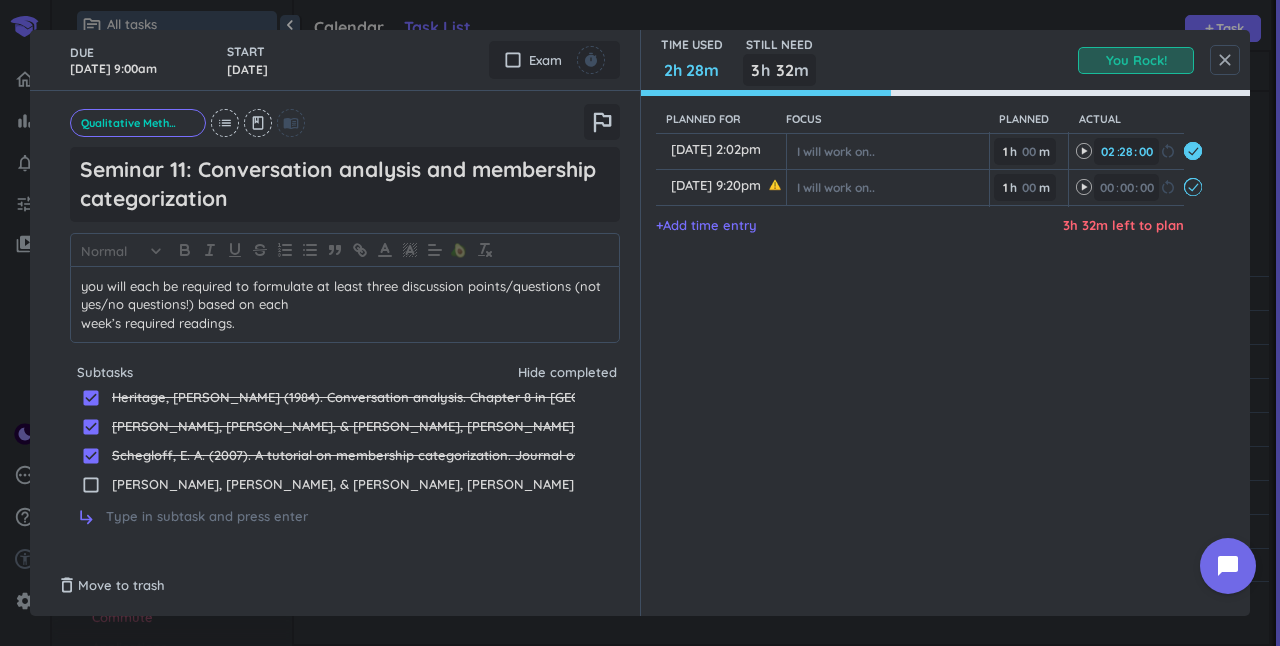 click on "close" at bounding box center (1225, 60) 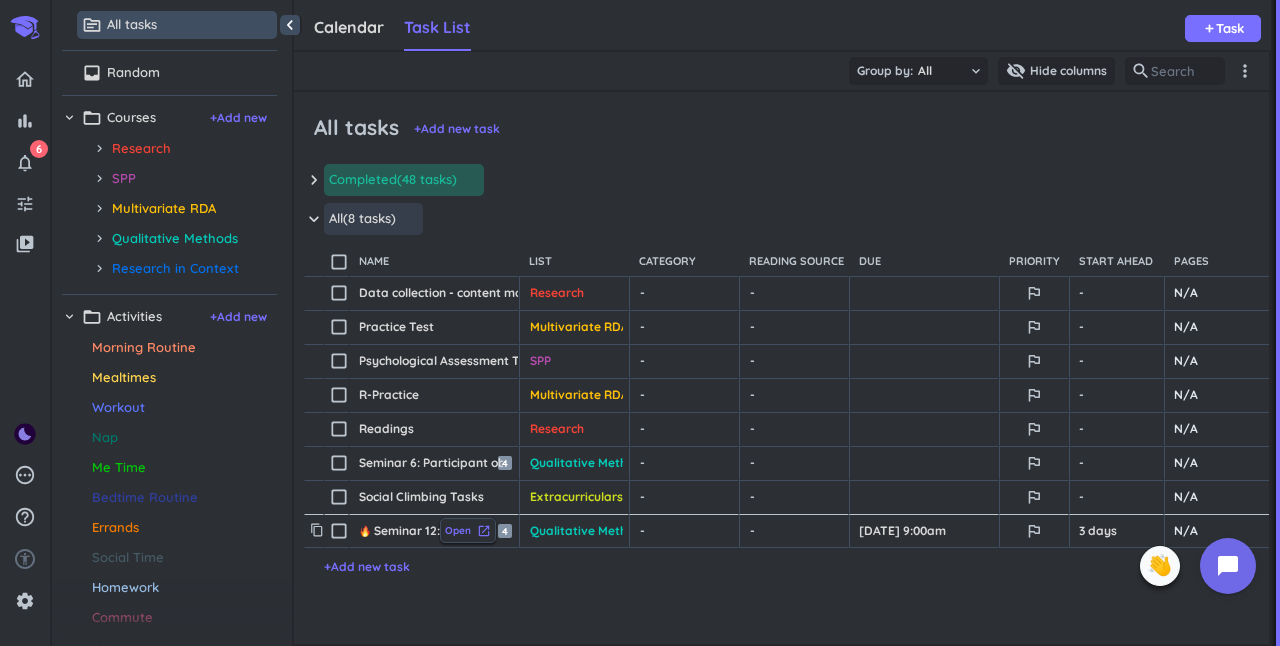 click on "launch" at bounding box center [484, 531] 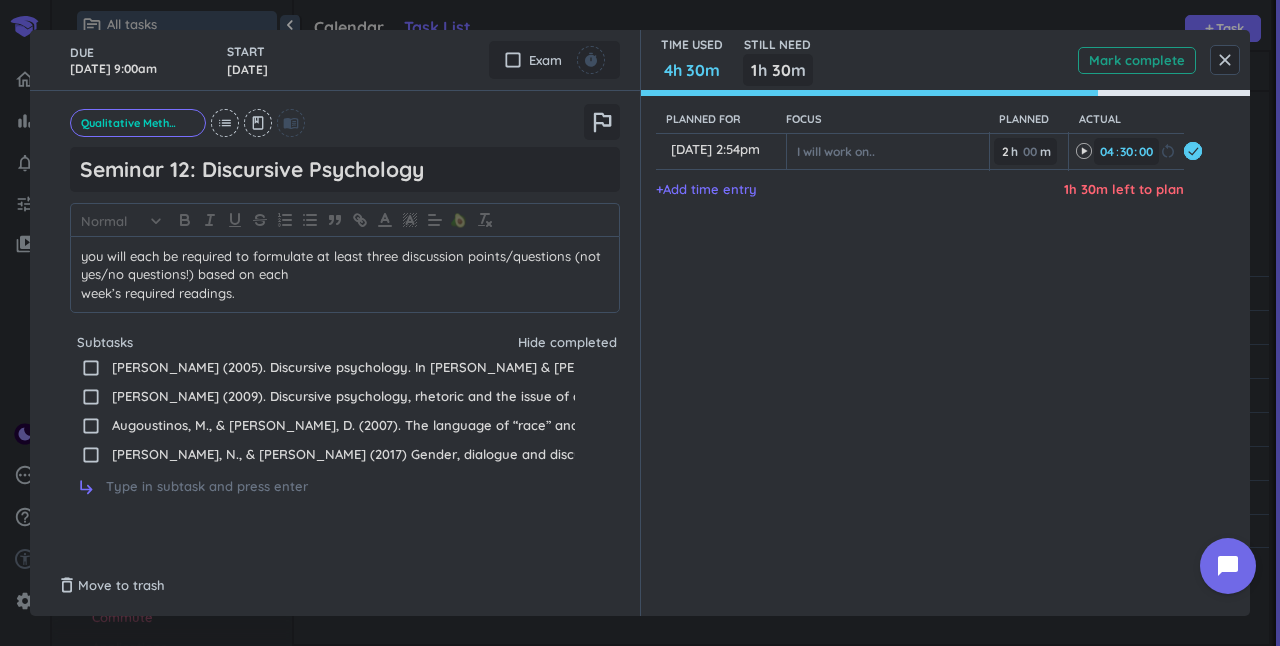 click on "Mark complete" at bounding box center [1137, 60] 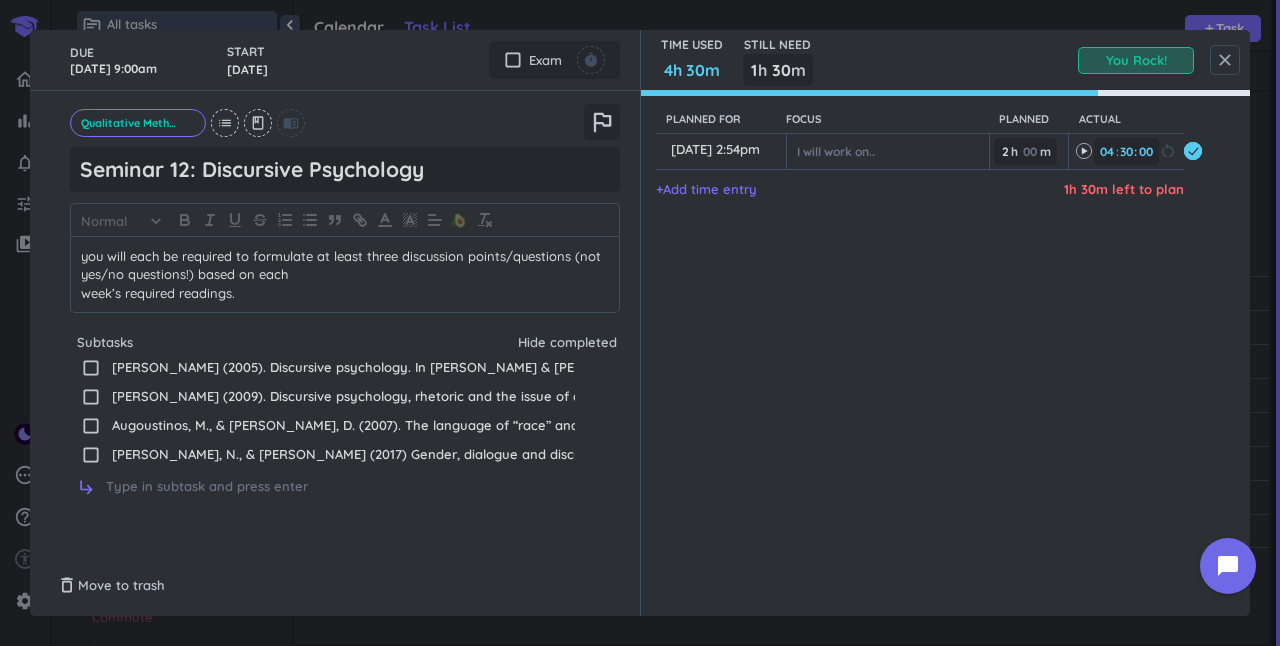 click on "close" at bounding box center [1225, 60] 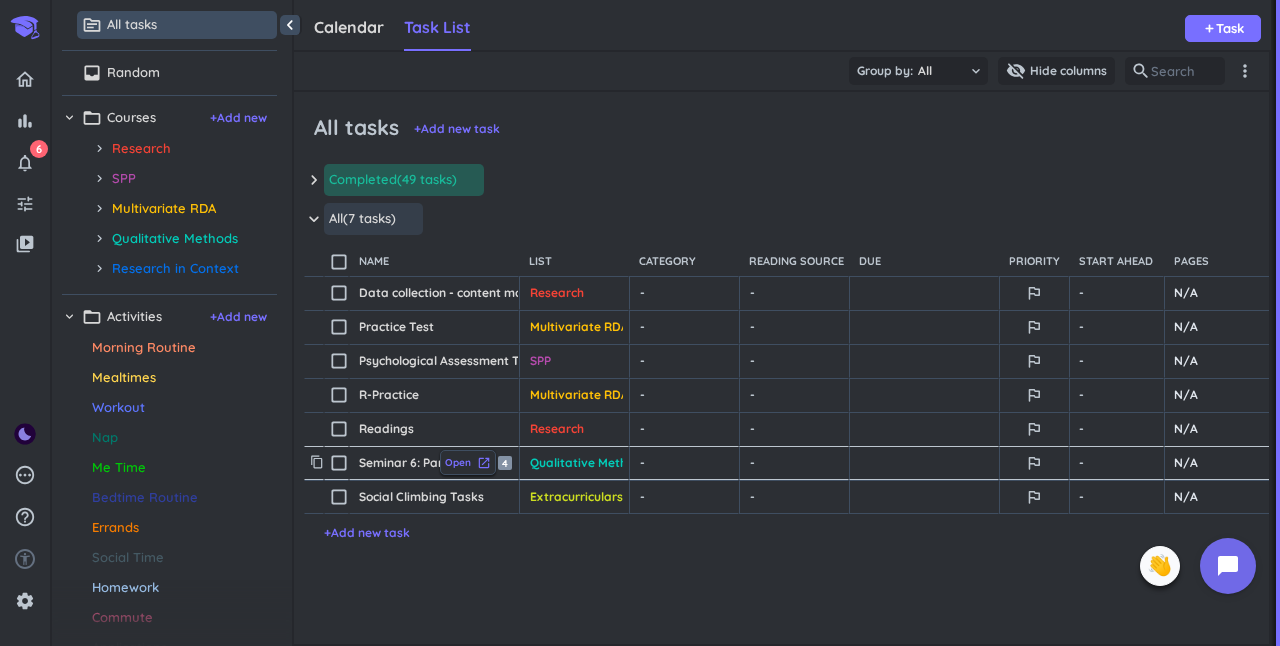click on "launch" at bounding box center (484, 463) 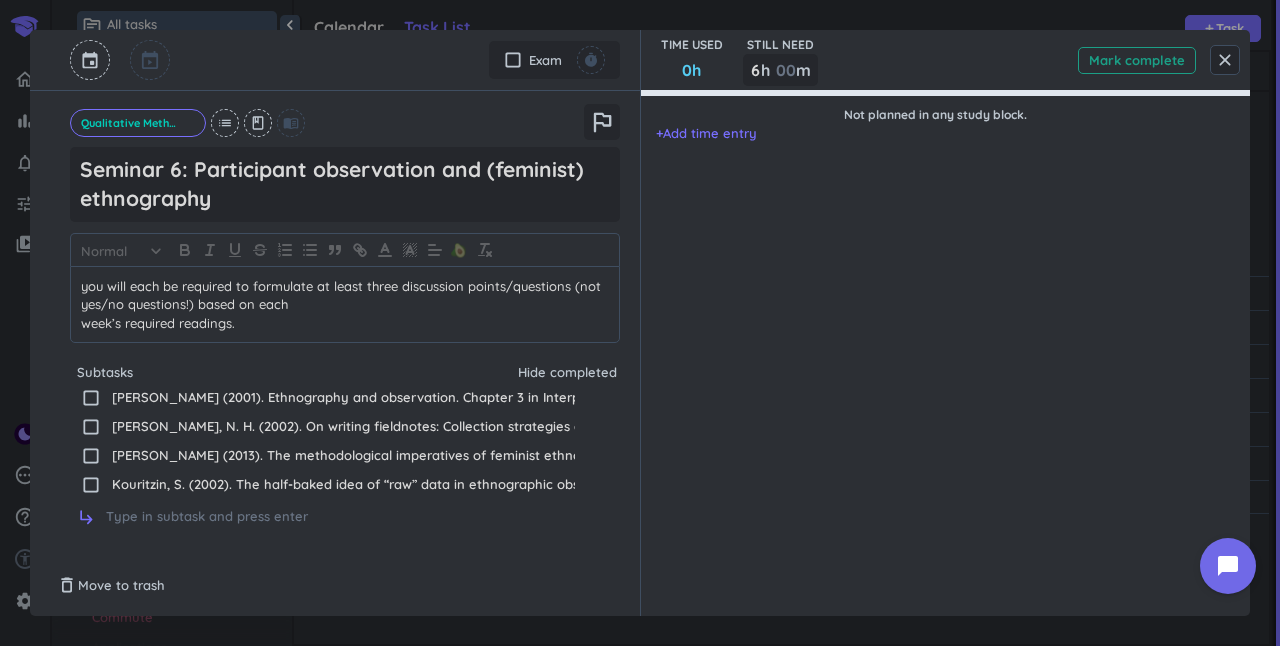 click on "Mark complete" at bounding box center [1137, 60] 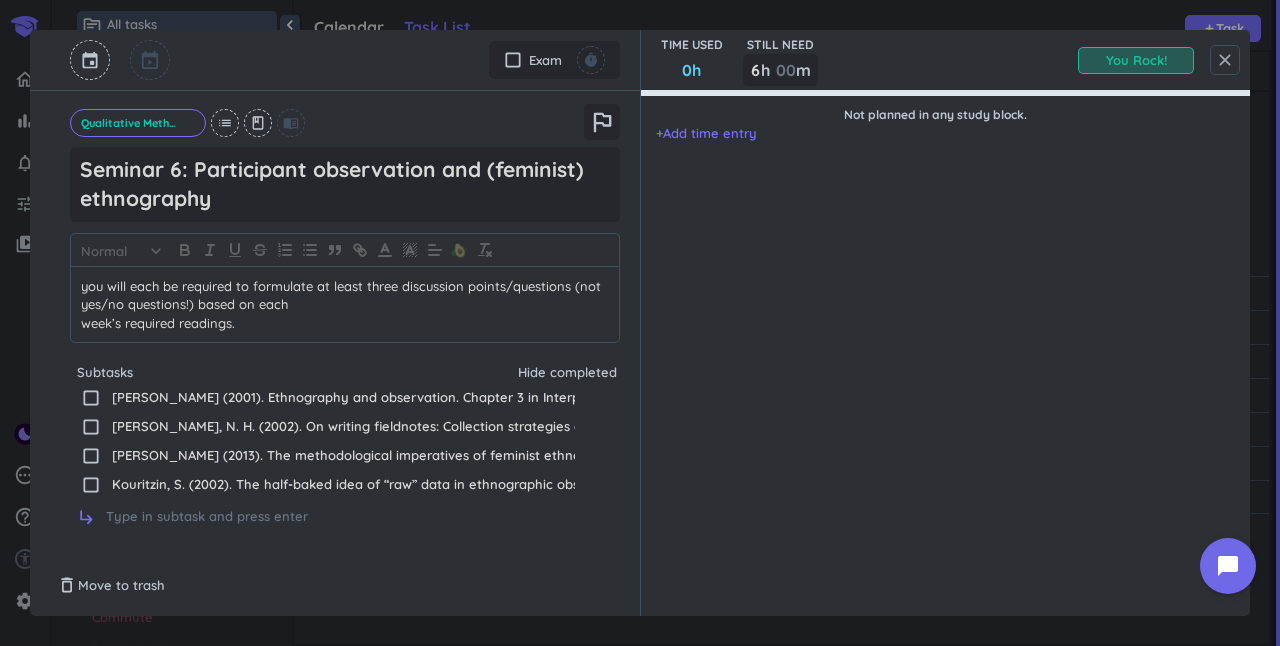 click on "close" at bounding box center [1225, 60] 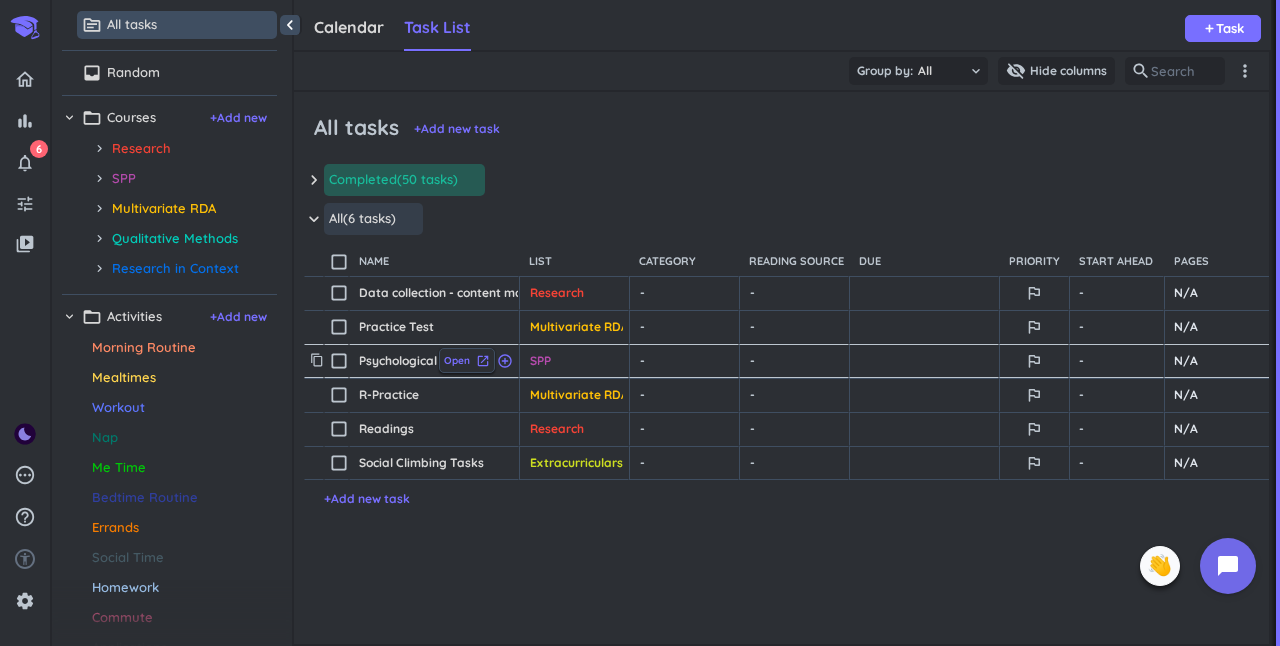 click on "launch" at bounding box center [483, 361] 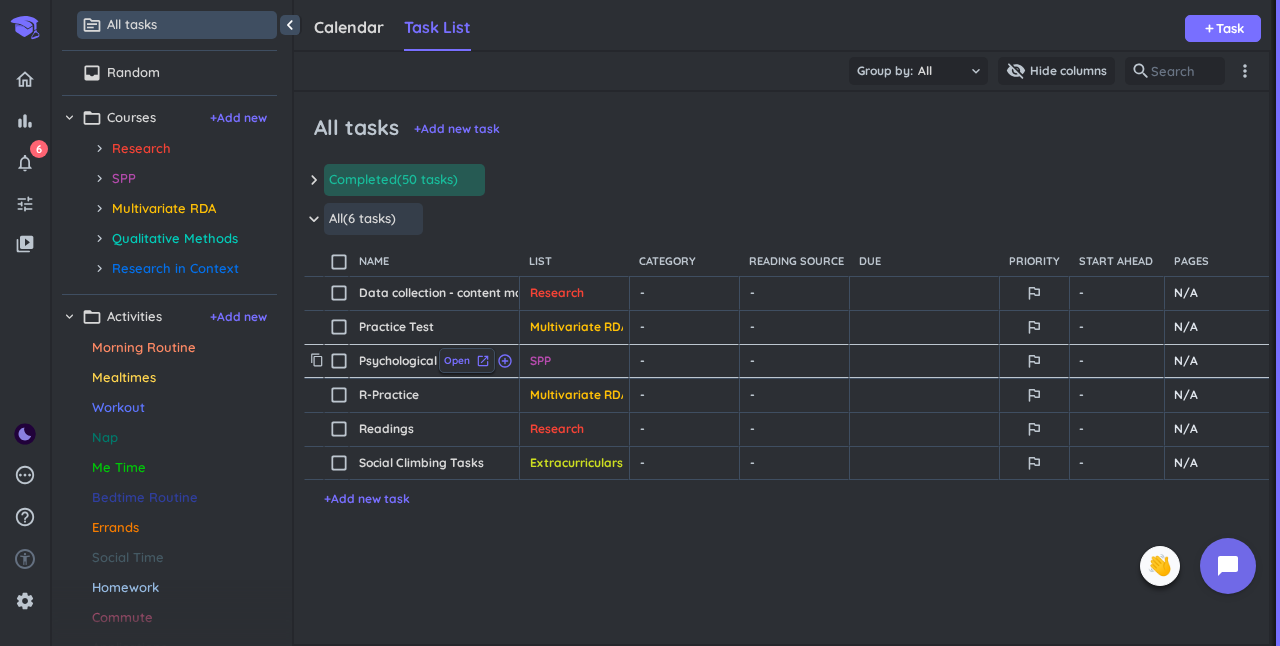 type on "x" 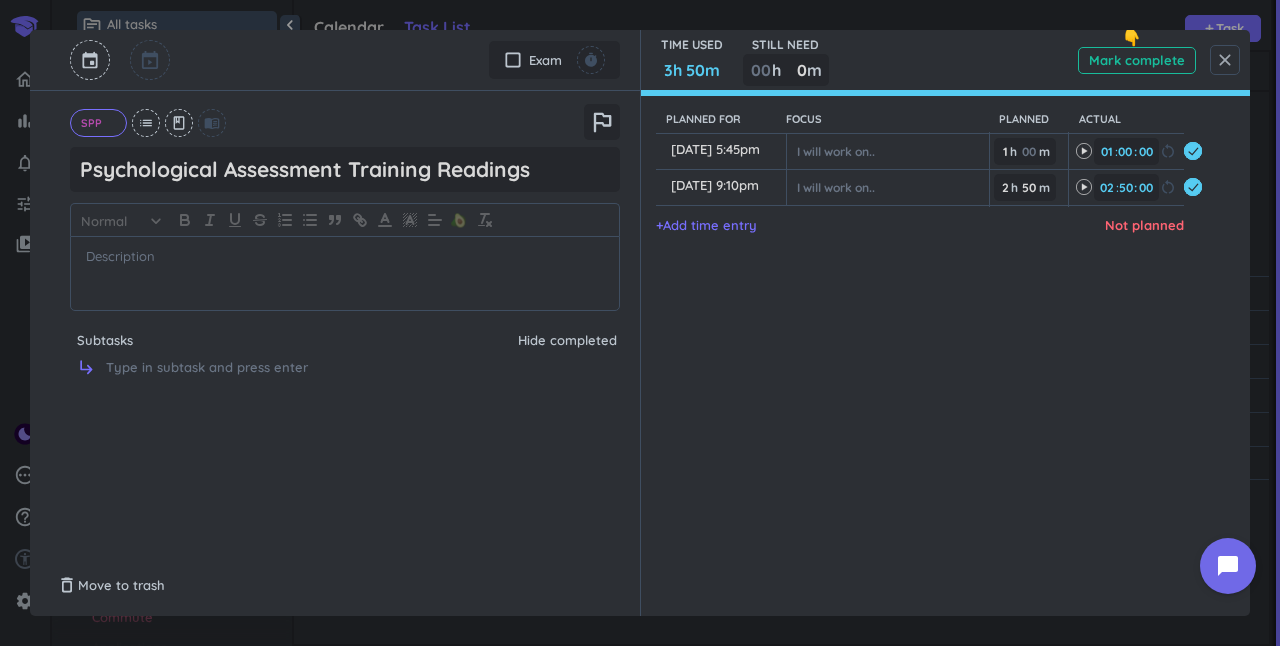 click on "close" at bounding box center [1225, 60] 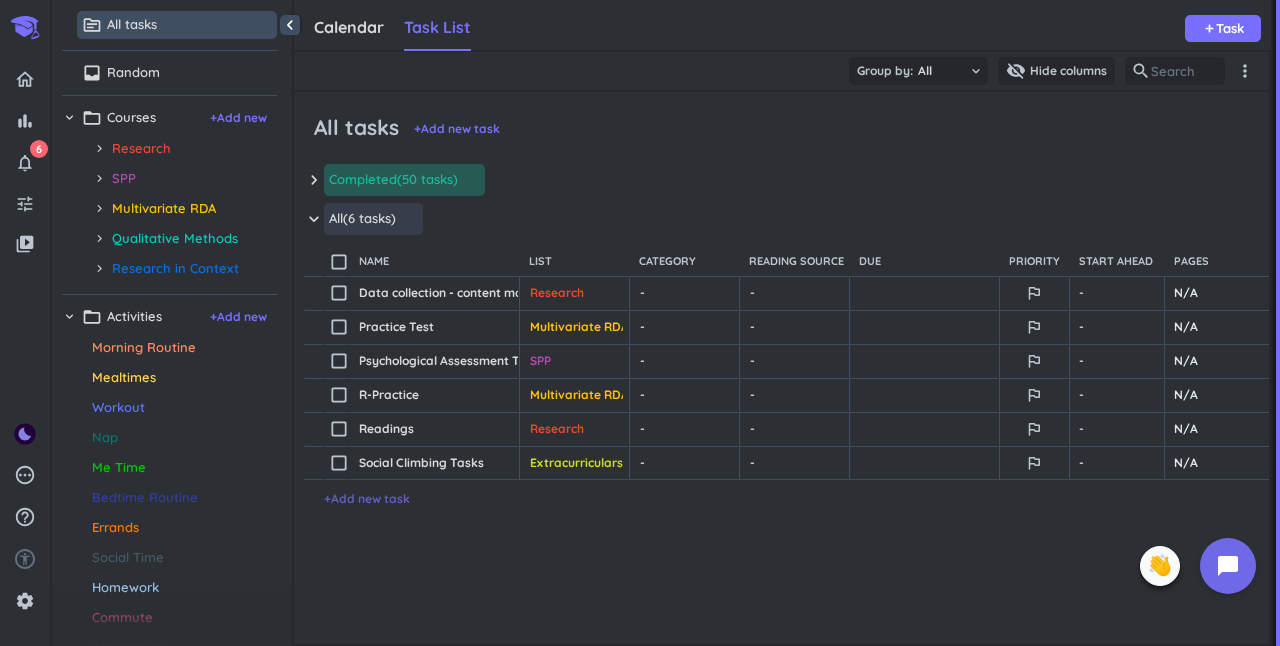 click on "+  Add new task" at bounding box center [367, 499] 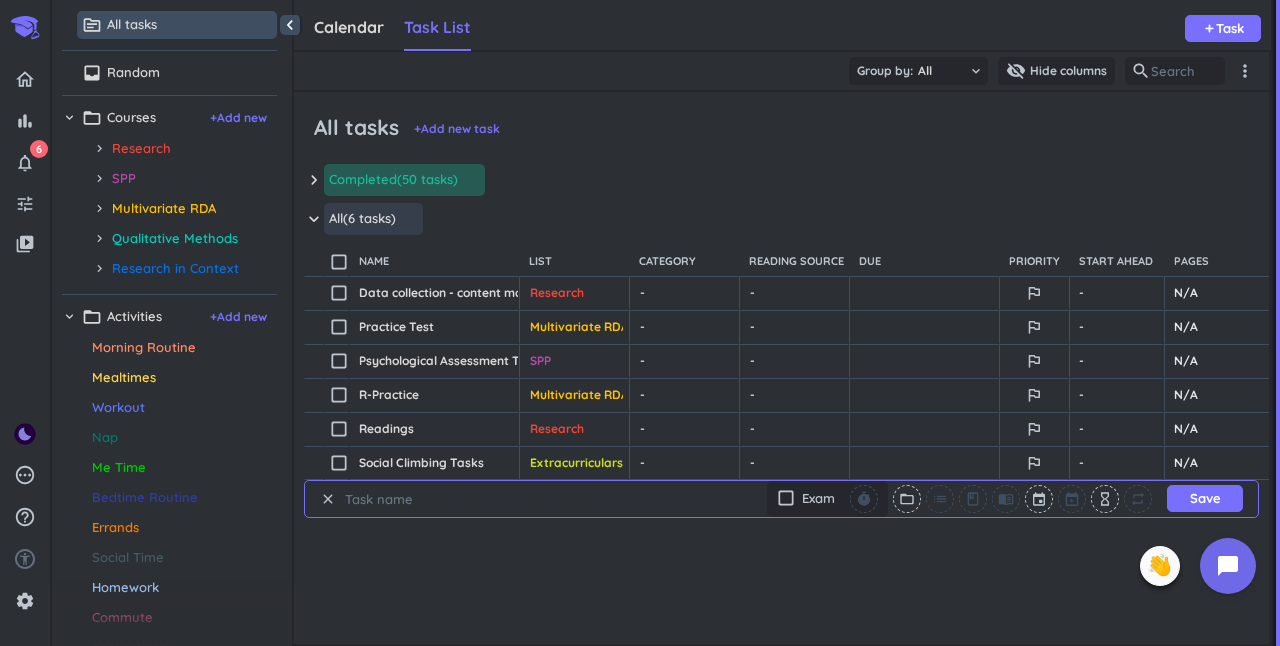 click at bounding box center (436, 499) 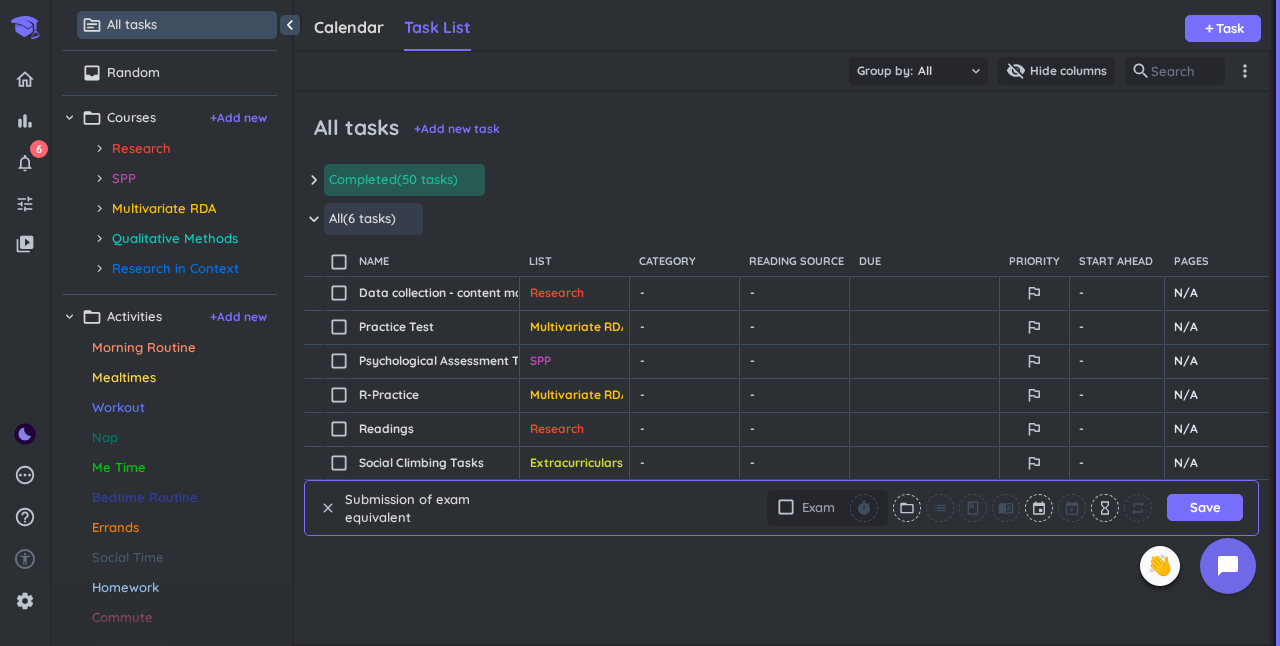 type on "Submission of exam equivalent" 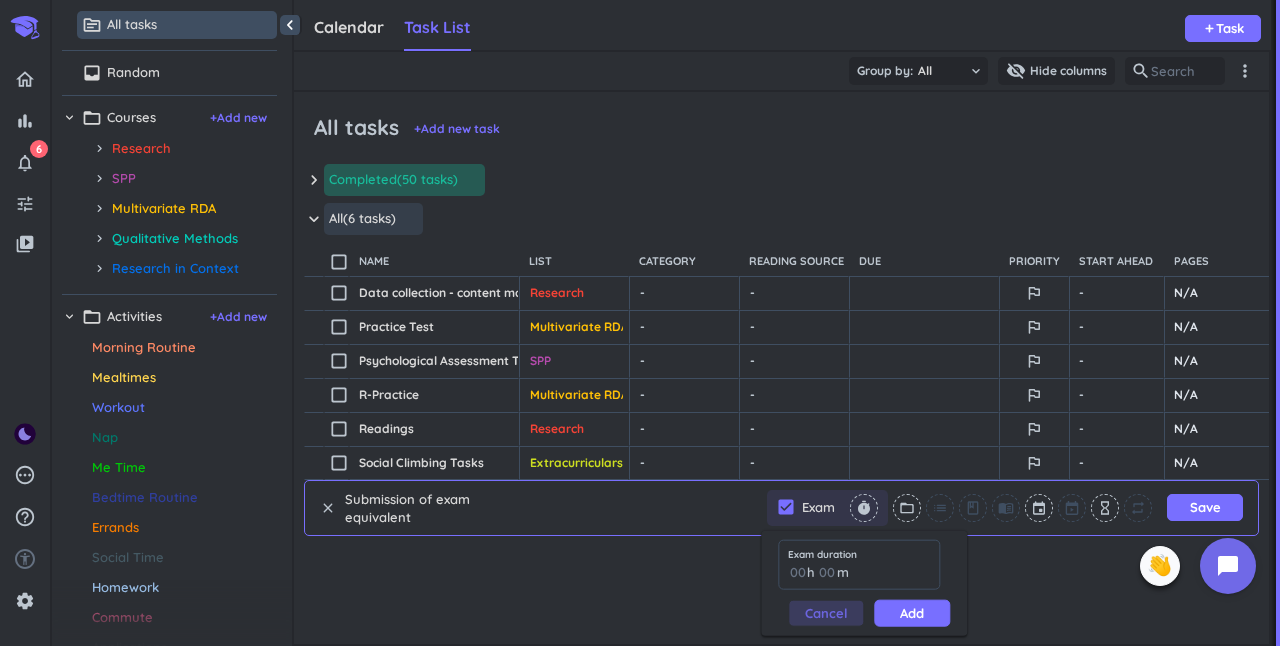 click on "Cancel" at bounding box center (826, 613) 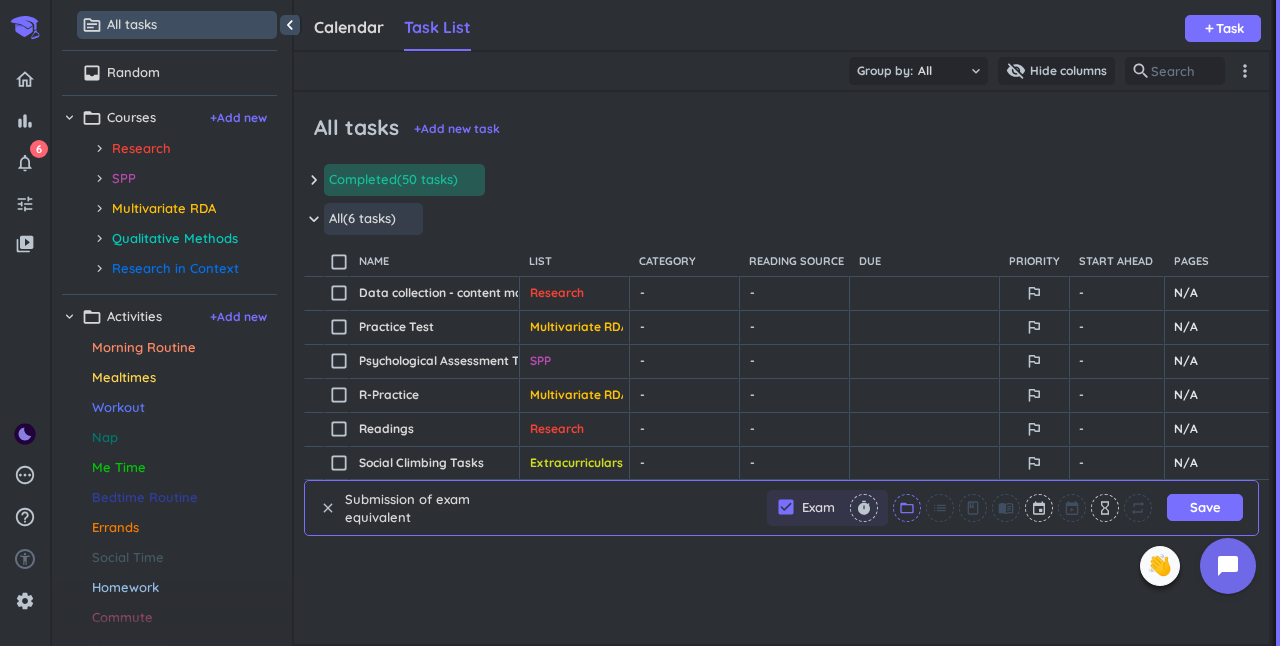 click on "folder_open" at bounding box center (907, 508) 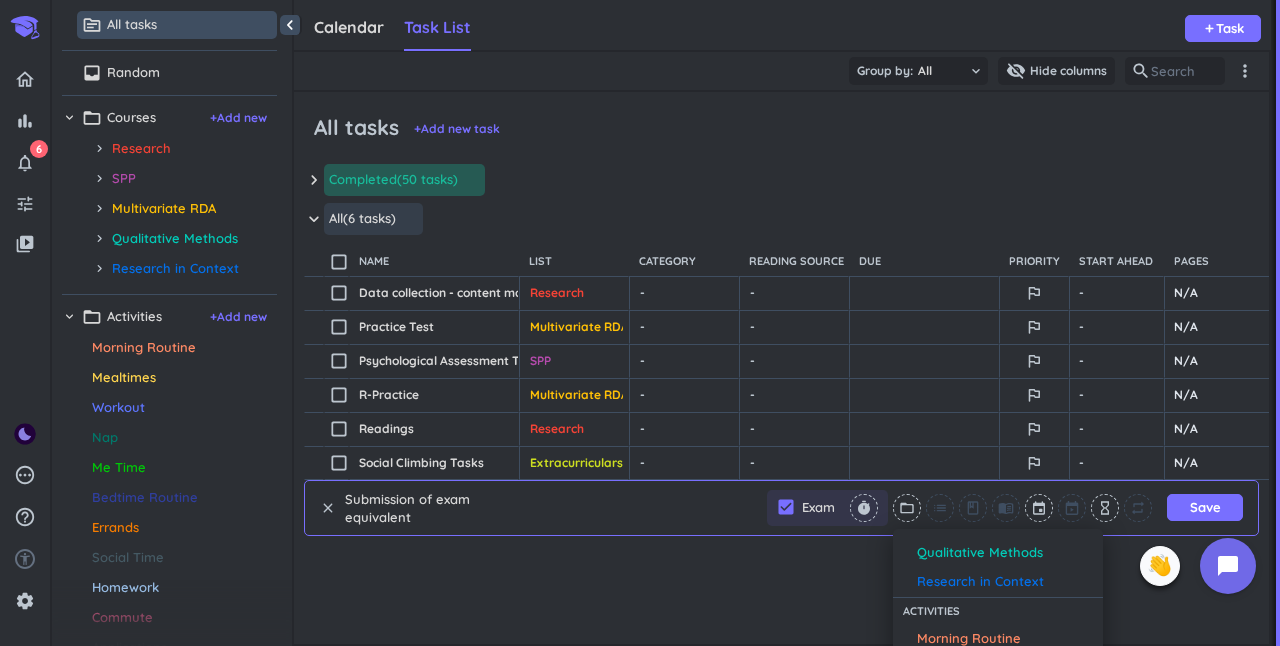 scroll, scrollTop: 110, scrollLeft: 0, axis: vertical 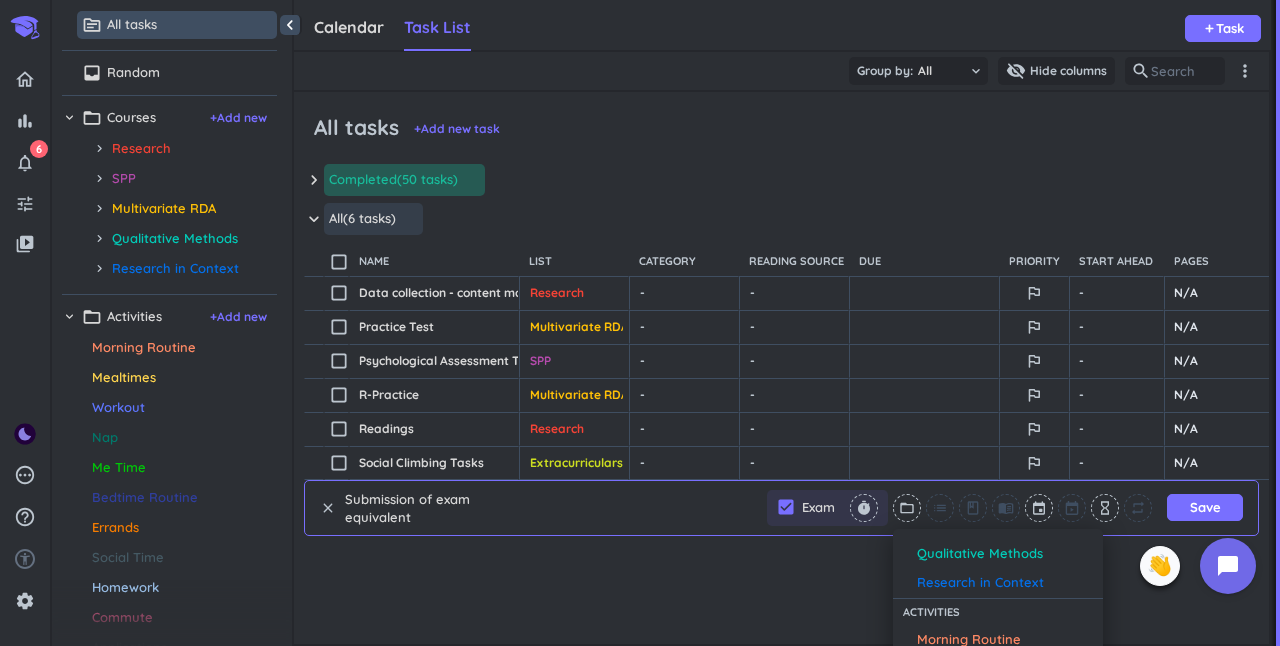 click on "Research in Context" at bounding box center (980, 583) 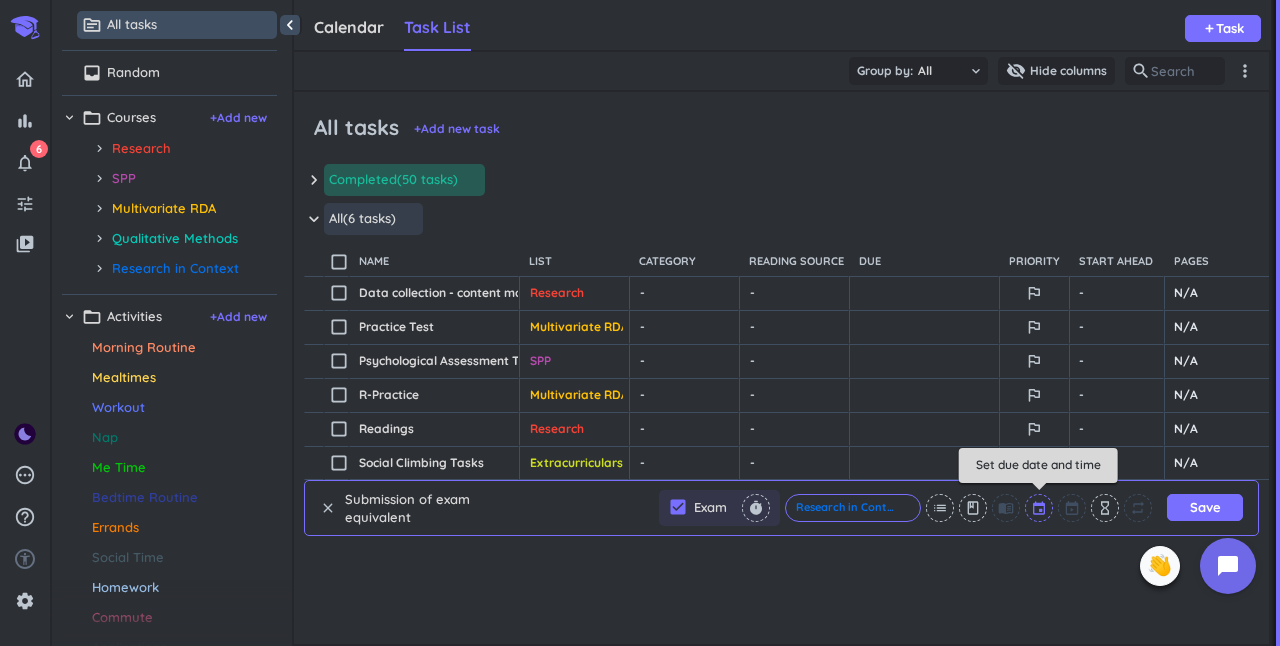 click at bounding box center (1040, 508) 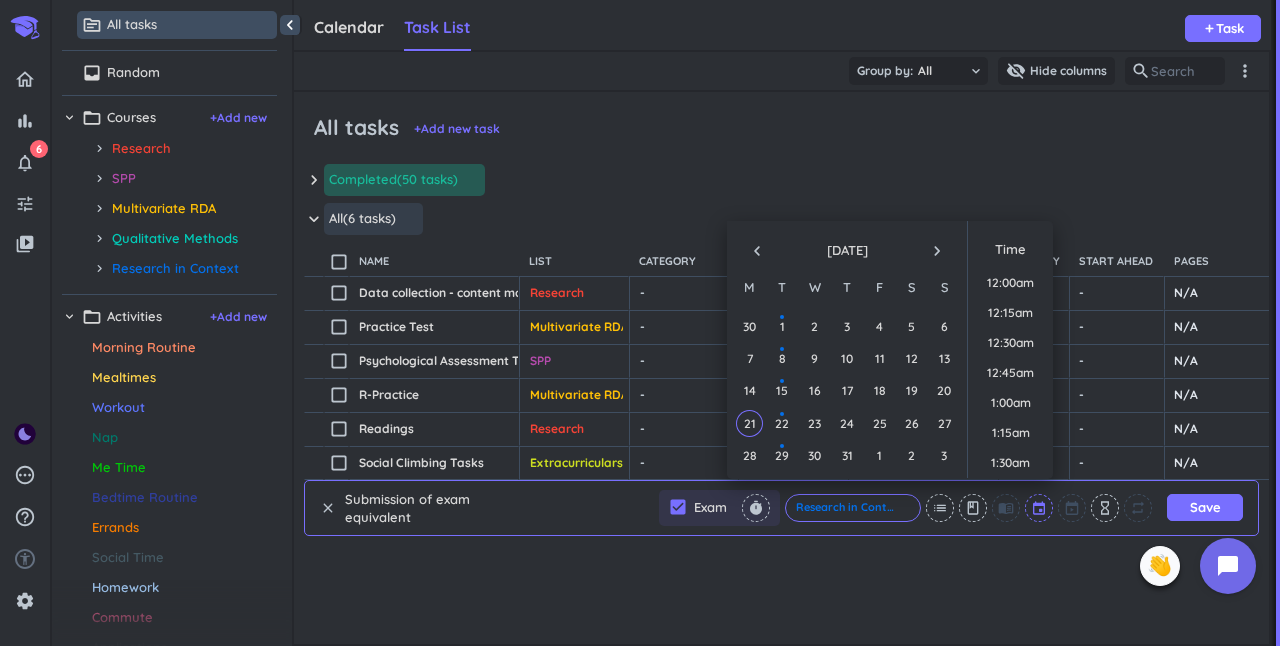 scroll, scrollTop: 1529, scrollLeft: 0, axis: vertical 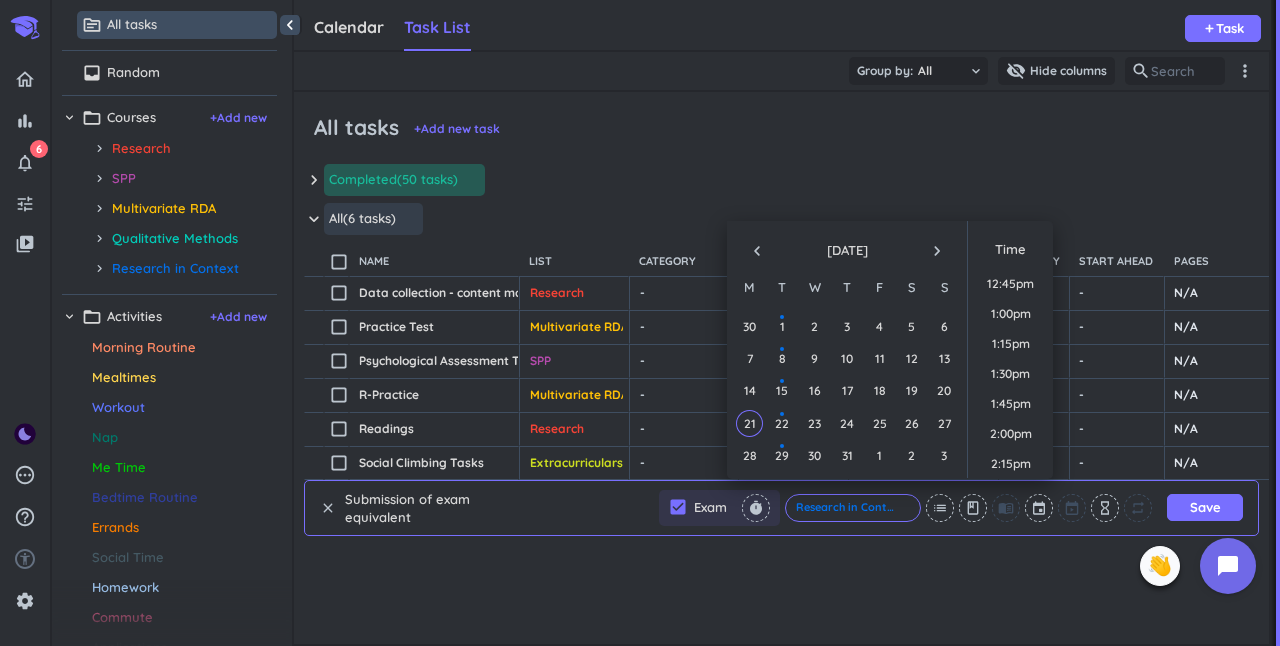 click on "navigate_next" at bounding box center (937, 251) 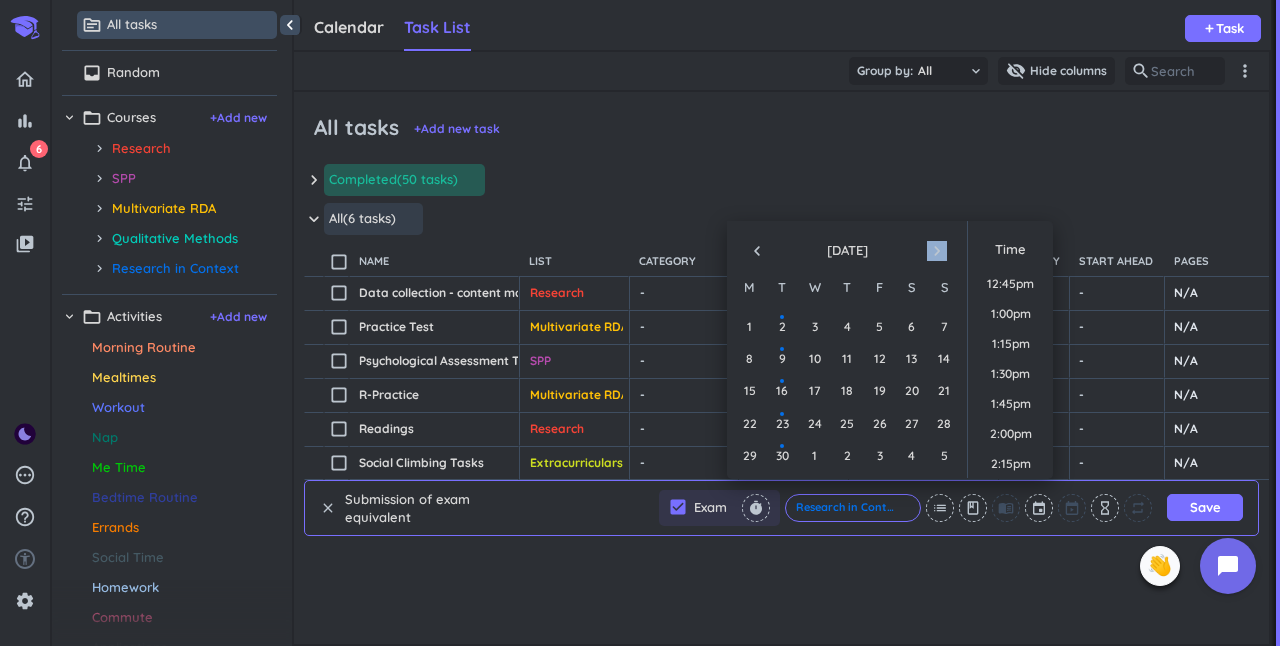 click on "navigate_next" at bounding box center (937, 251) 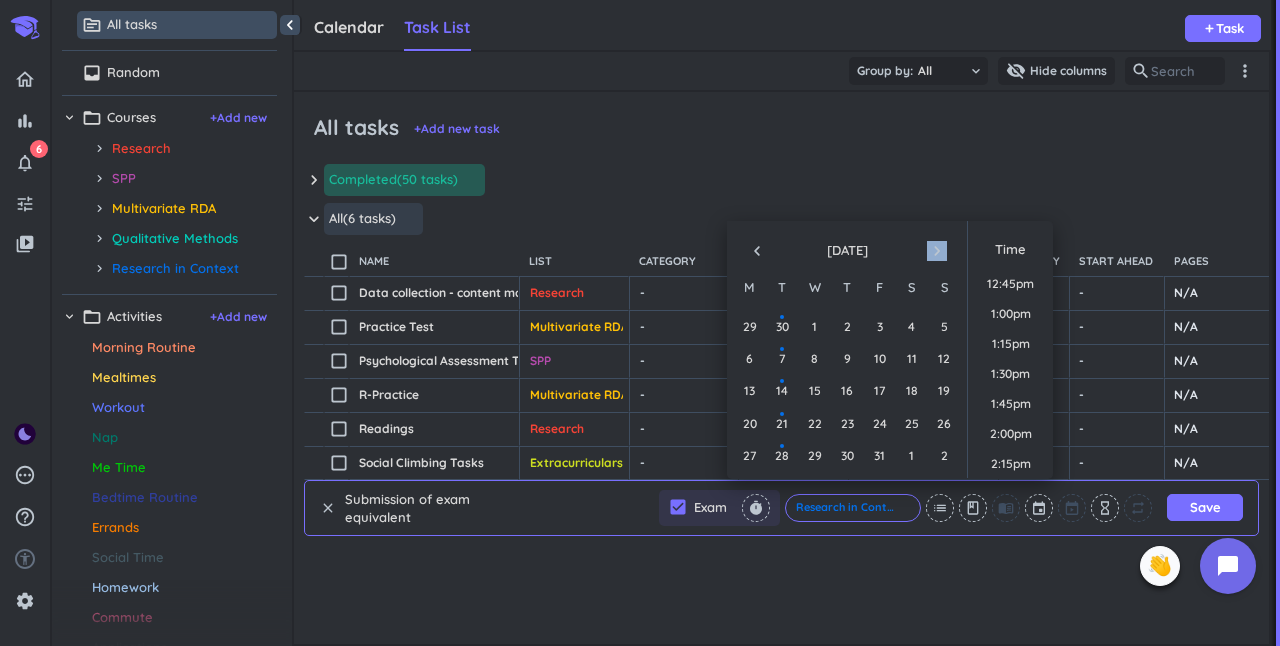 click on "navigate_next" at bounding box center [937, 251] 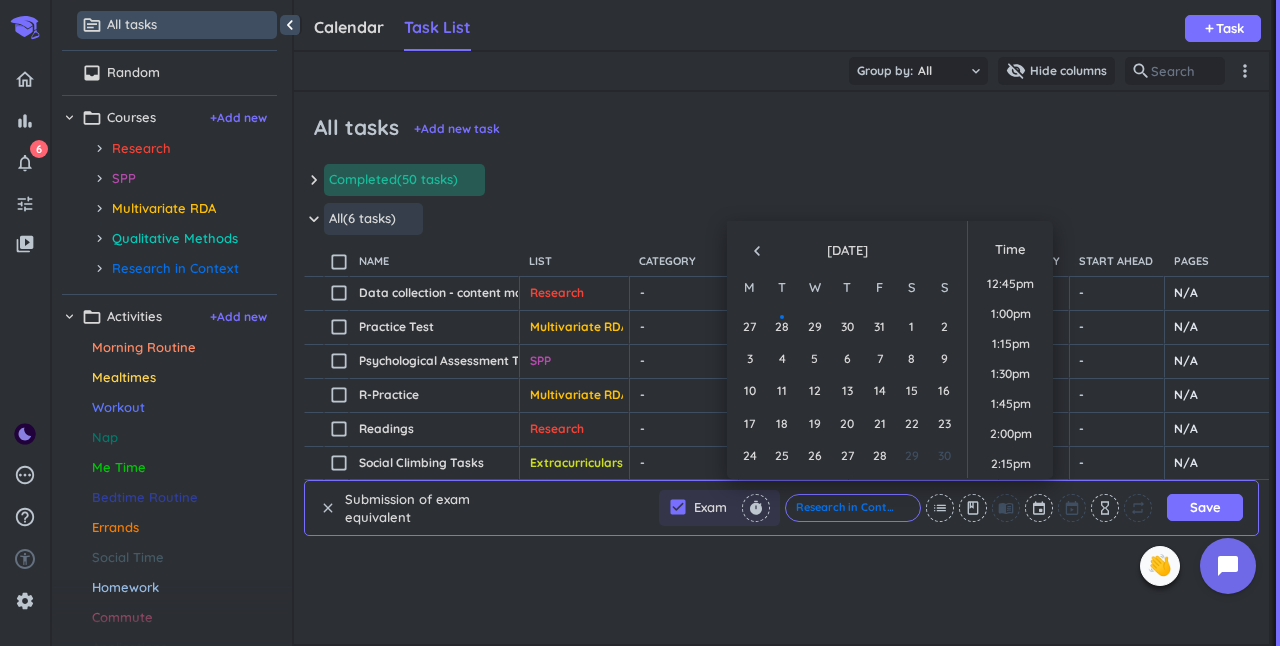click at bounding box center [937, 251] 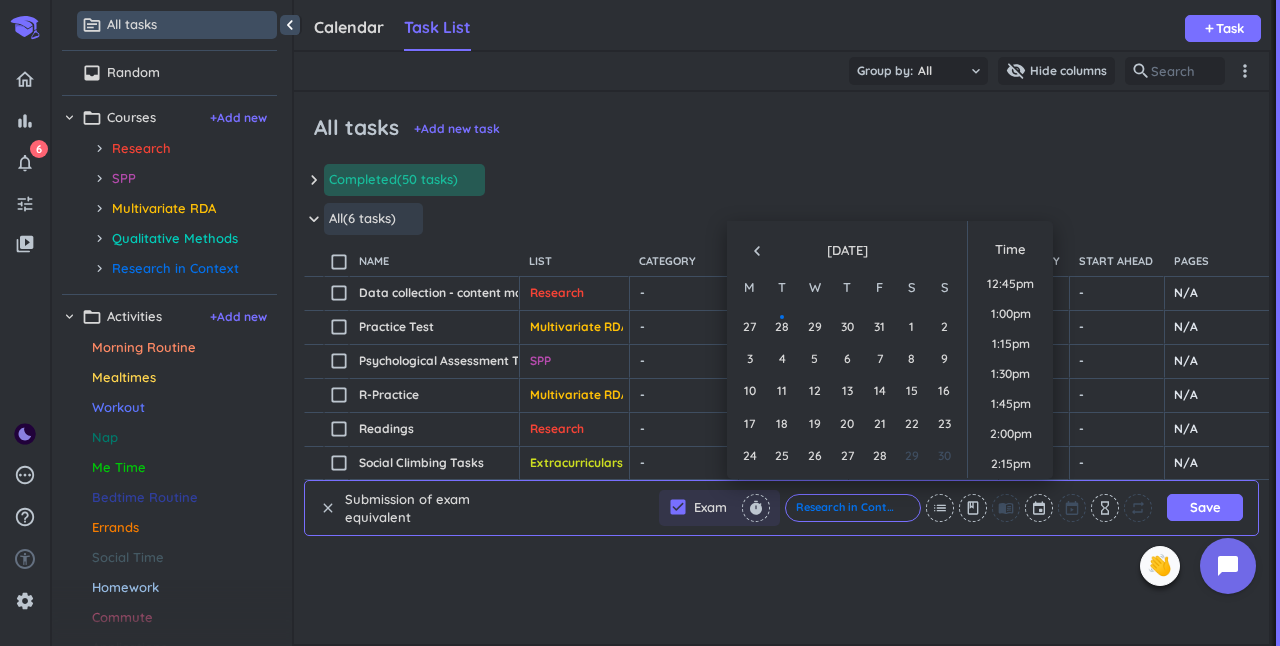 click on "navigate_before" at bounding box center [757, 251] 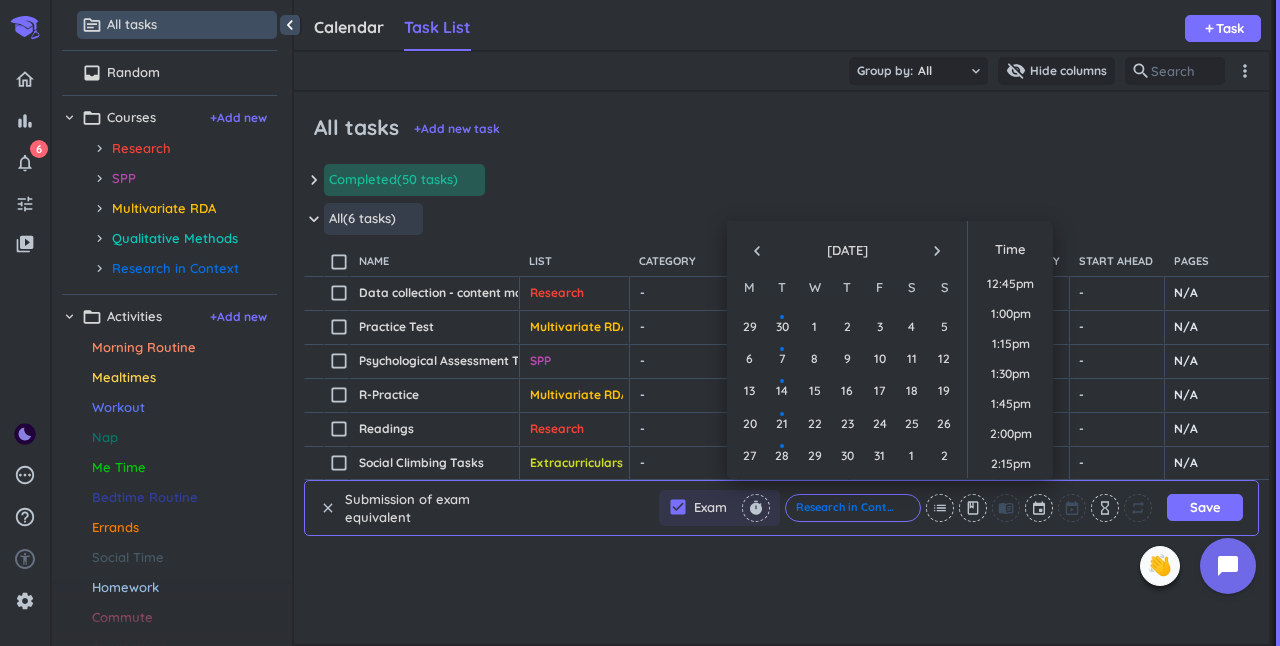 click on "navigate_next" at bounding box center (937, 251) 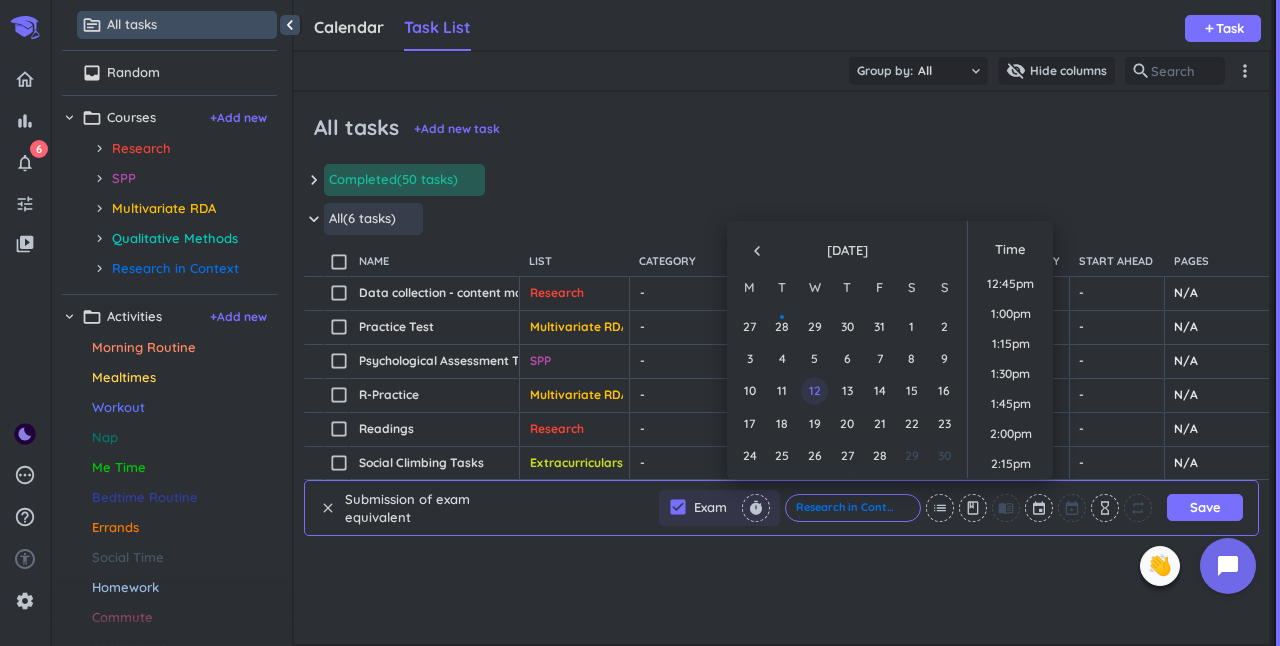 click on "12" at bounding box center (814, 390) 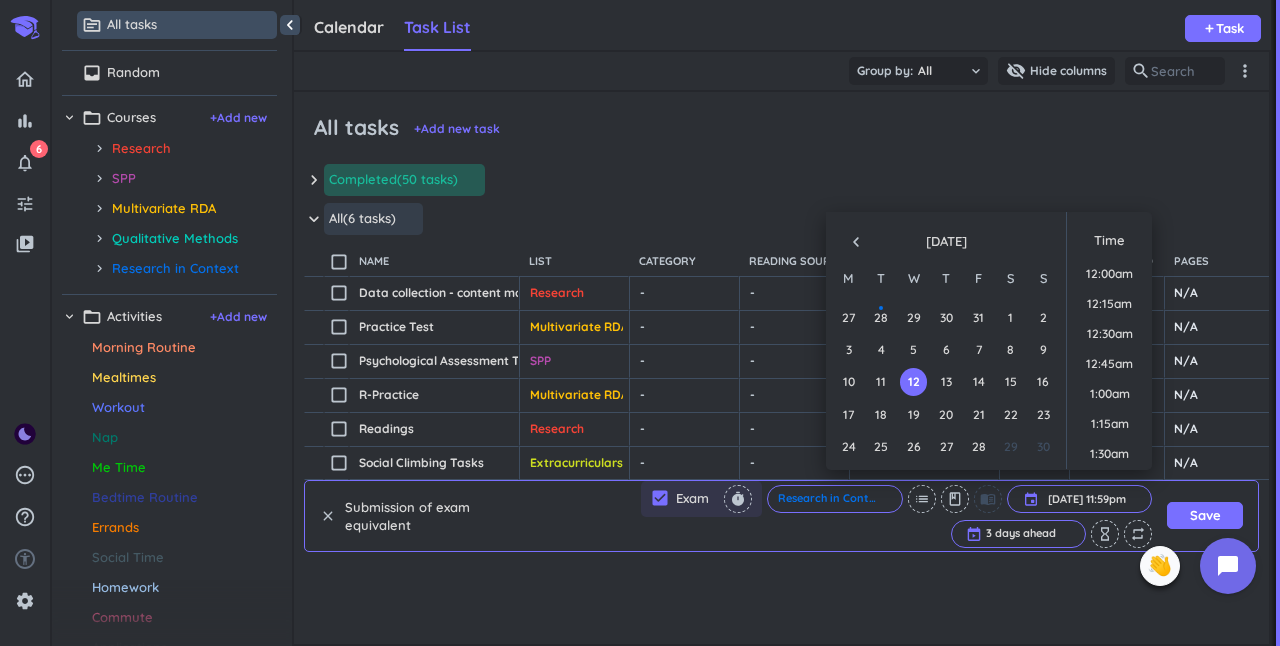 scroll, scrollTop: 2698, scrollLeft: 0, axis: vertical 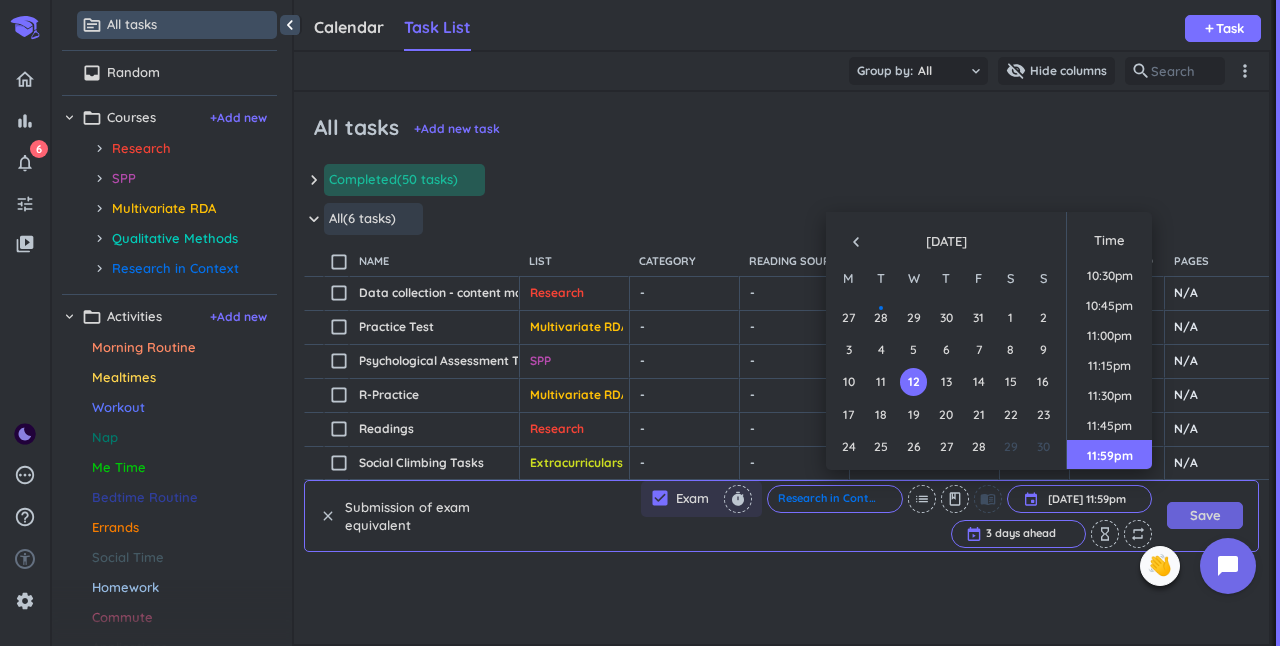 click on "Save" at bounding box center [1205, 515] 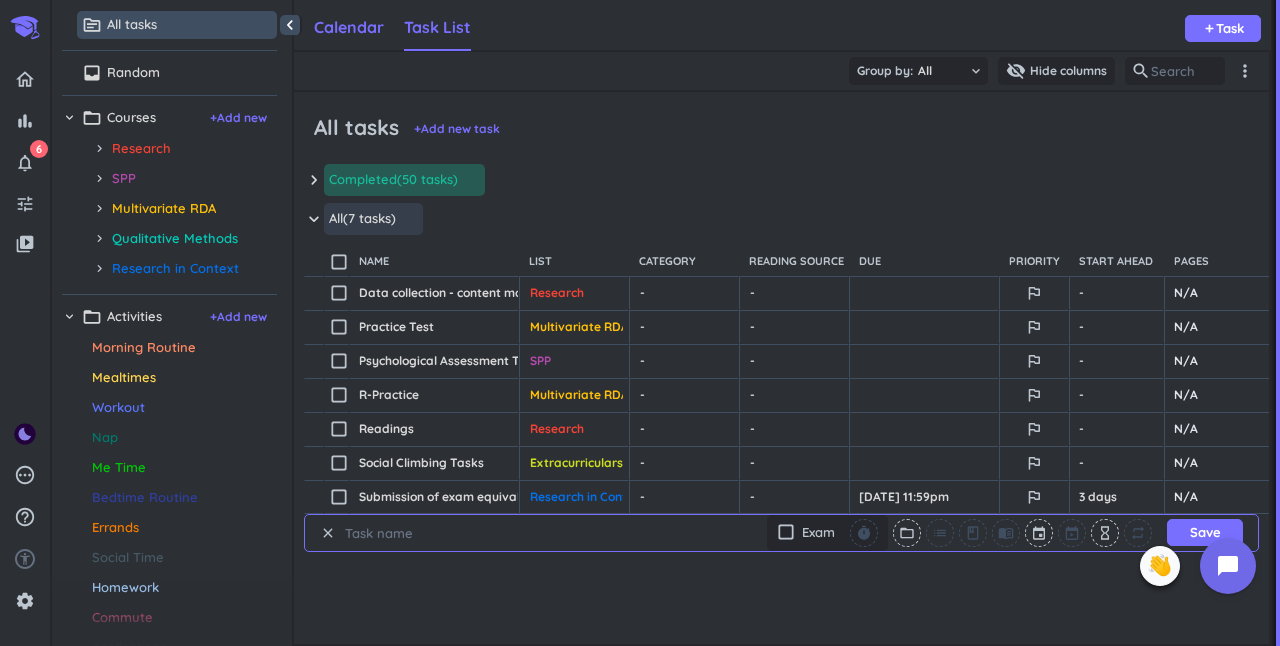 click on "Calendar" at bounding box center [349, 27] 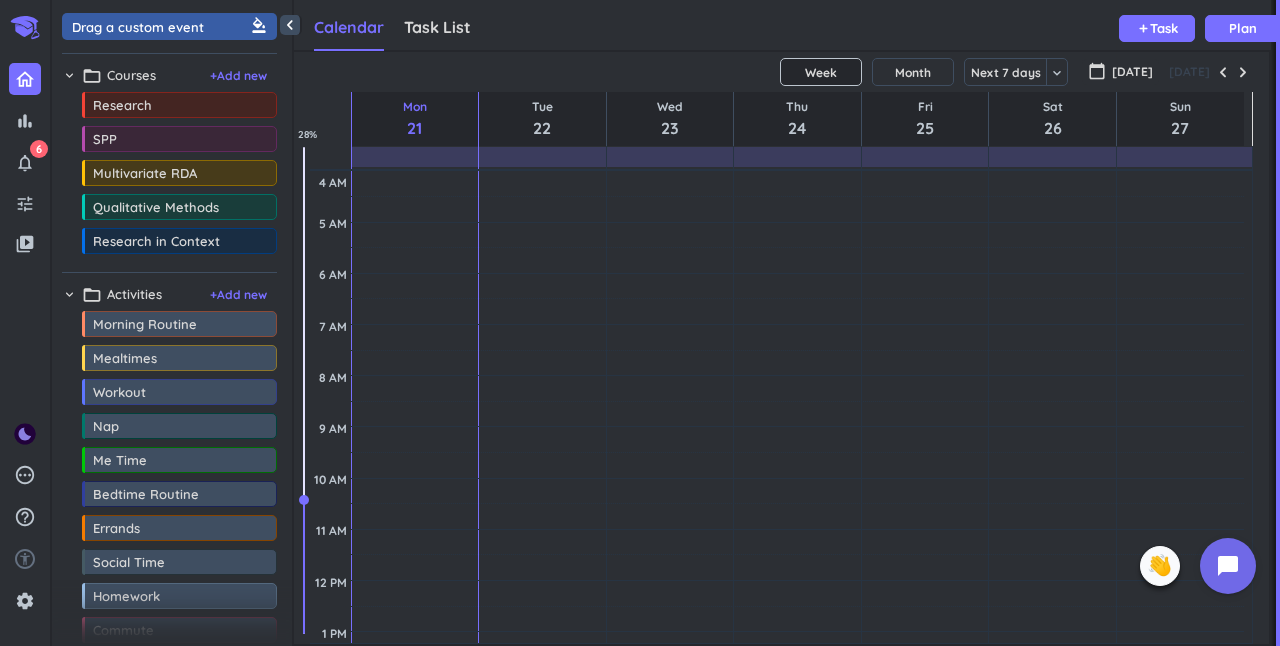 scroll, scrollTop: 9, scrollLeft: 8, axis: both 